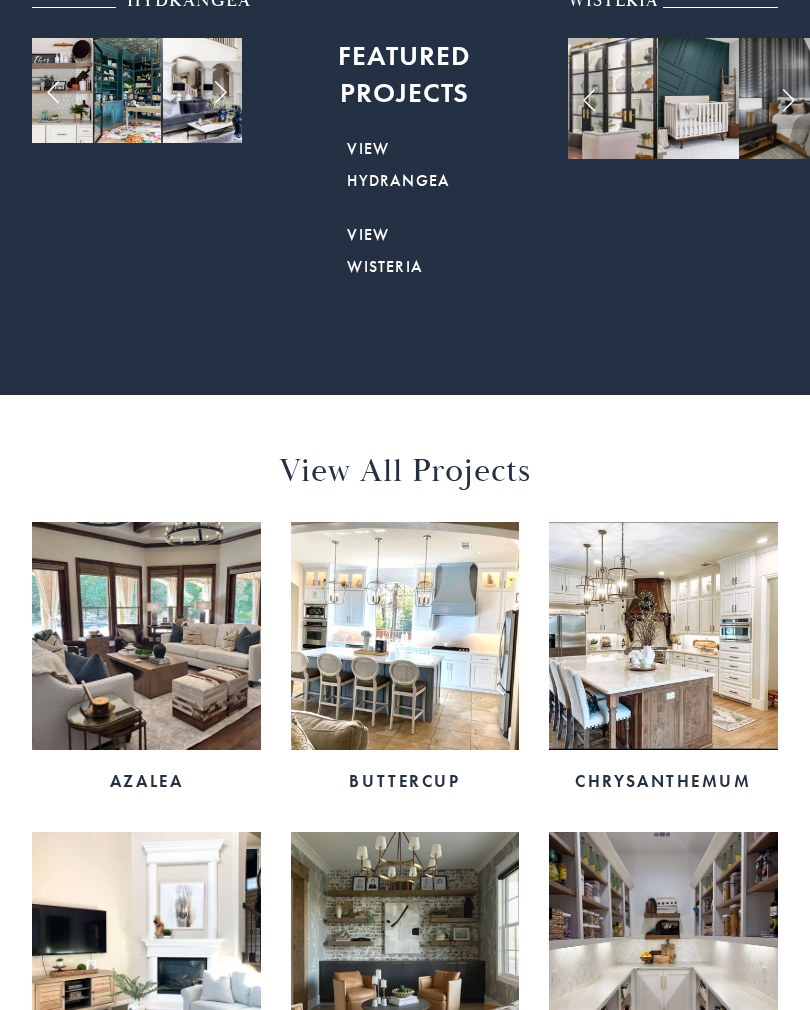 scroll, scrollTop: 662, scrollLeft: 0, axis: vertical 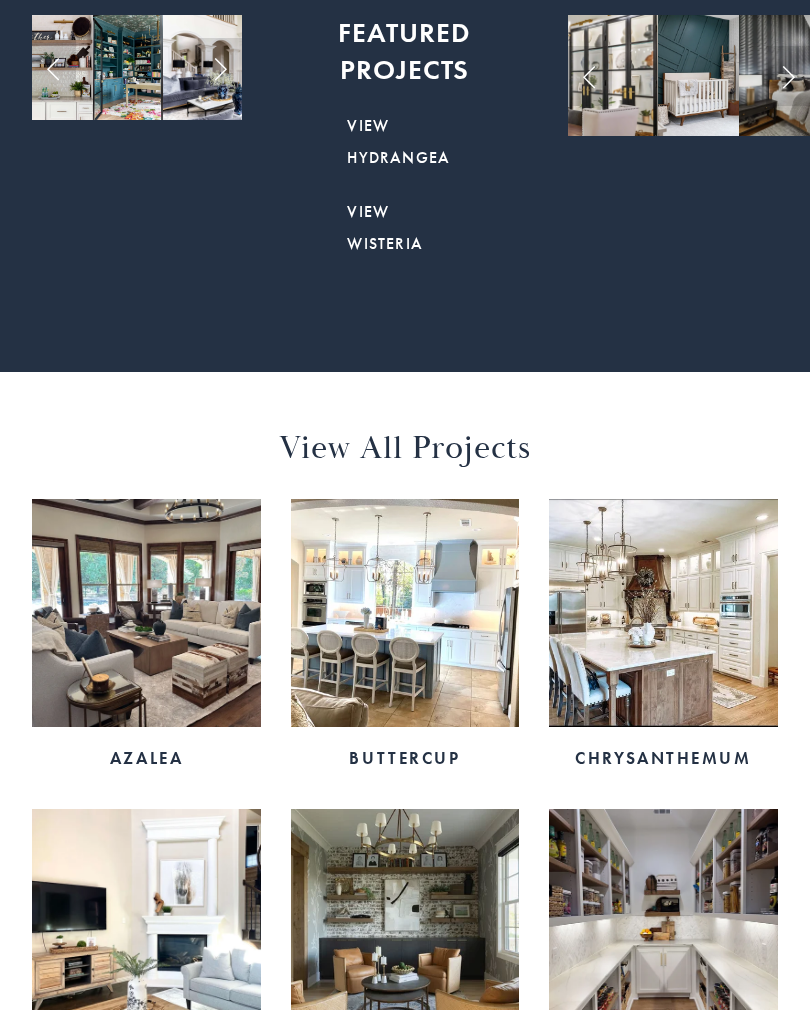 click at bounding box center [146, 613] 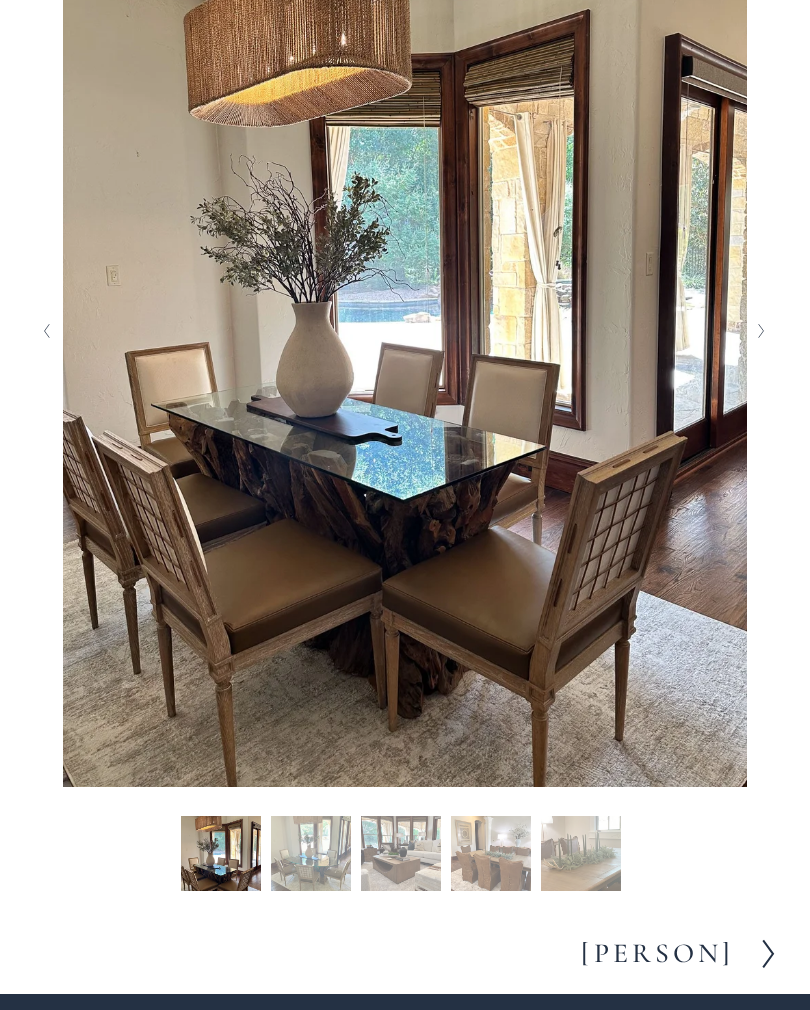 scroll, scrollTop: 522, scrollLeft: 0, axis: vertical 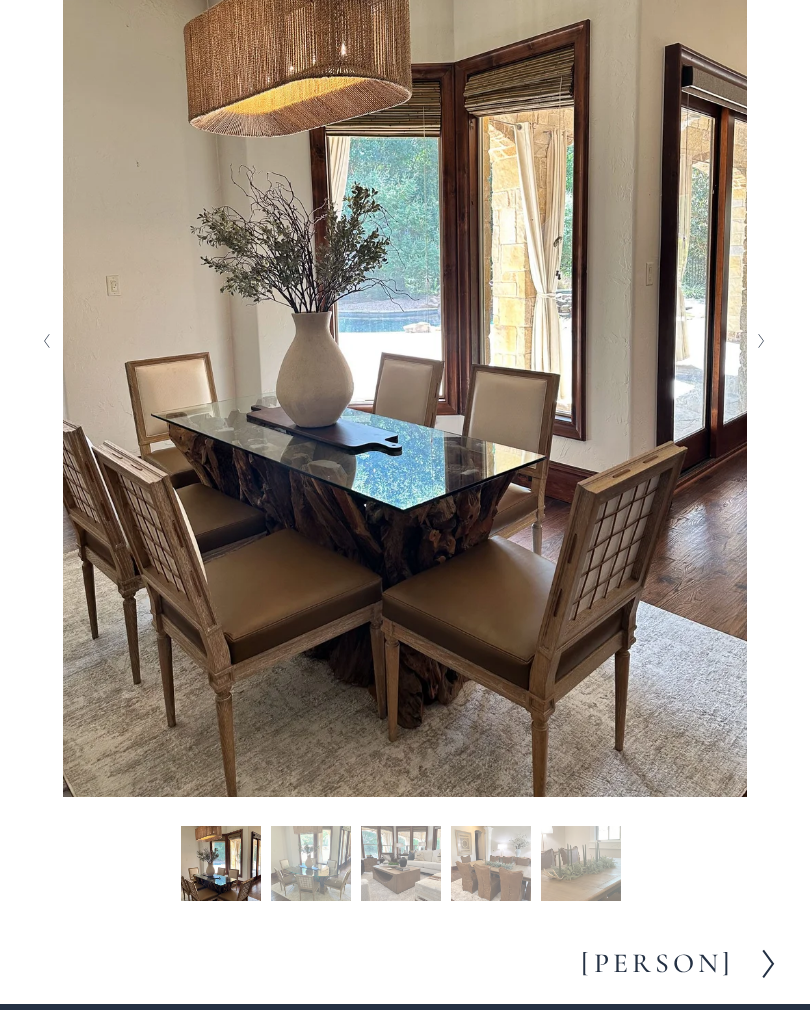 click at bounding box center (761, 341) 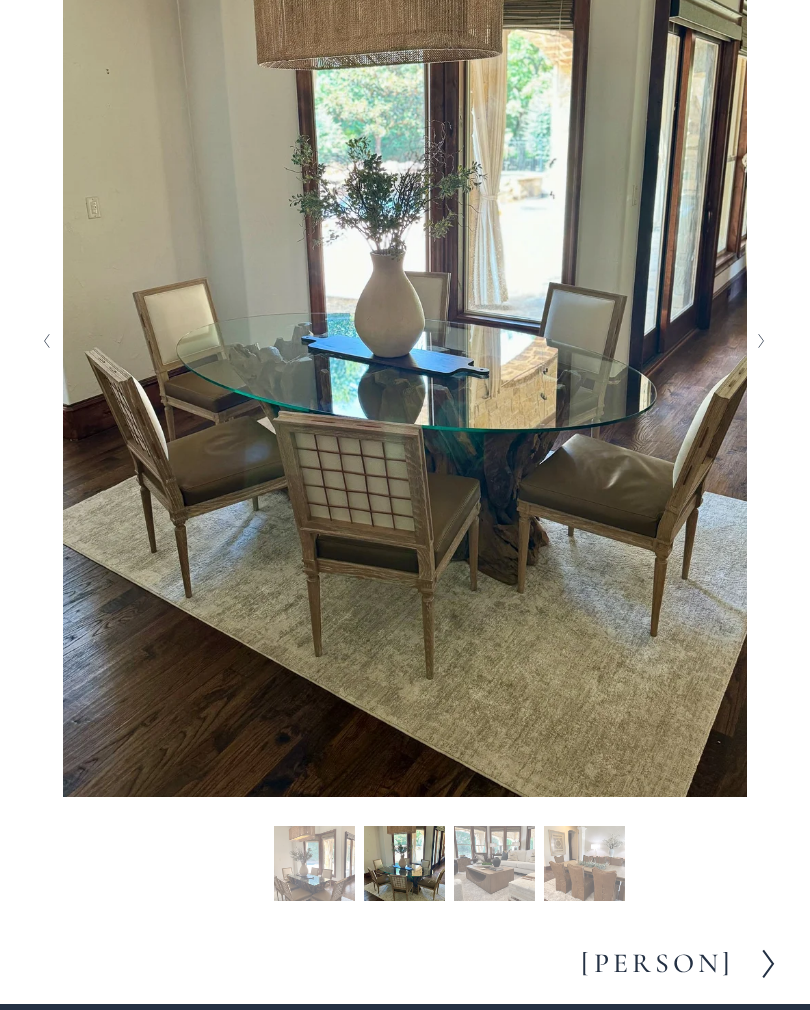 click at bounding box center (762, 341) 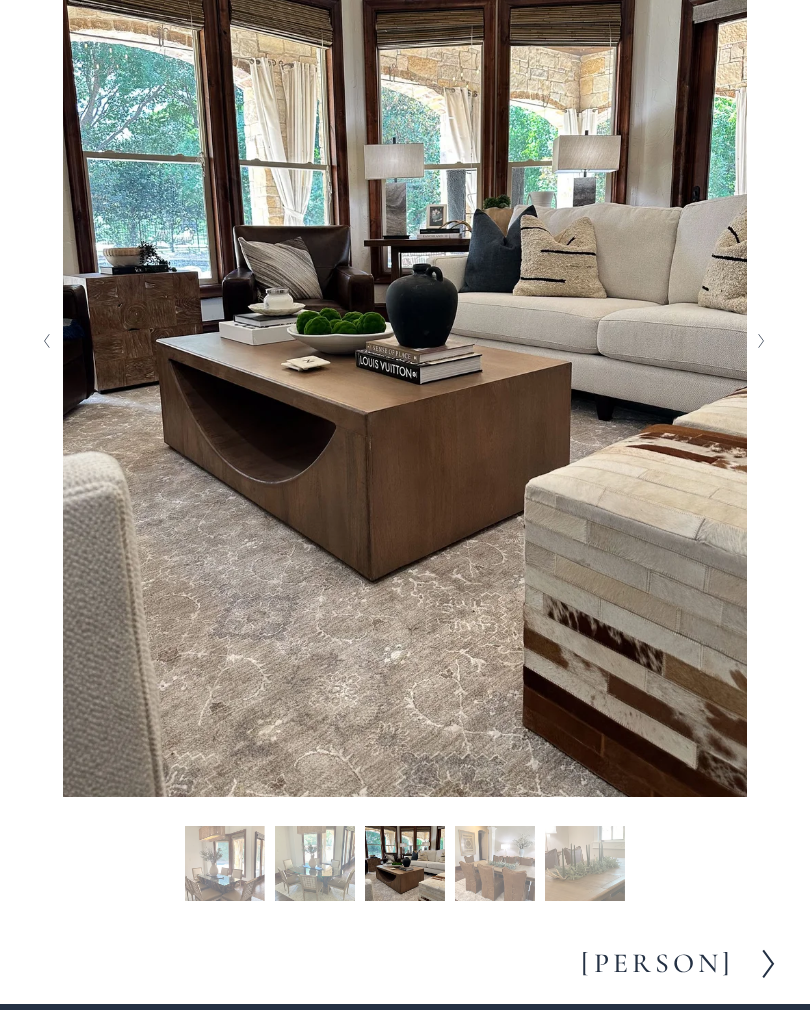 click on "[PLANT_NAME]" at bounding box center (657, 964) 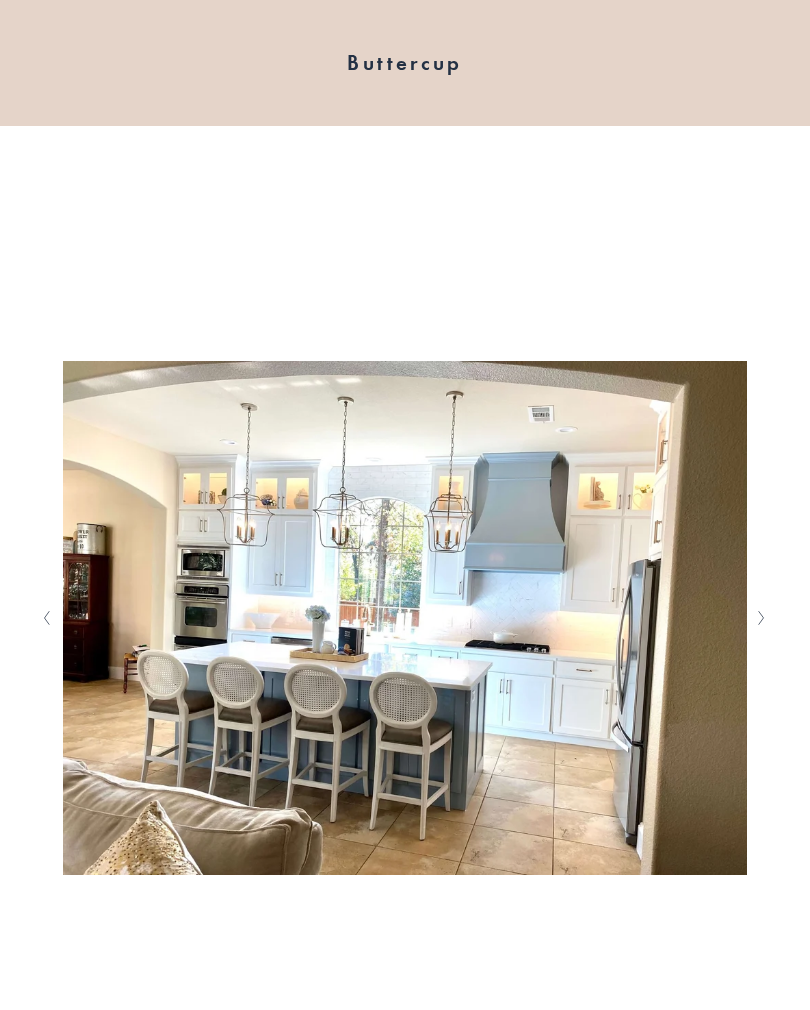 scroll, scrollTop: 246, scrollLeft: 0, axis: vertical 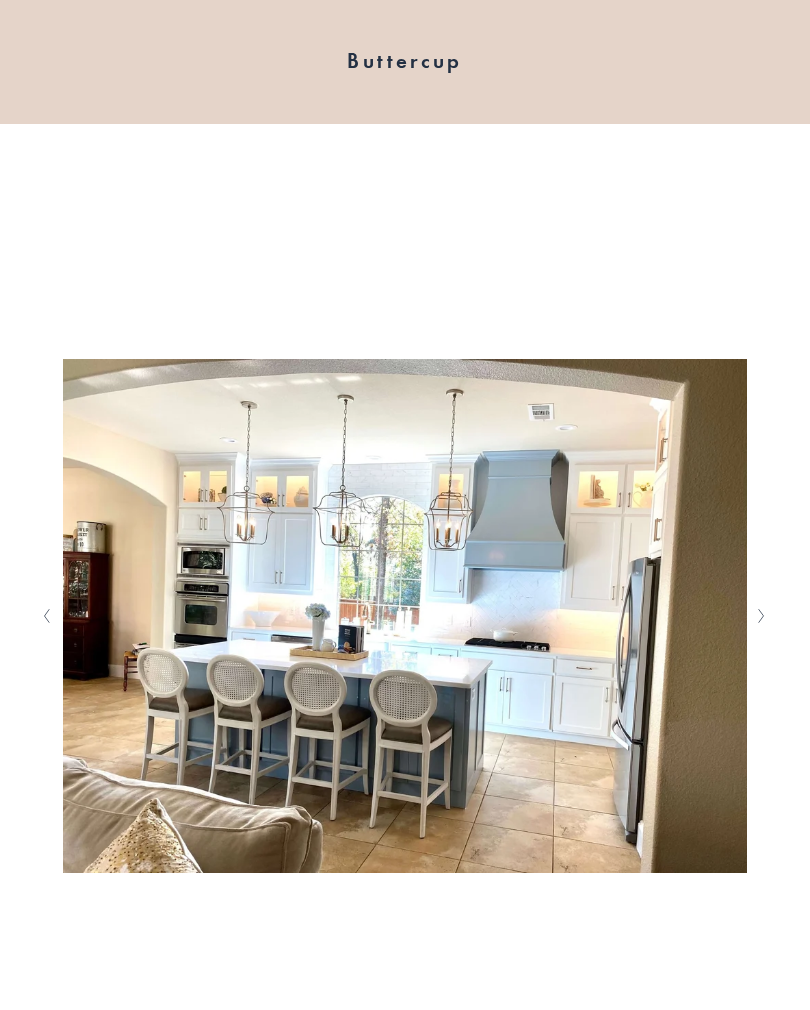 click at bounding box center (761, 617) 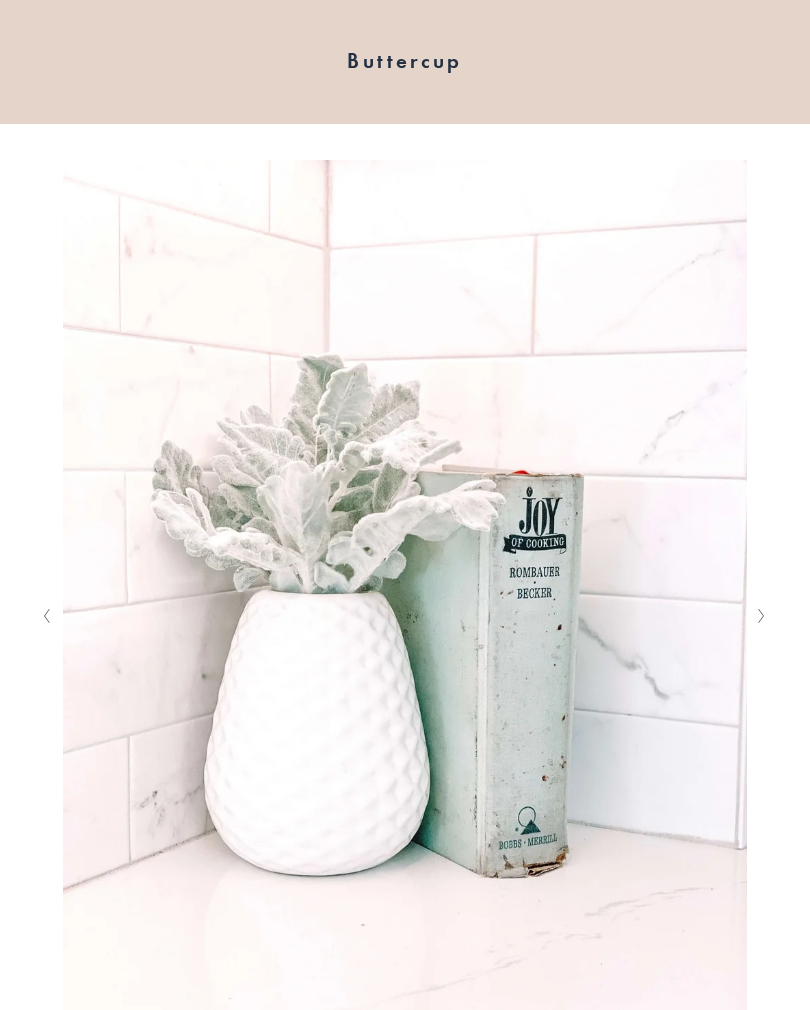 click at bounding box center (761, 616) 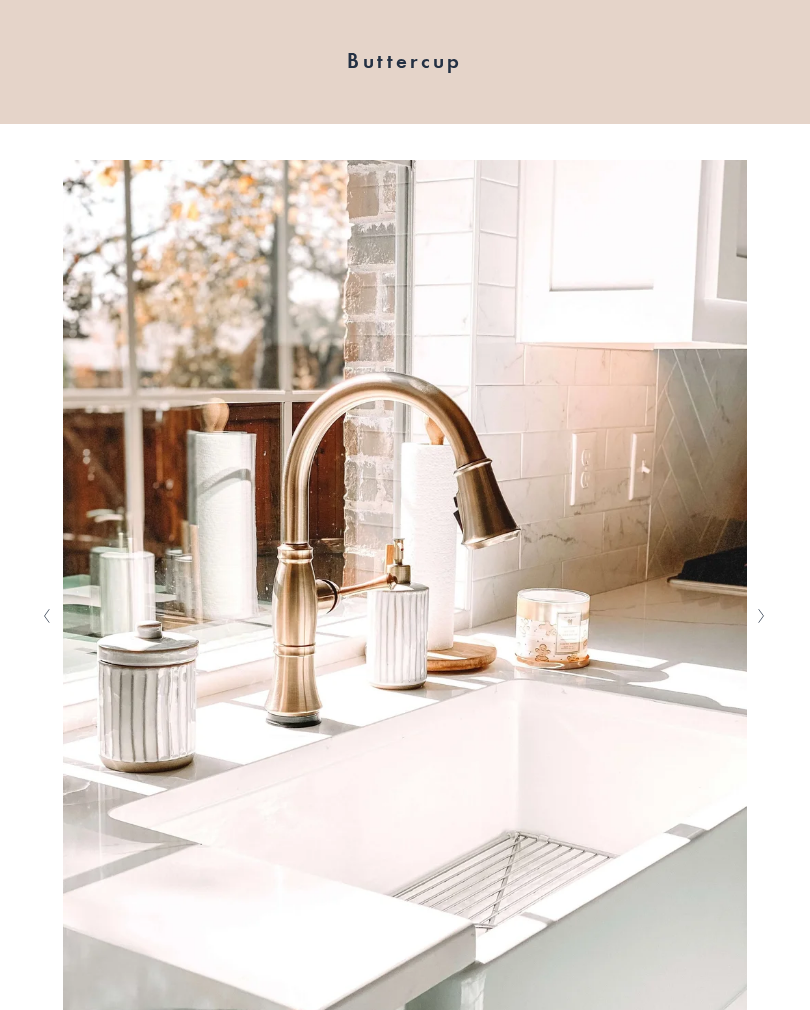 click at bounding box center (761, 616) 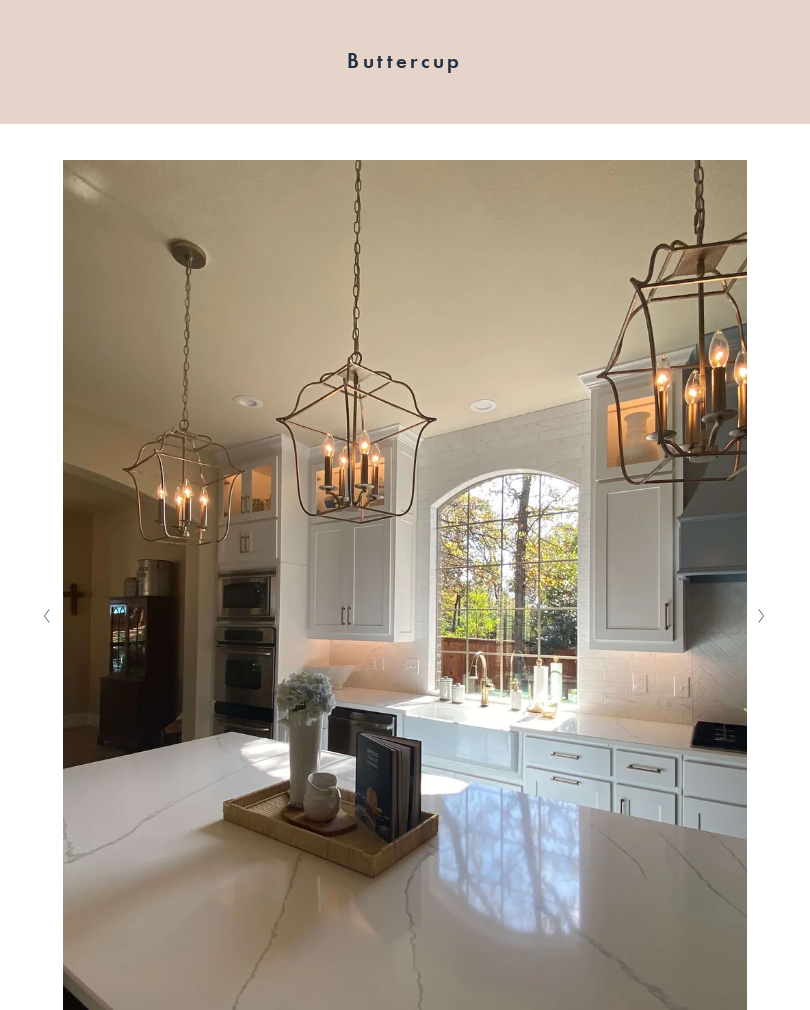click at bounding box center (762, 616) 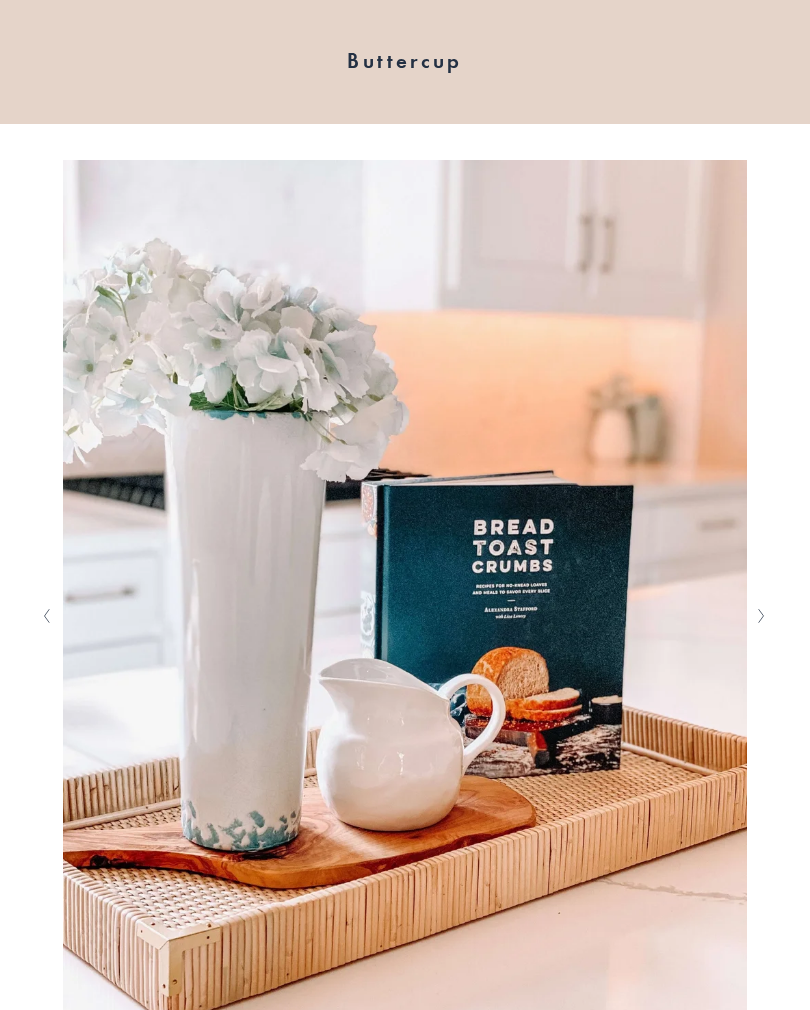 click at bounding box center (762, 616) 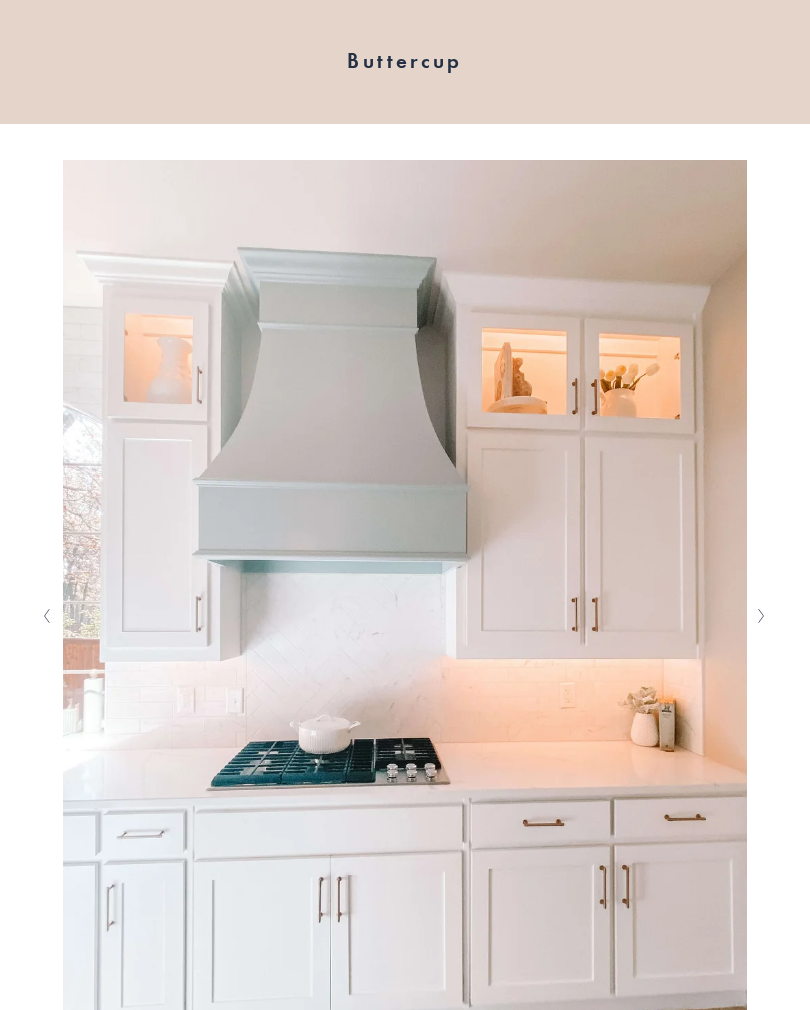 click at bounding box center [762, 616] 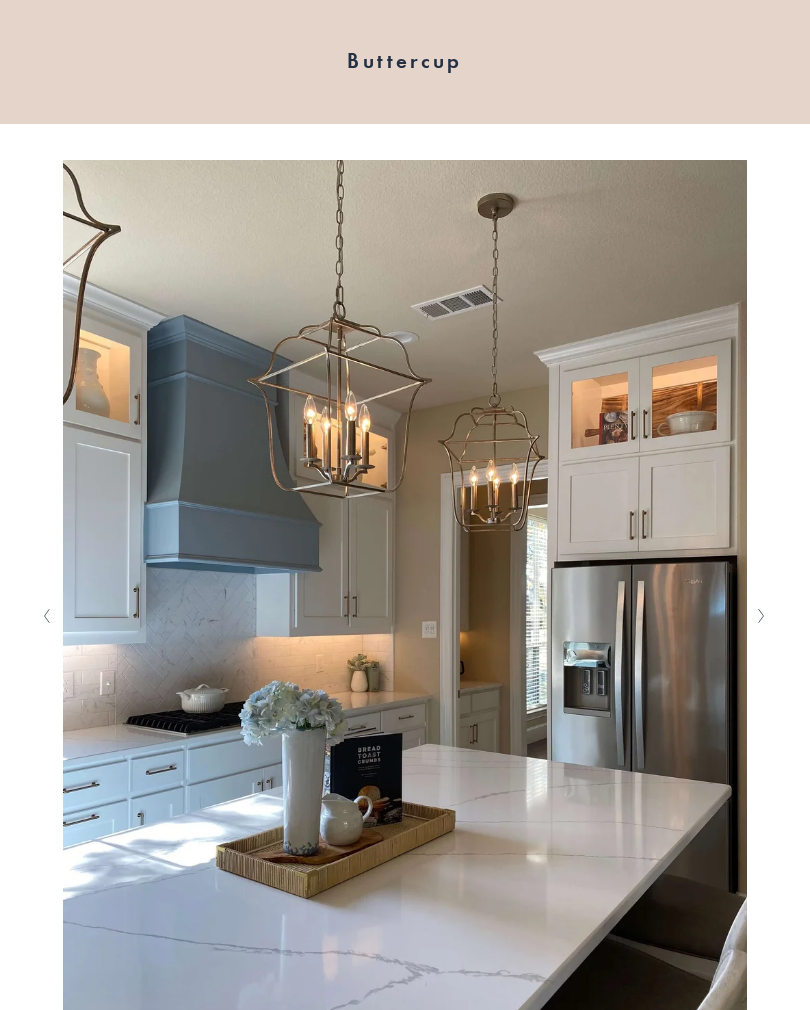 click at bounding box center [762, 616] 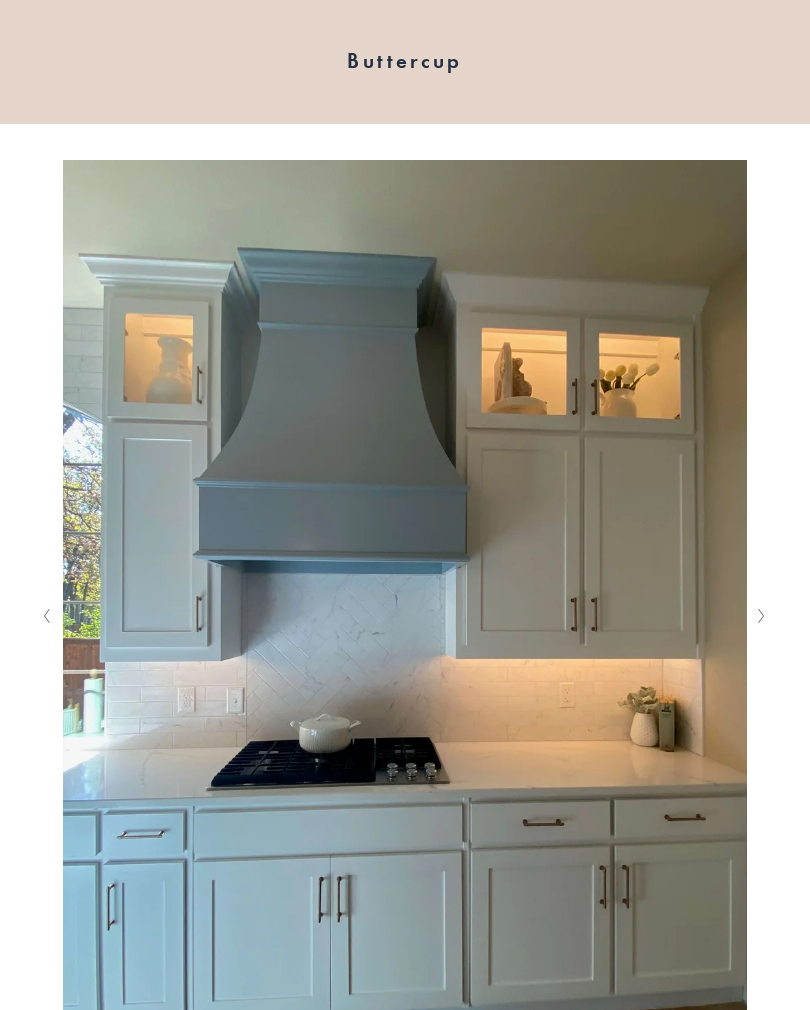 click at bounding box center (762, 616) 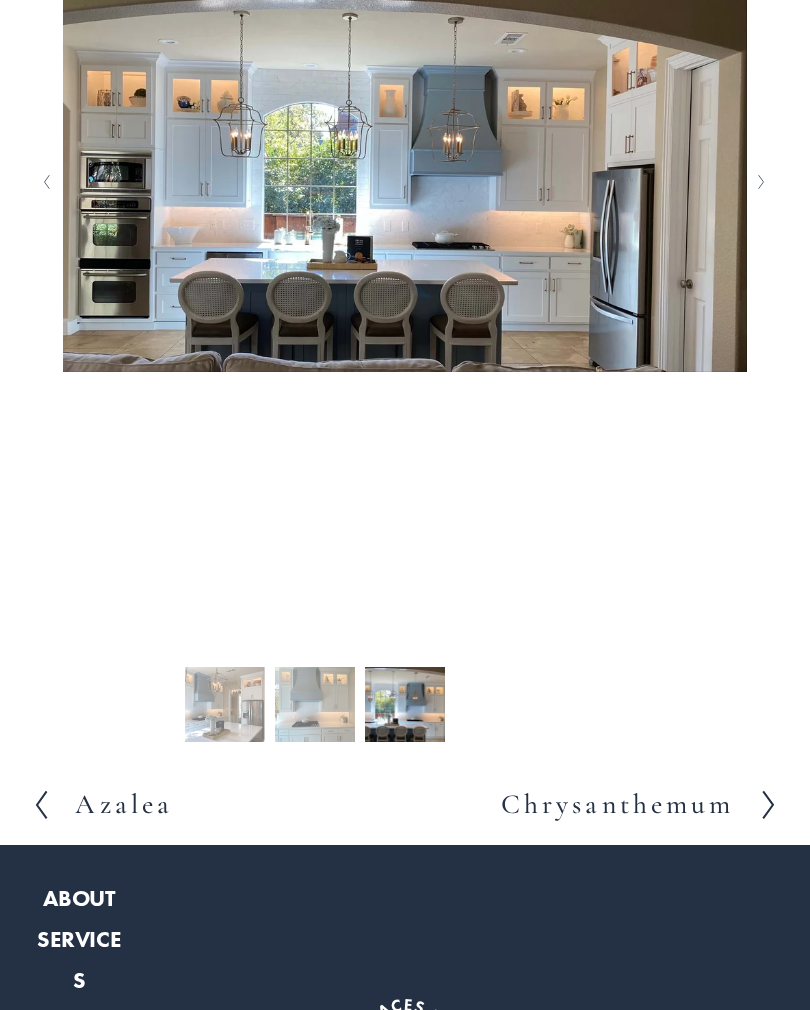 scroll, scrollTop: 682, scrollLeft: 0, axis: vertical 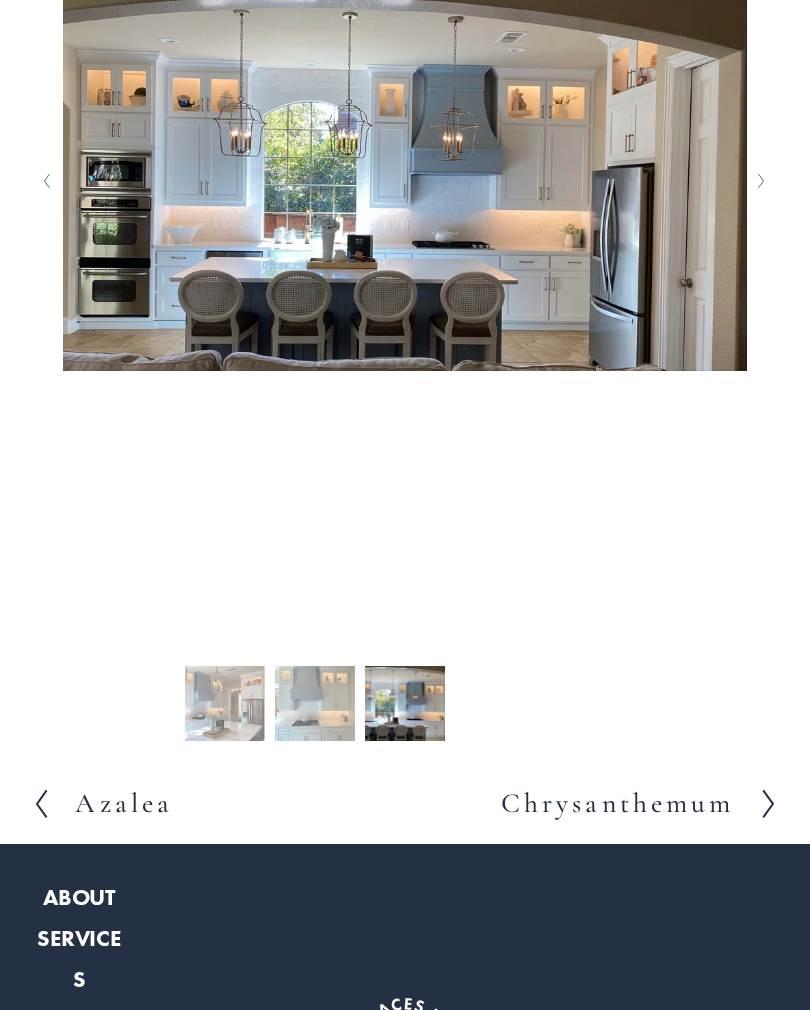 click on "Chrysanthemum" at bounding box center [618, 804] 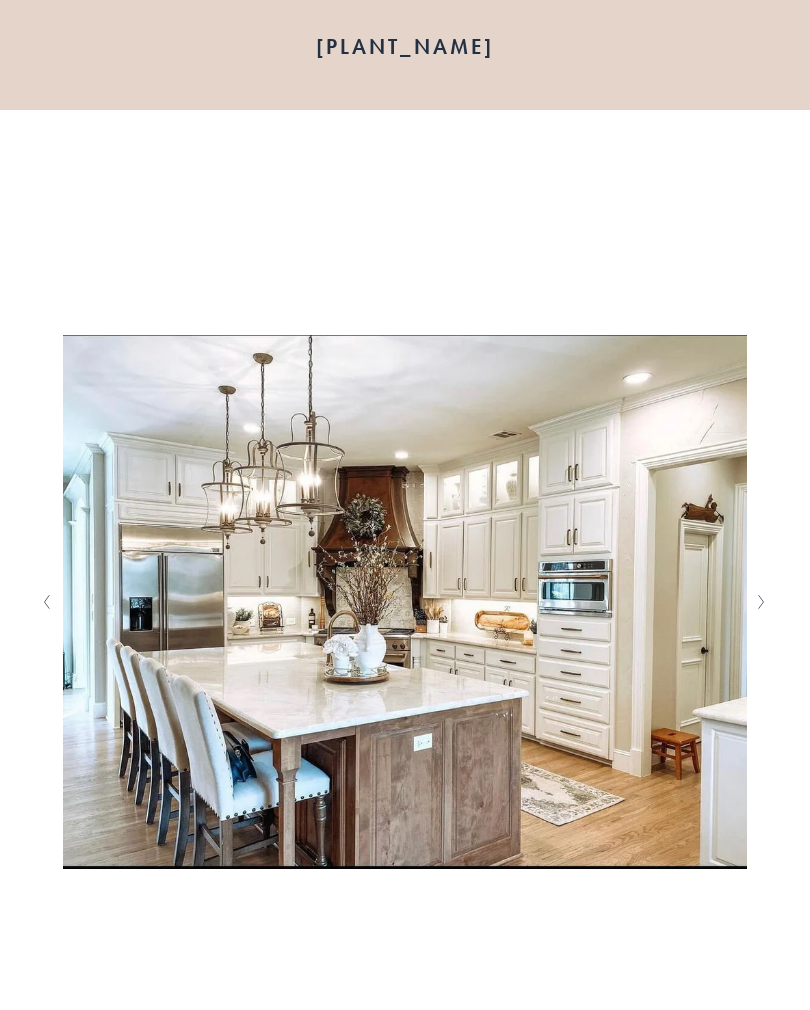 scroll, scrollTop: 261, scrollLeft: 0, axis: vertical 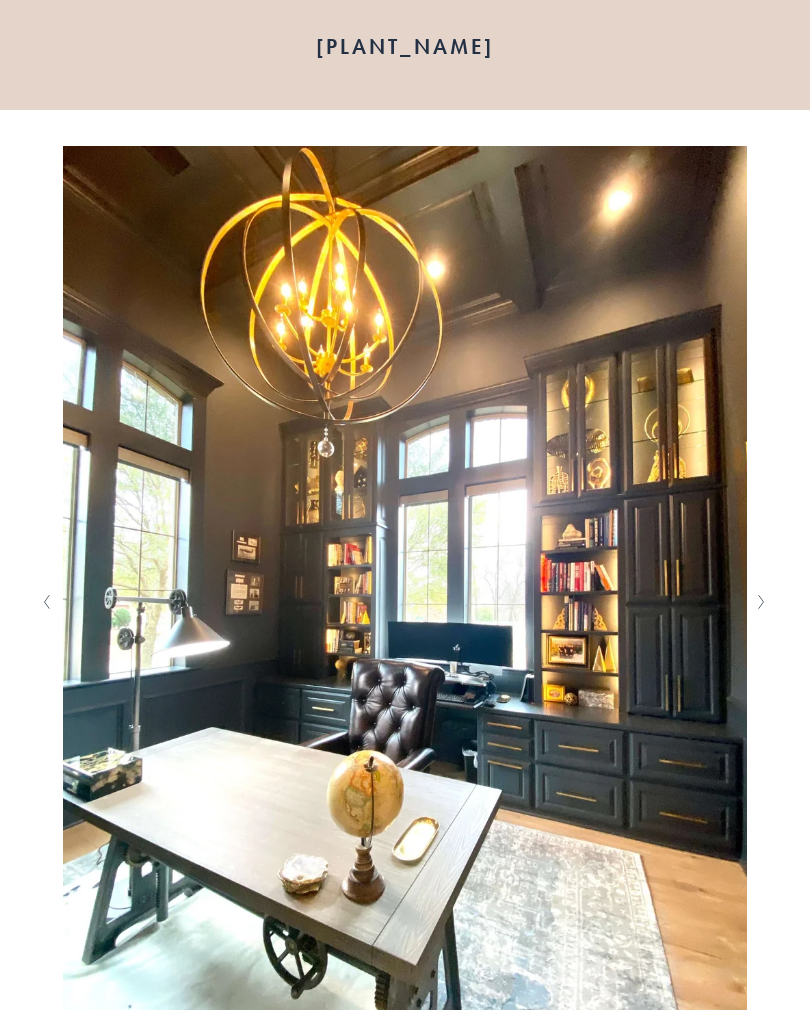 click at bounding box center (762, 602) 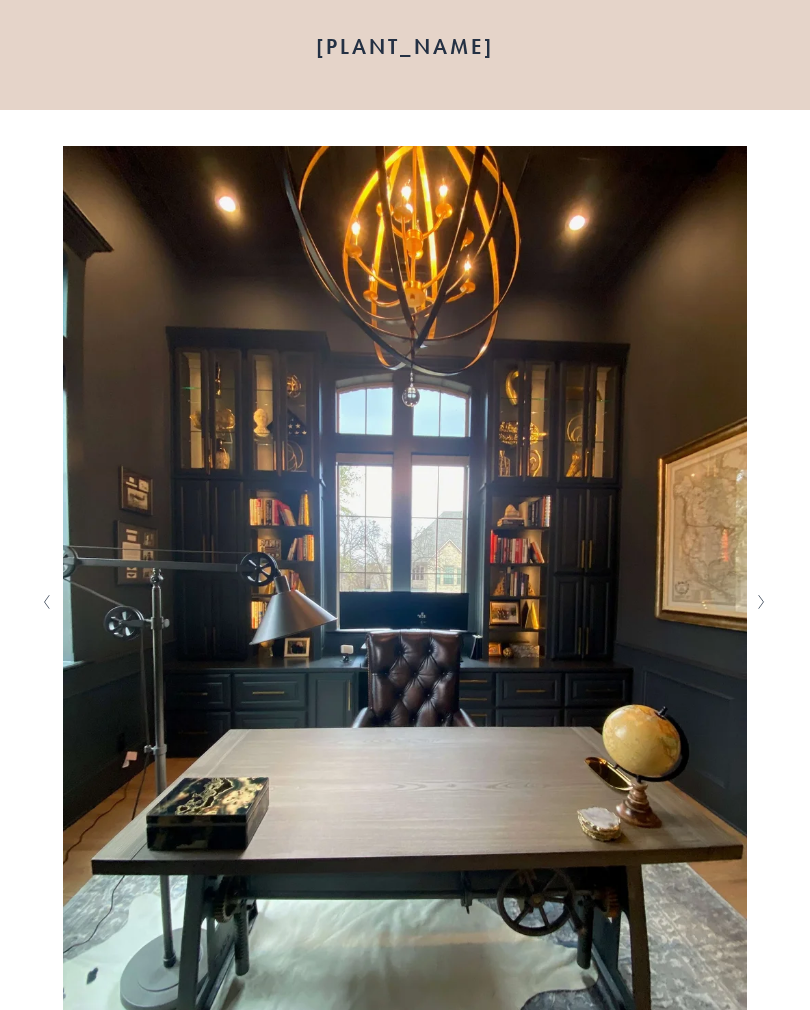 click at bounding box center (762, 602) 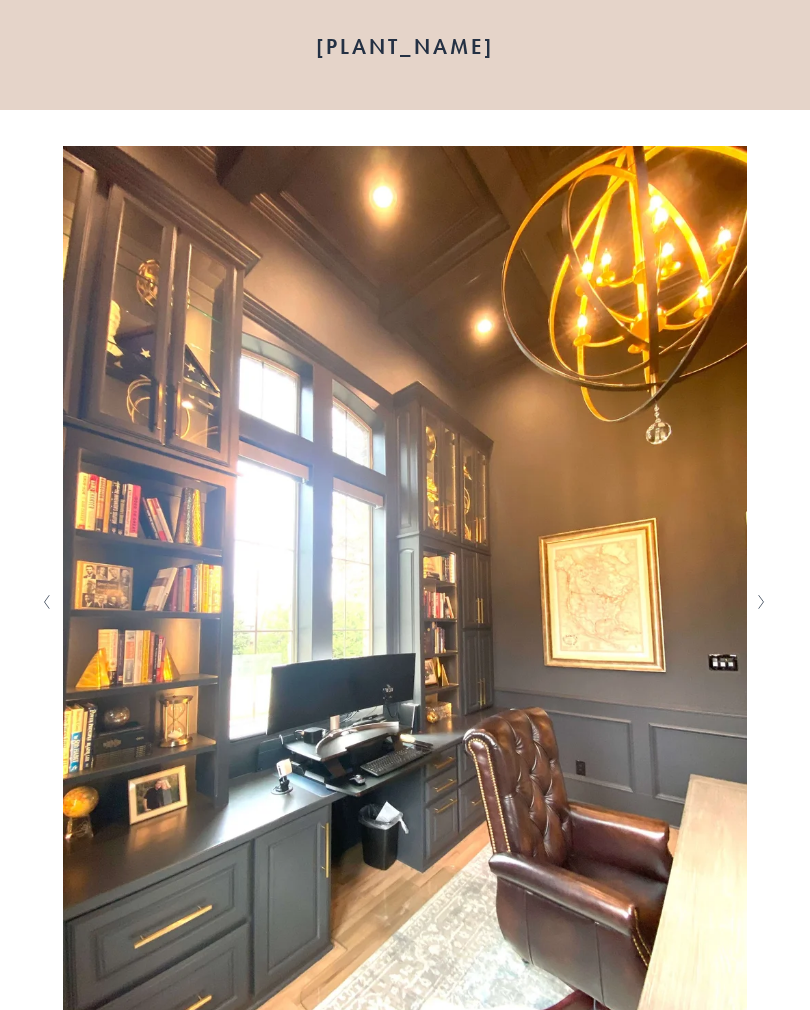 click at bounding box center (761, 602) 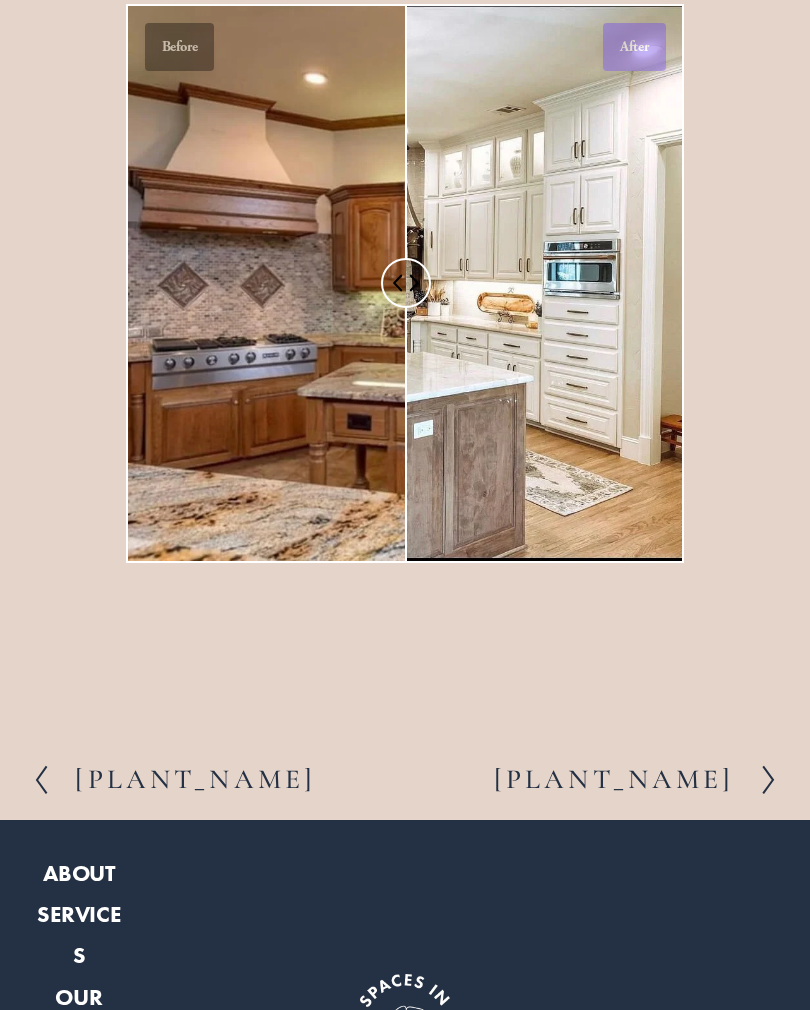 scroll, scrollTop: 1571, scrollLeft: 0, axis: vertical 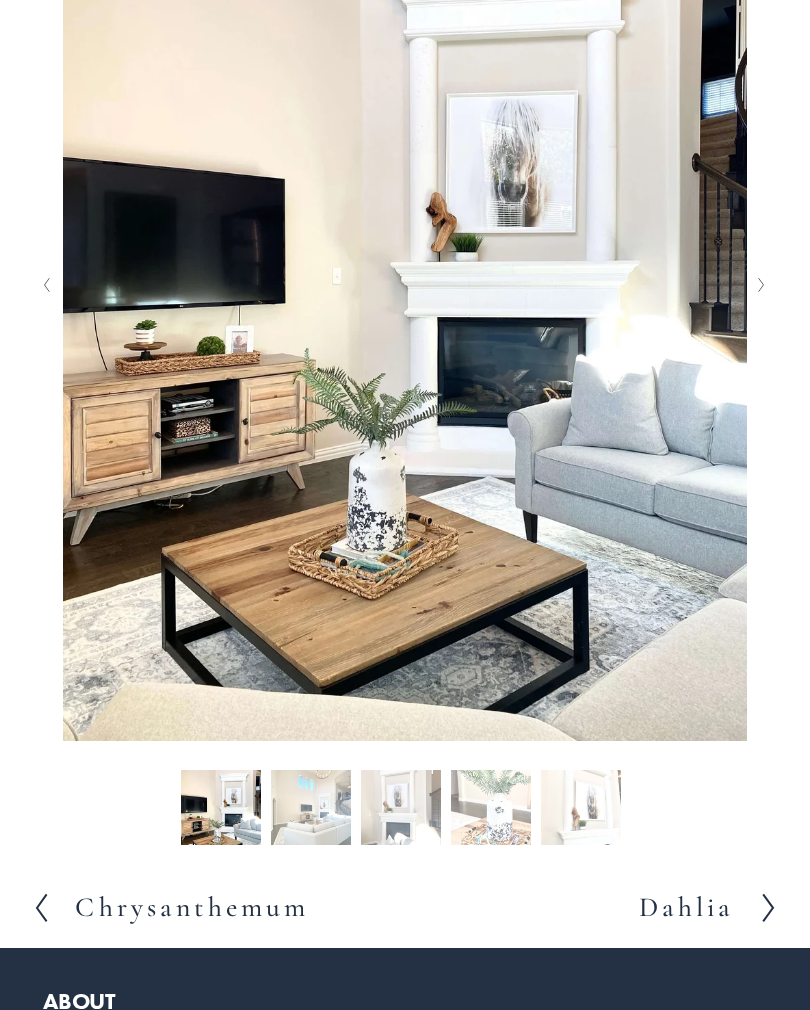 click at bounding box center (762, 285) 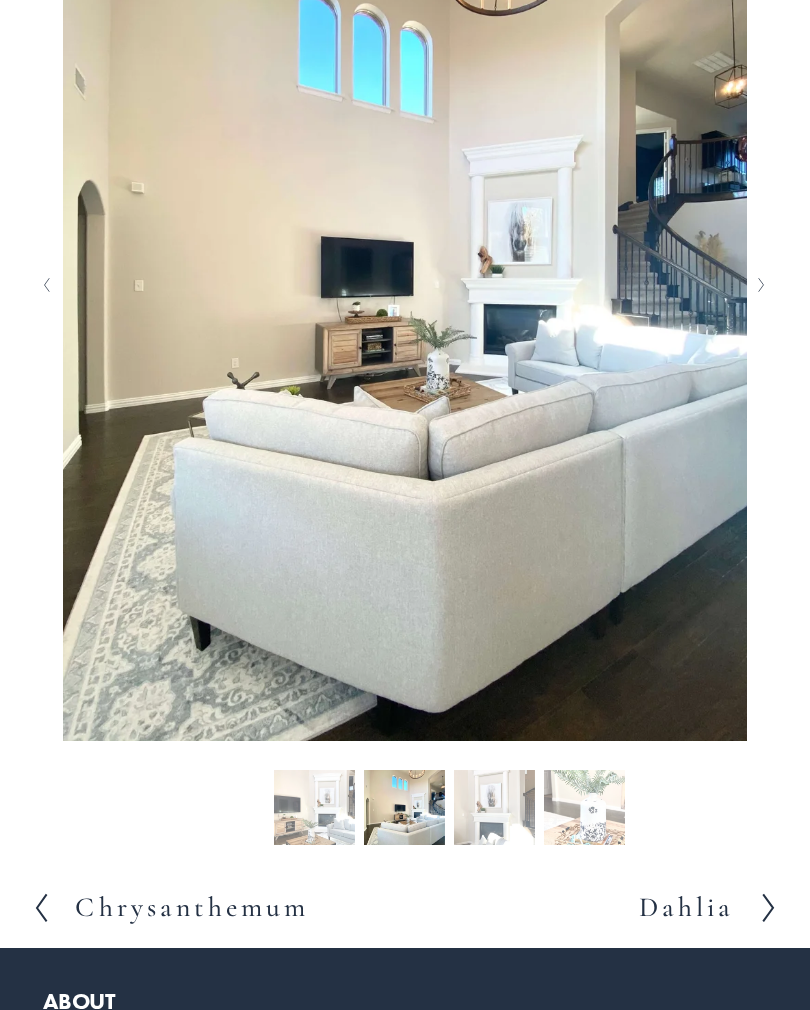 click at bounding box center (762, 285) 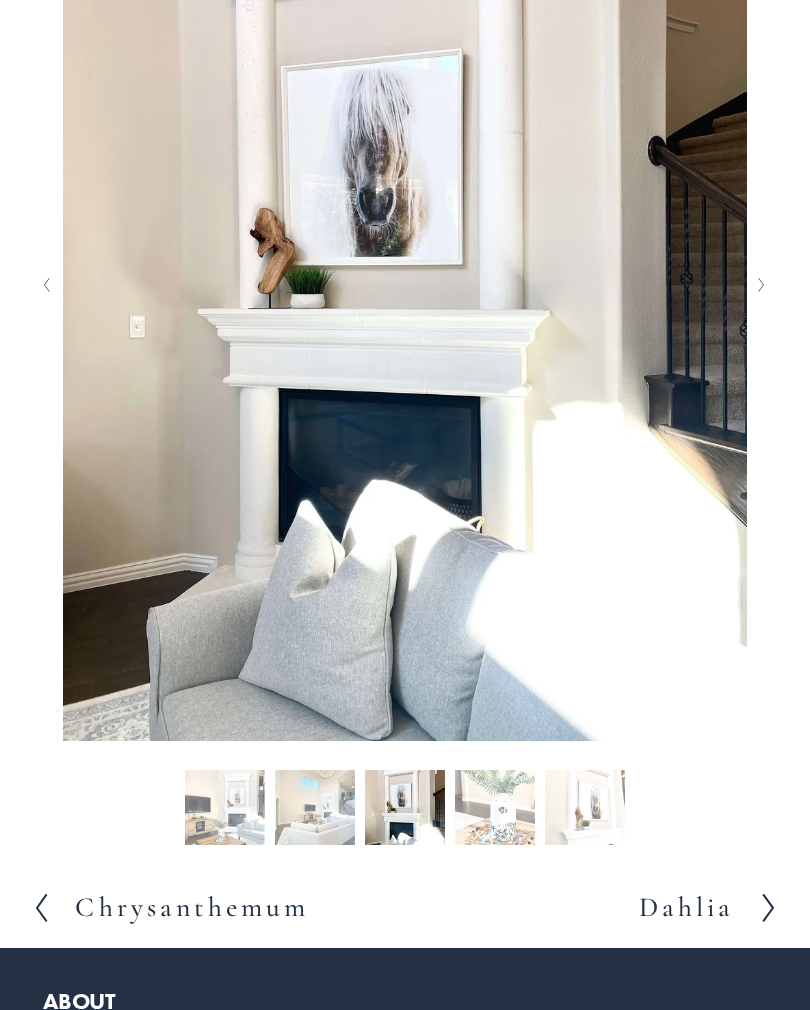 click at bounding box center (762, 285) 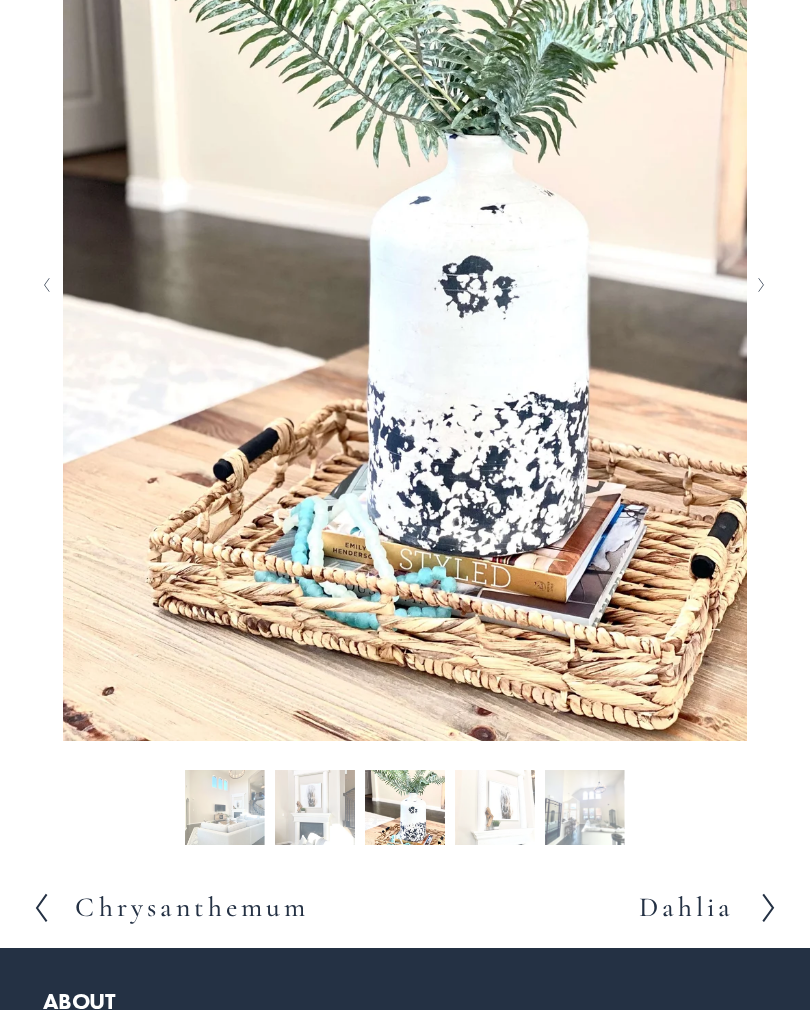click at bounding box center (762, 285) 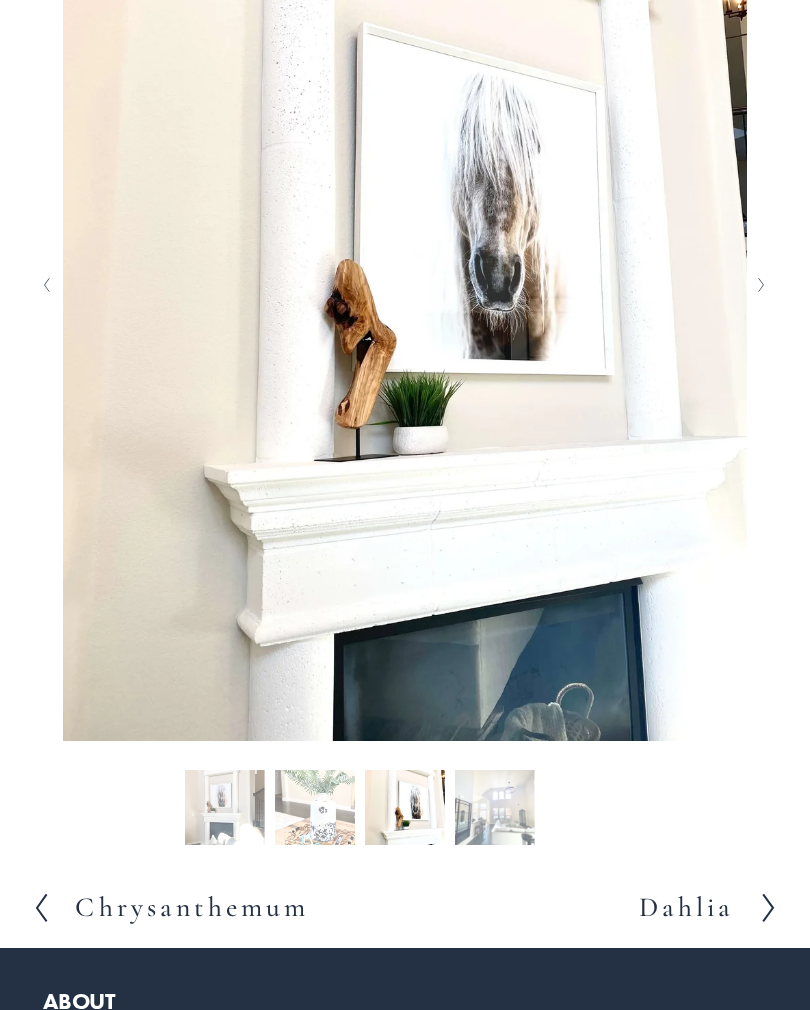 click at bounding box center (762, 285) 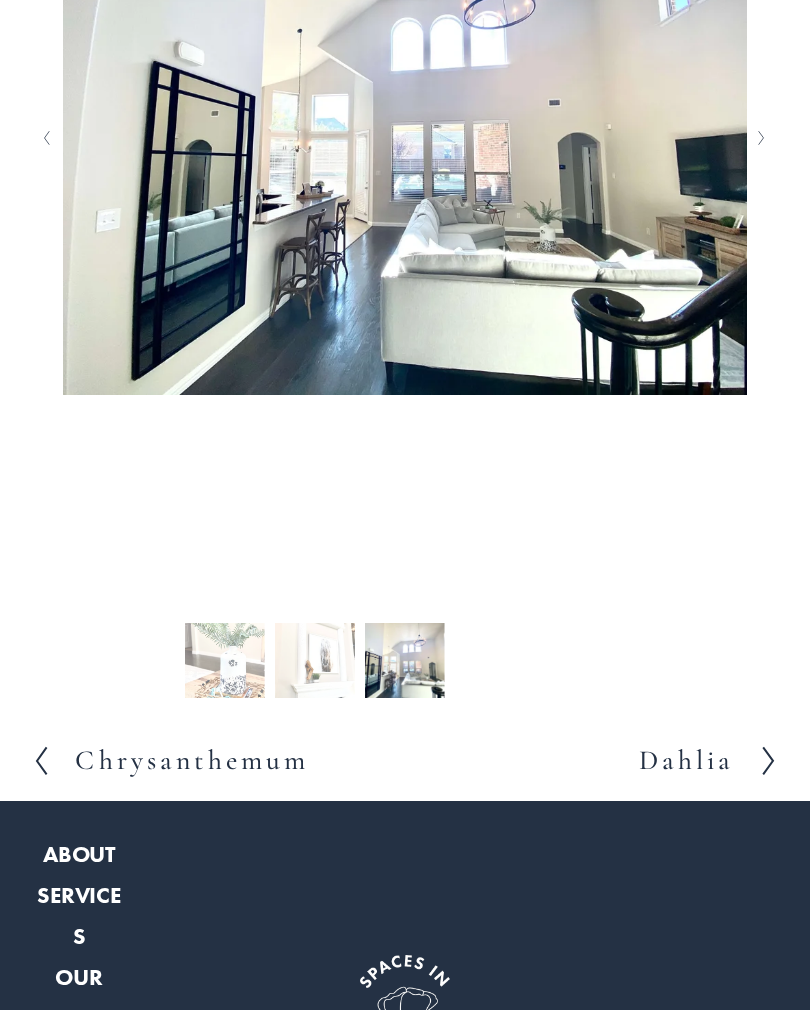 scroll, scrollTop: 742, scrollLeft: 0, axis: vertical 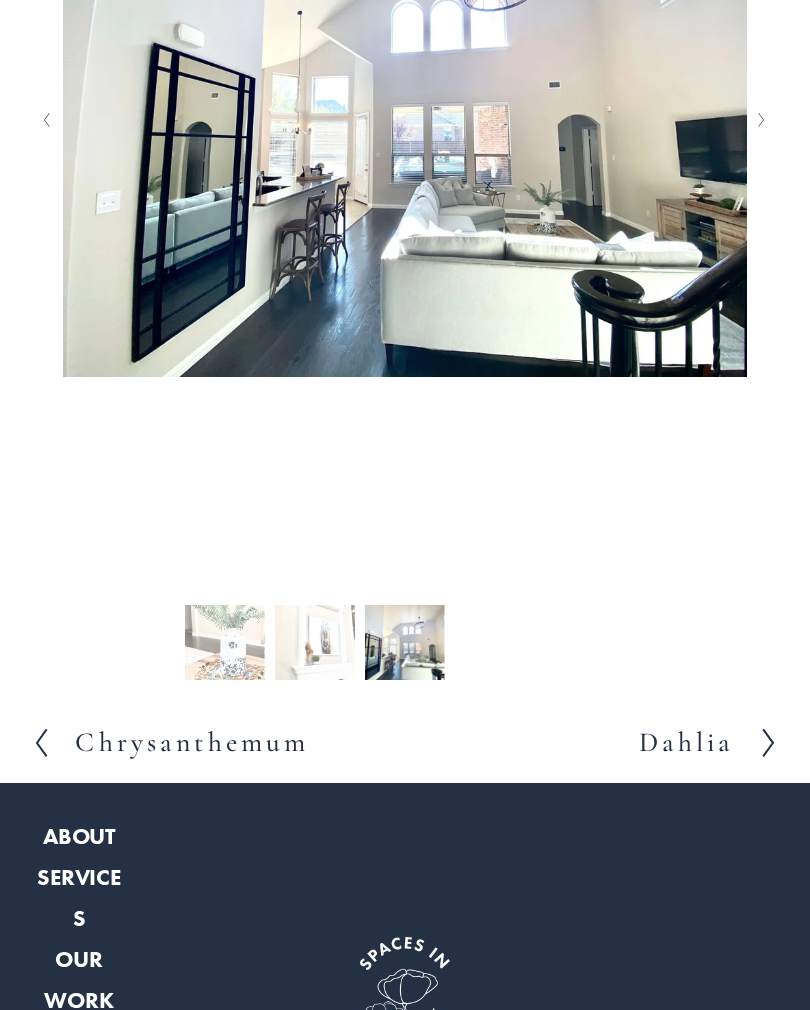 click on "Previous
Previous
Chrysanthemum
Next
Next
Dahlia" at bounding box center [405, 743] 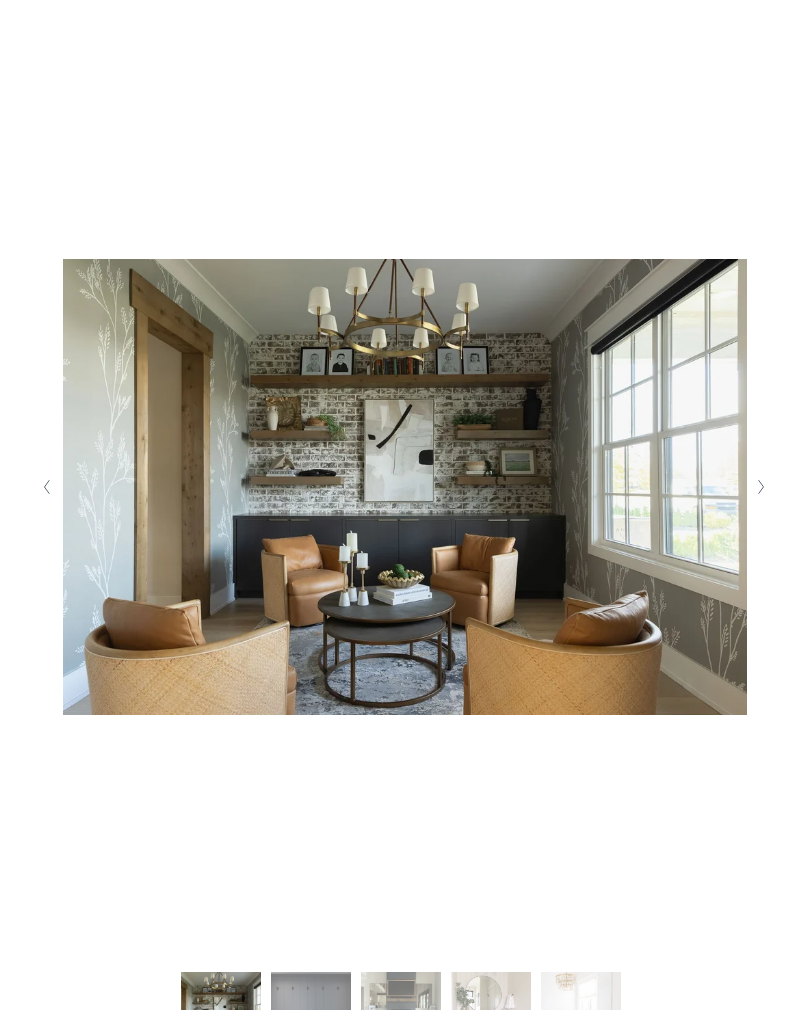 scroll, scrollTop: 385, scrollLeft: 0, axis: vertical 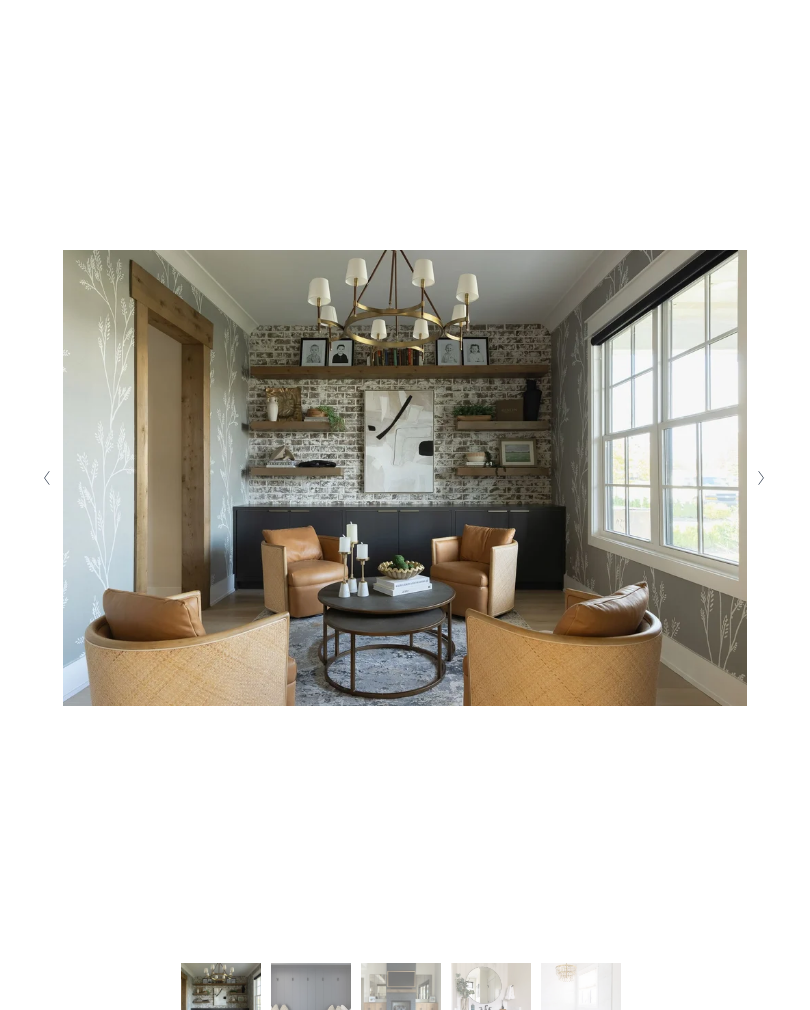 click at bounding box center [762, 478] 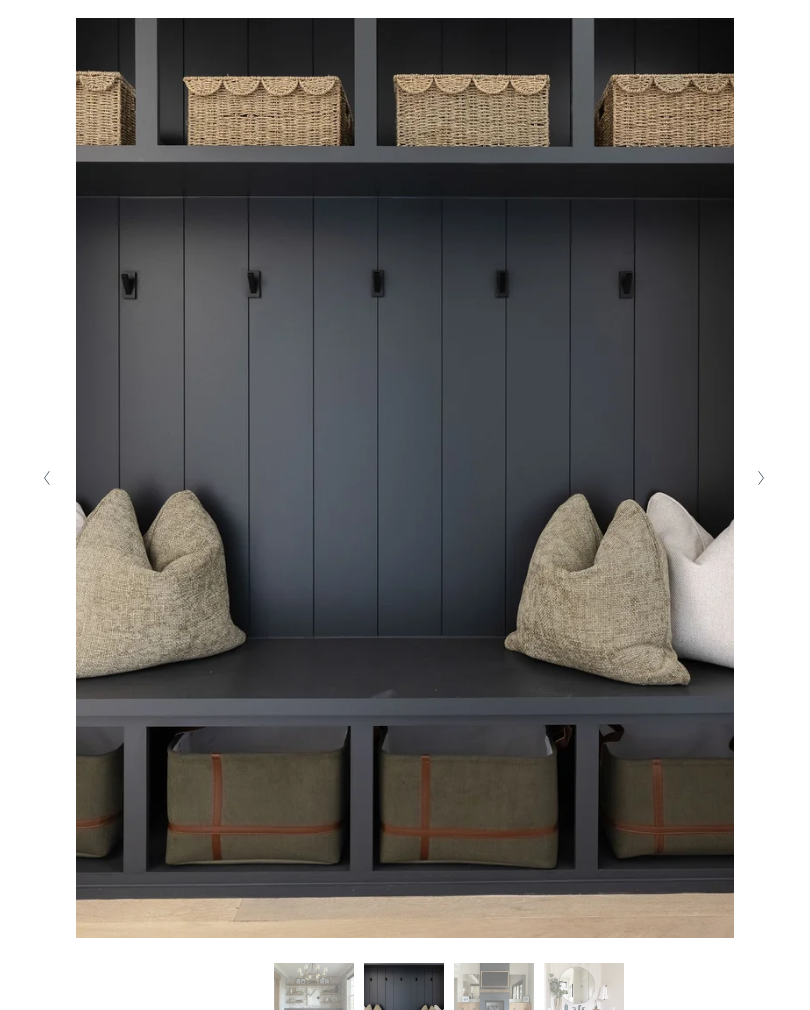 click at bounding box center [761, 478] 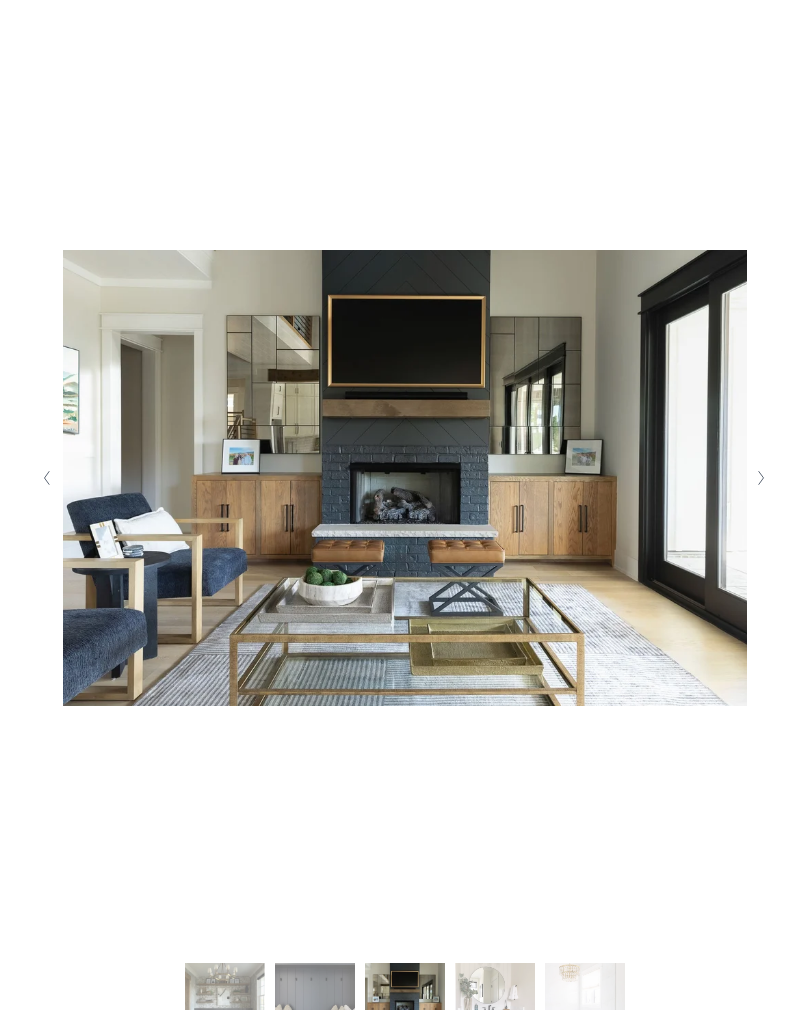 click at bounding box center [761, 478] 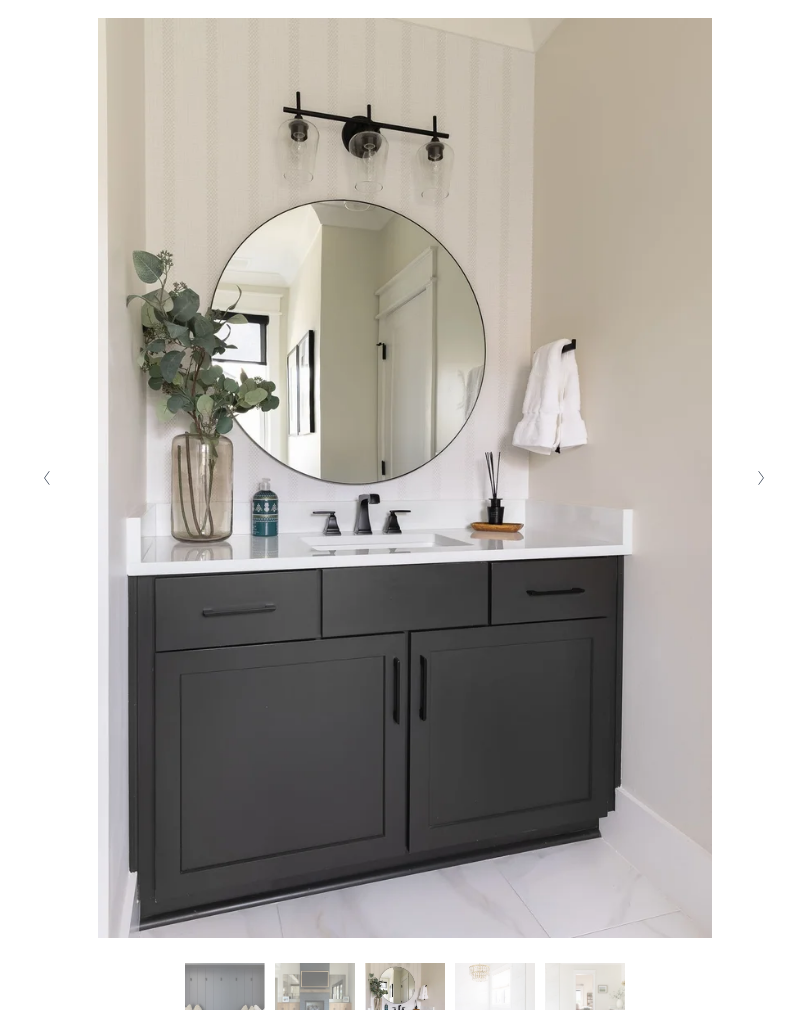 click at bounding box center [762, 478] 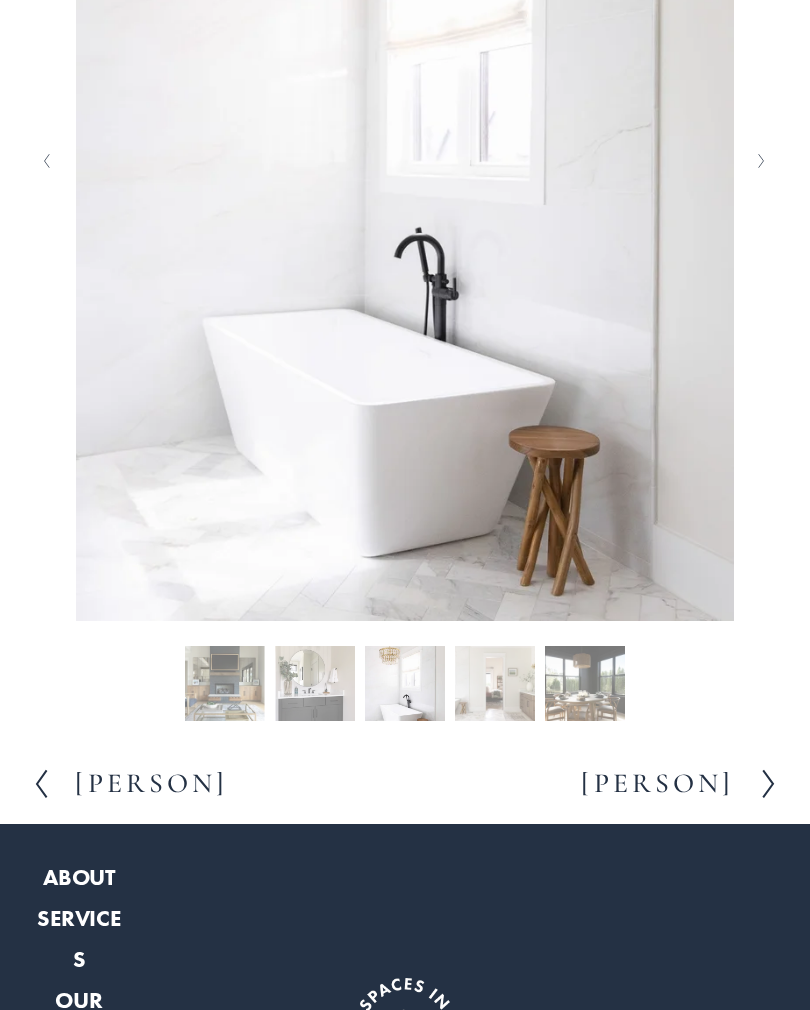 scroll, scrollTop: 812, scrollLeft: 0, axis: vertical 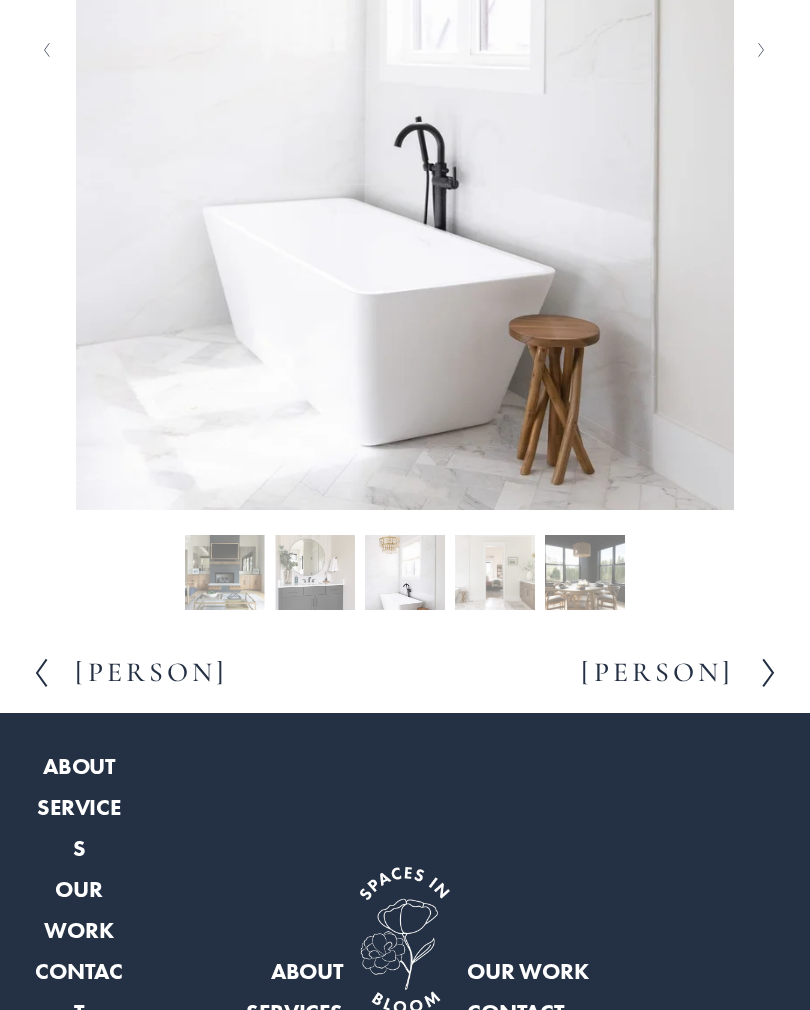 click on "Daisy" at bounding box center (657, 674) 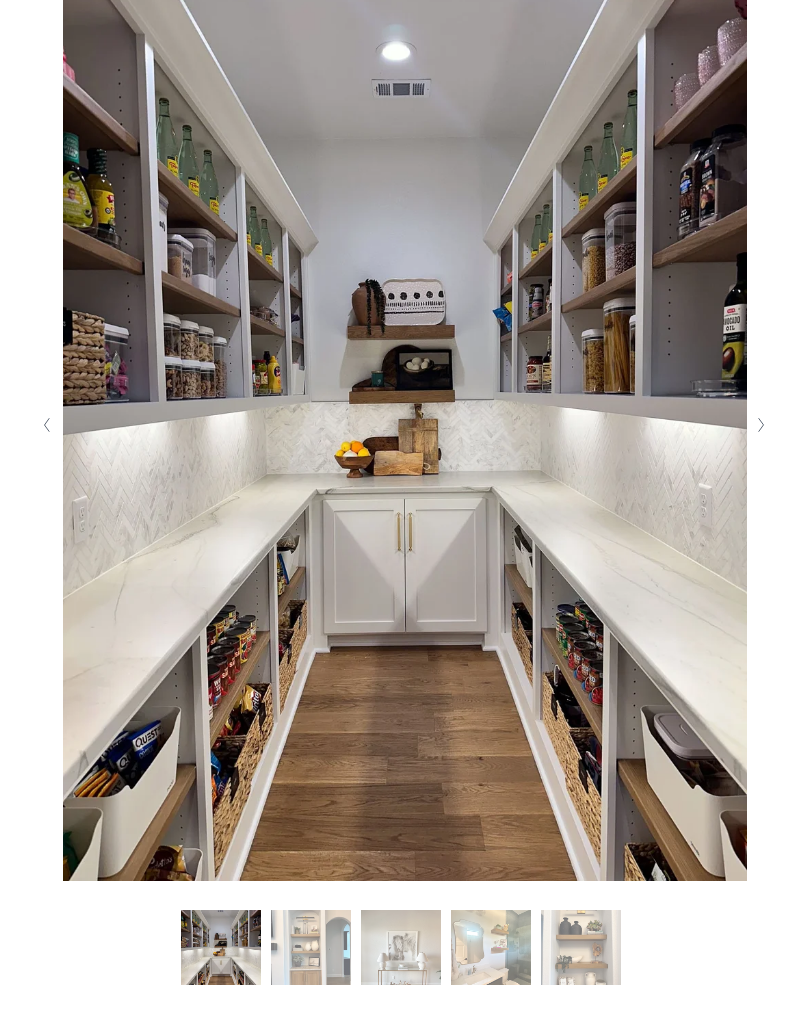 scroll, scrollTop: 450, scrollLeft: 0, axis: vertical 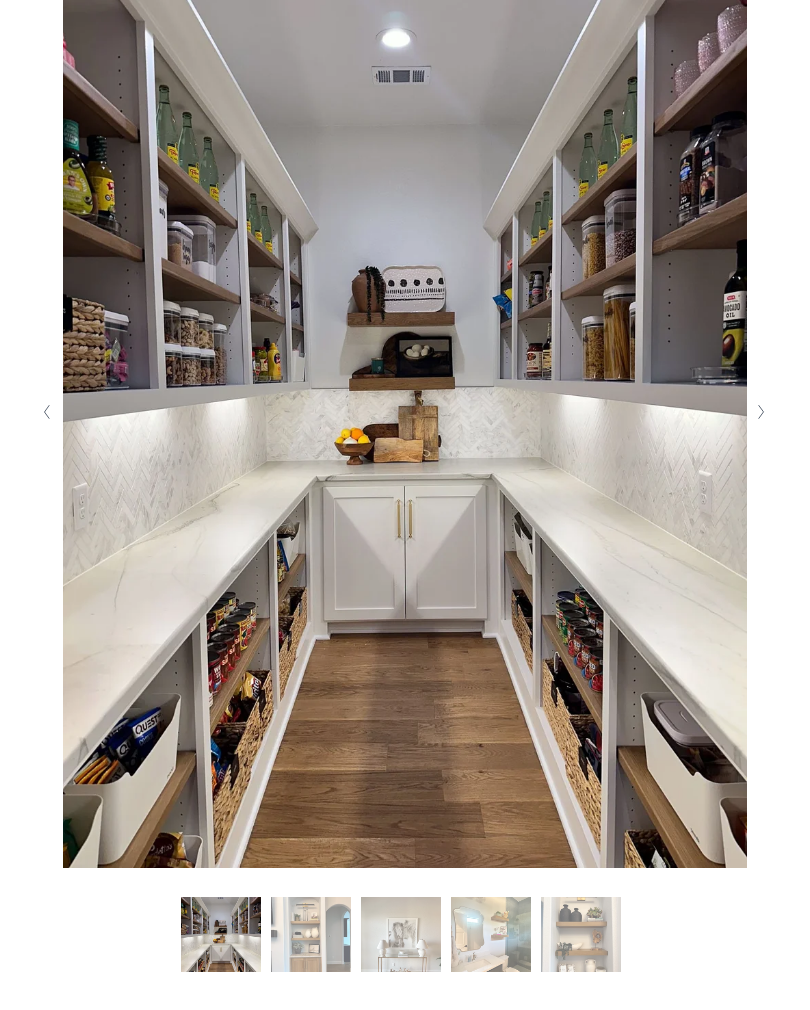 click at bounding box center [762, 413] 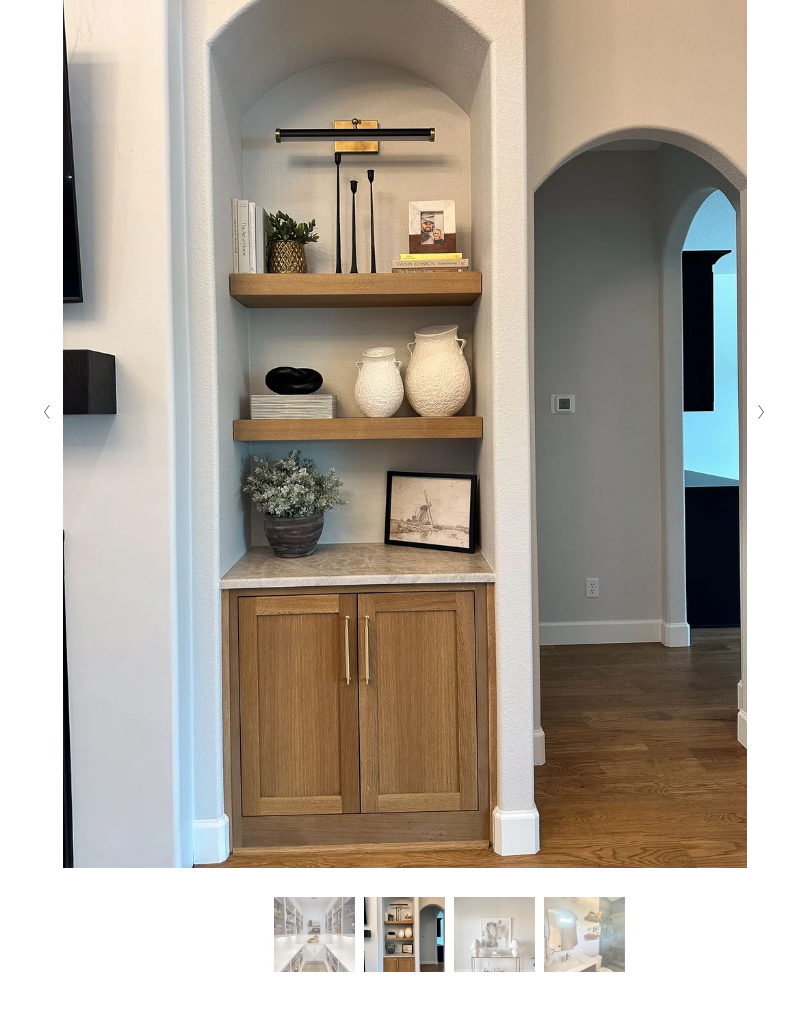 click at bounding box center [762, 412] 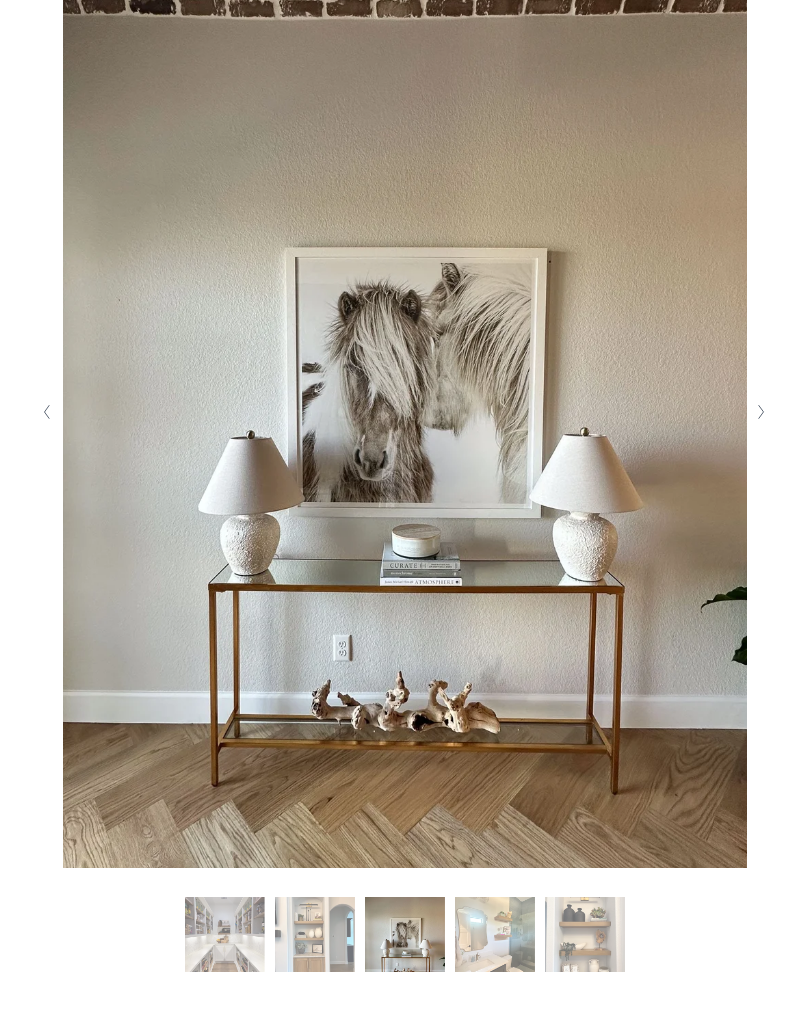 click at bounding box center [762, 412] 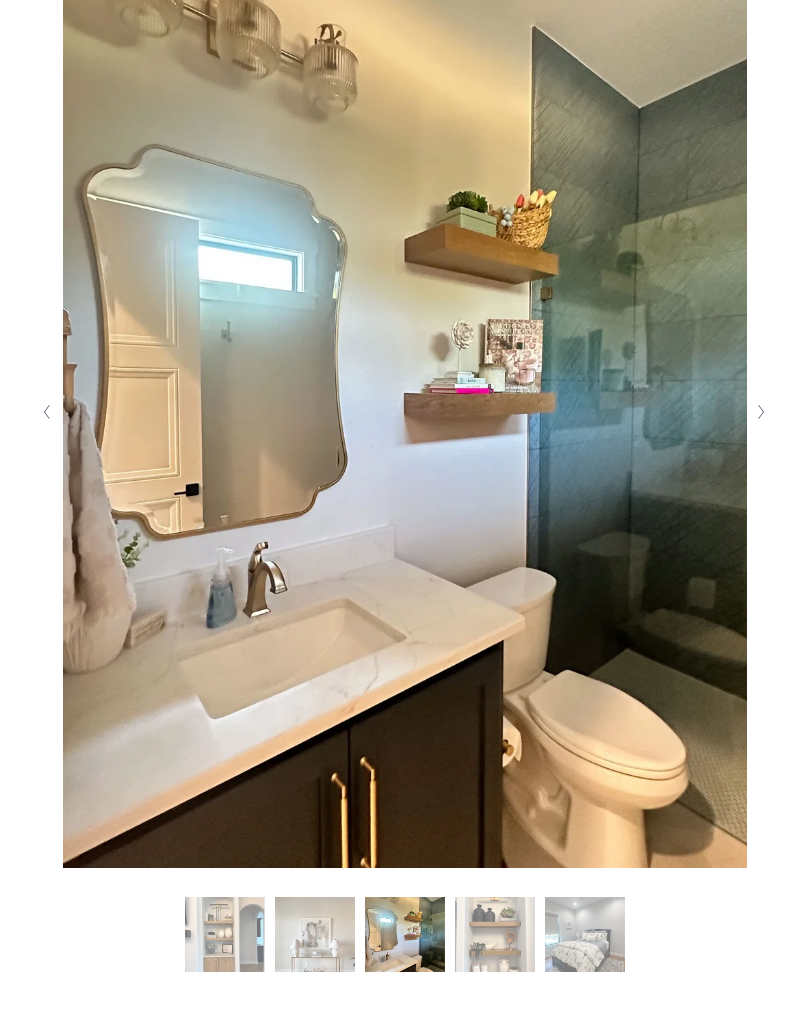 click at bounding box center [762, 412] 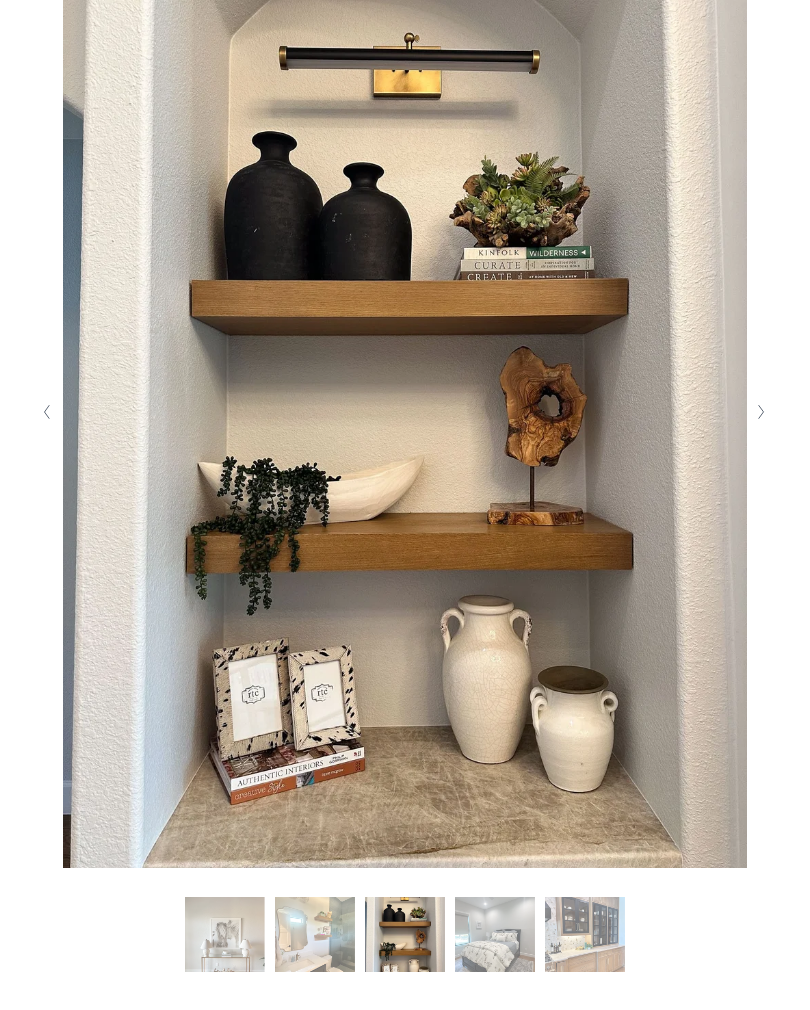 click at bounding box center (762, 412) 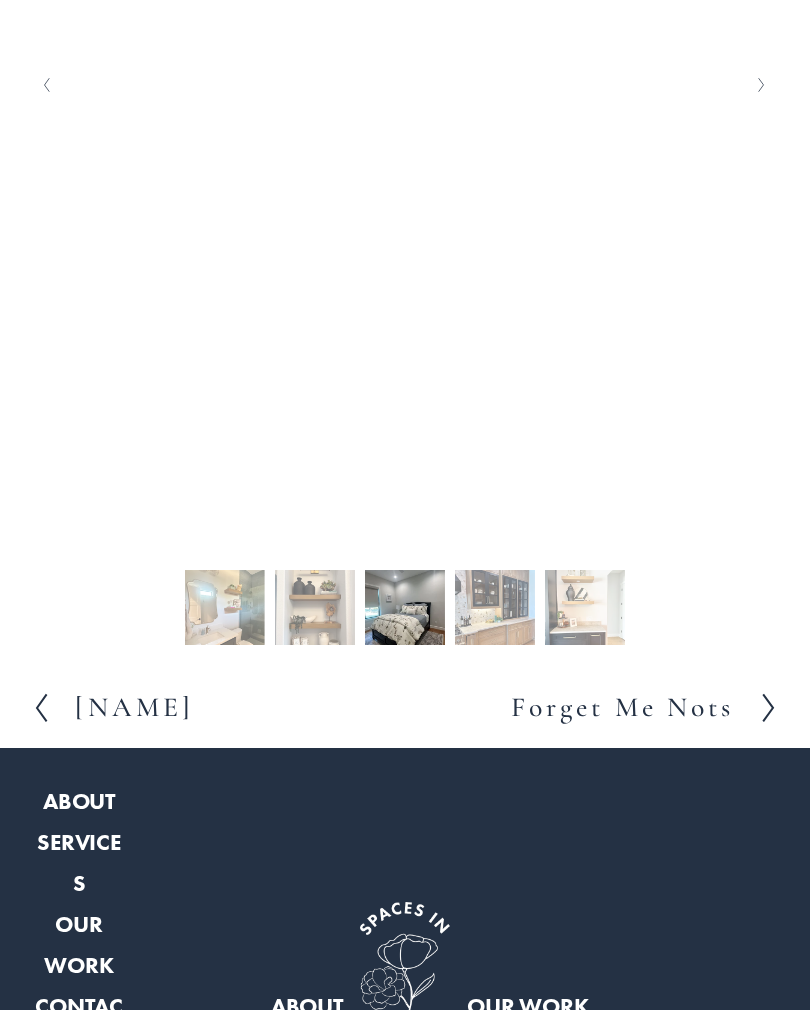 scroll, scrollTop: 784, scrollLeft: 0, axis: vertical 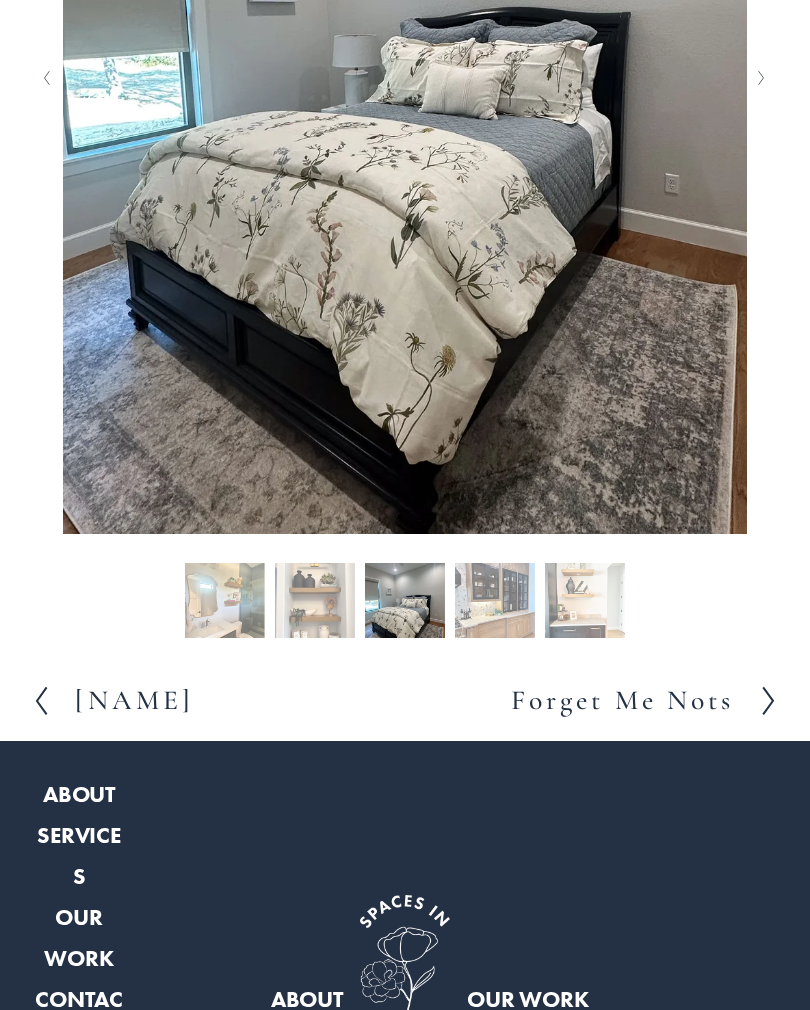 click on "Forget Me Nots" at bounding box center [622, 702] 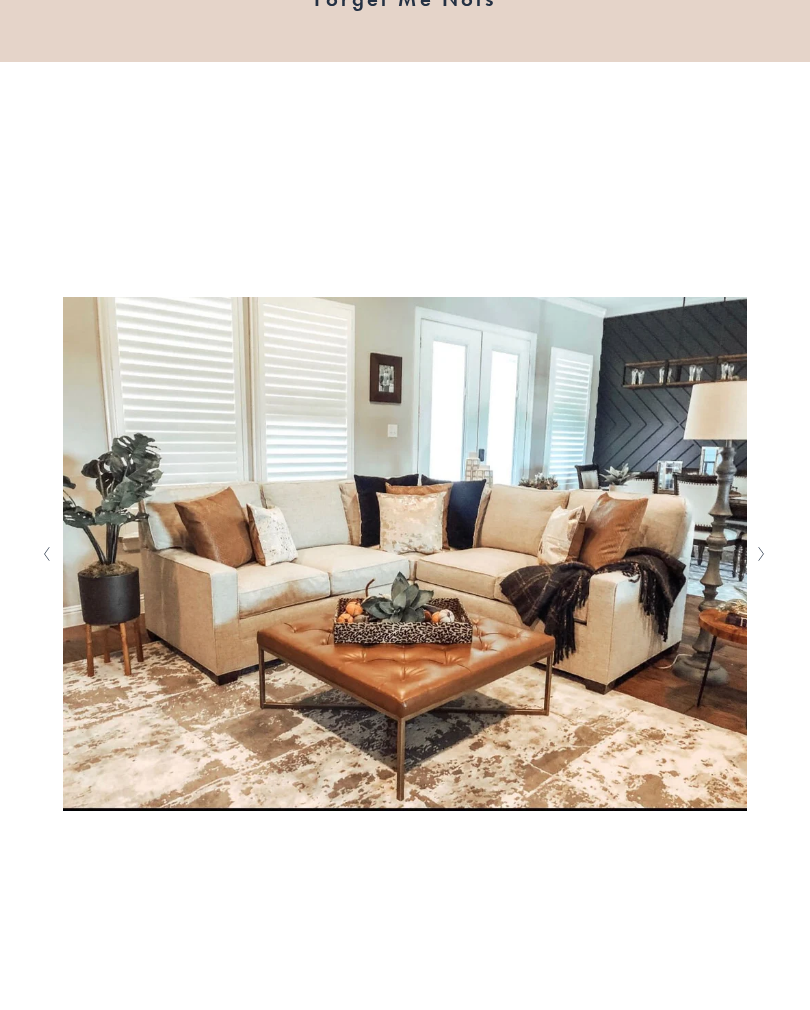 scroll, scrollTop: 320, scrollLeft: 0, axis: vertical 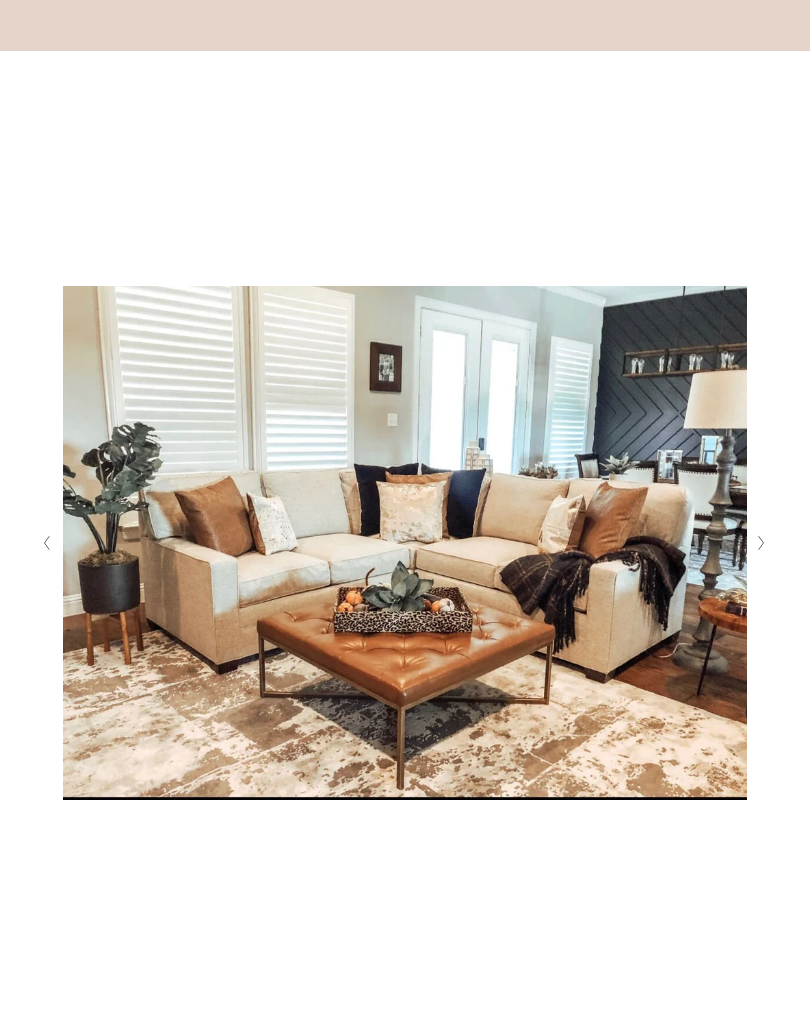 click at bounding box center (762, 543) 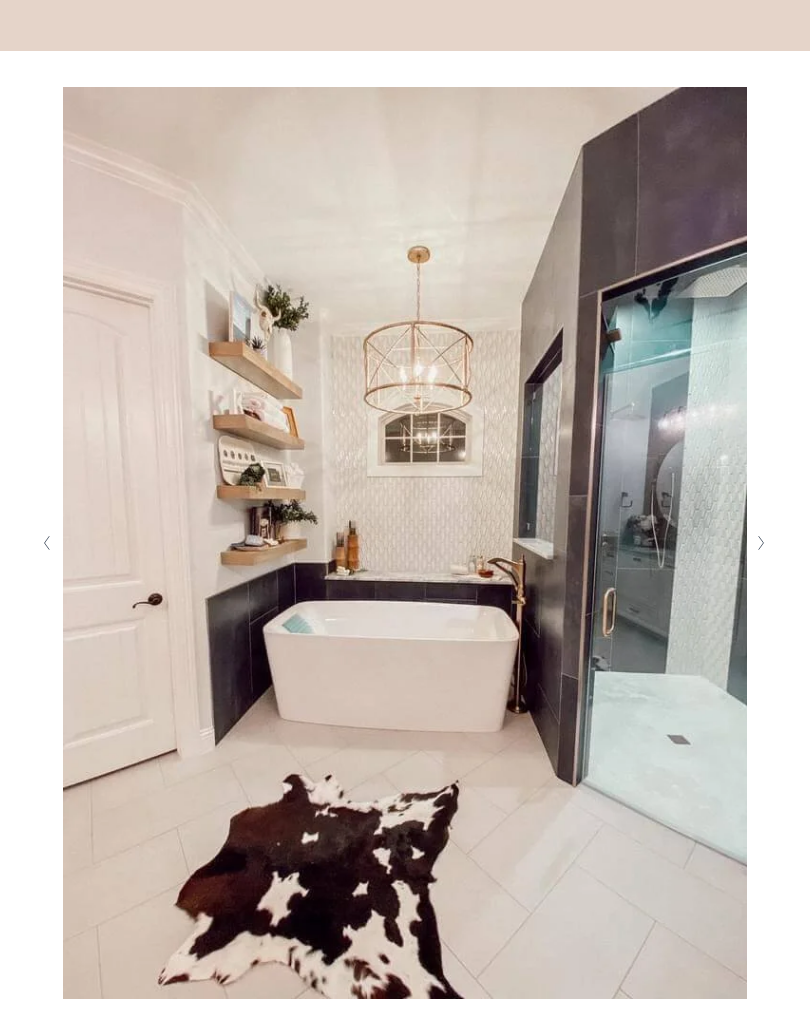 click at bounding box center [762, 543] 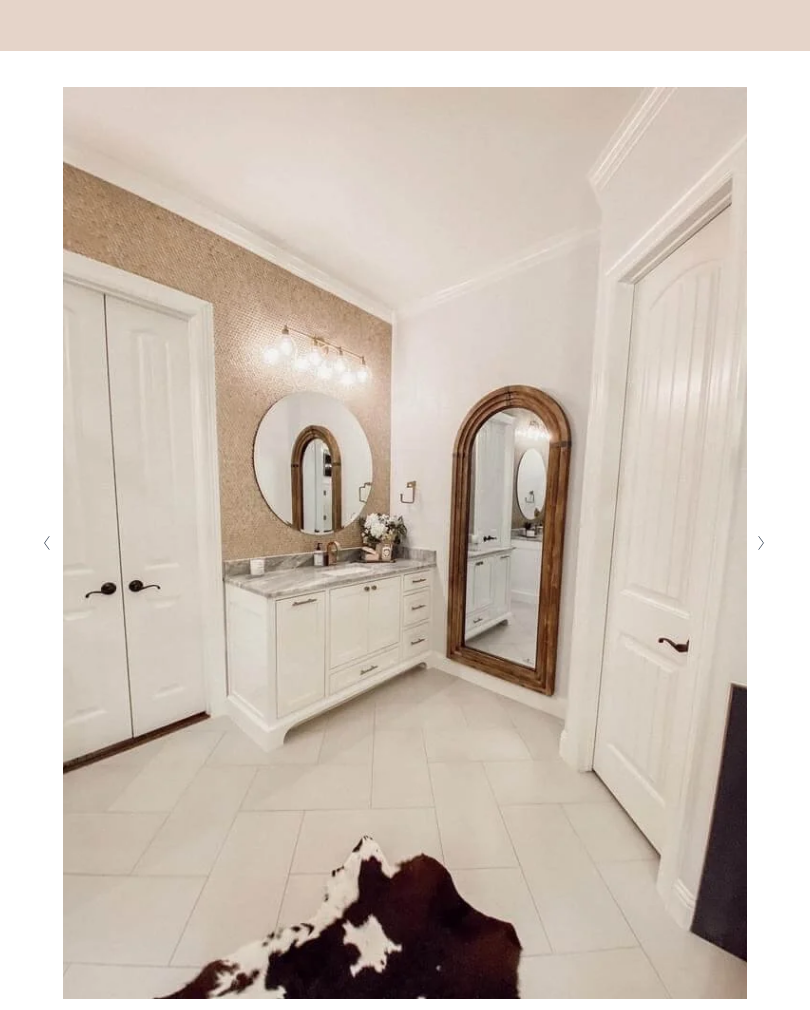 click at bounding box center (762, 543) 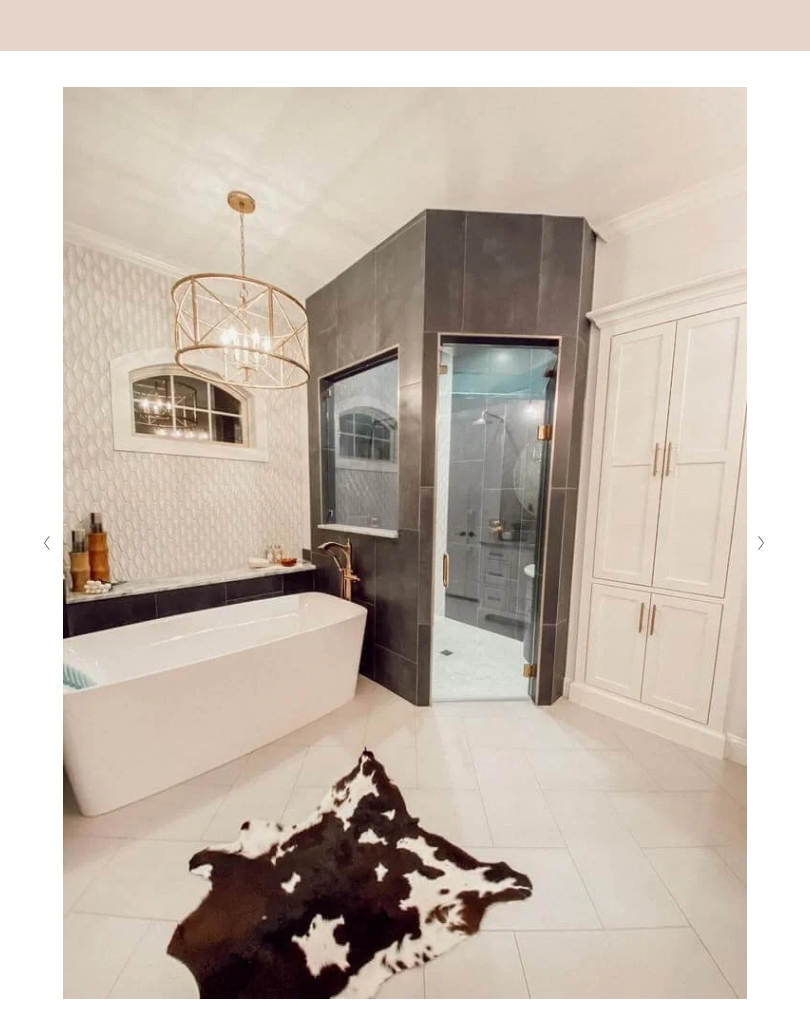 click at bounding box center [762, 543] 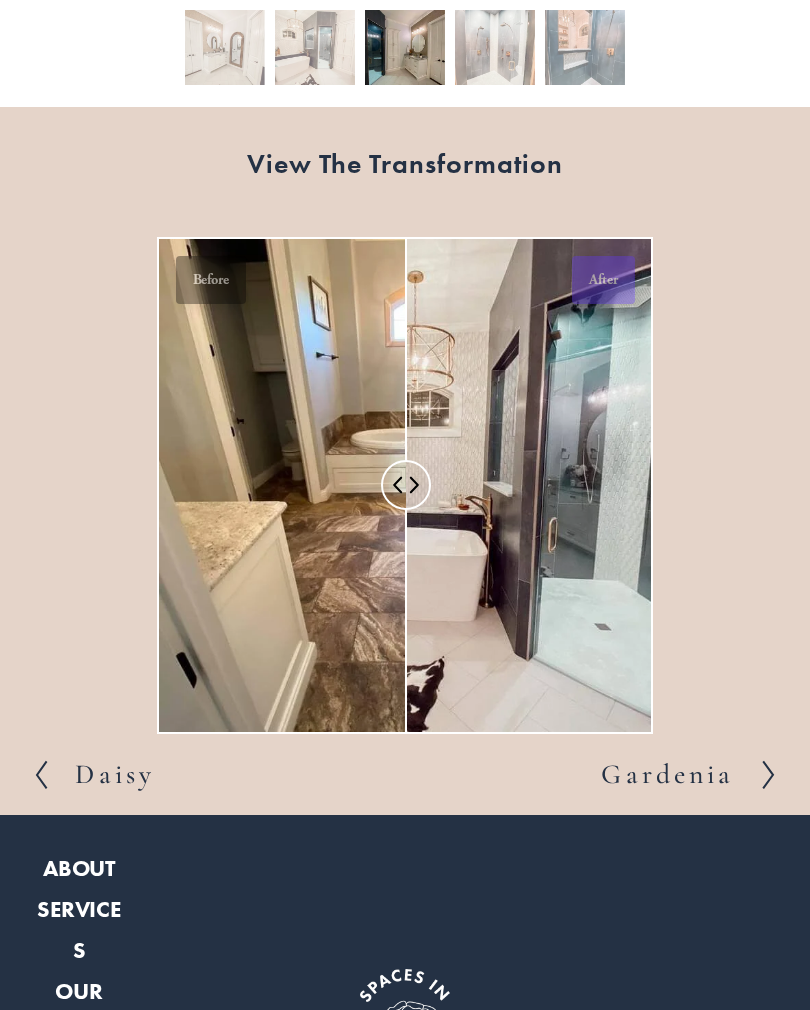 scroll, scrollTop: 1344, scrollLeft: 0, axis: vertical 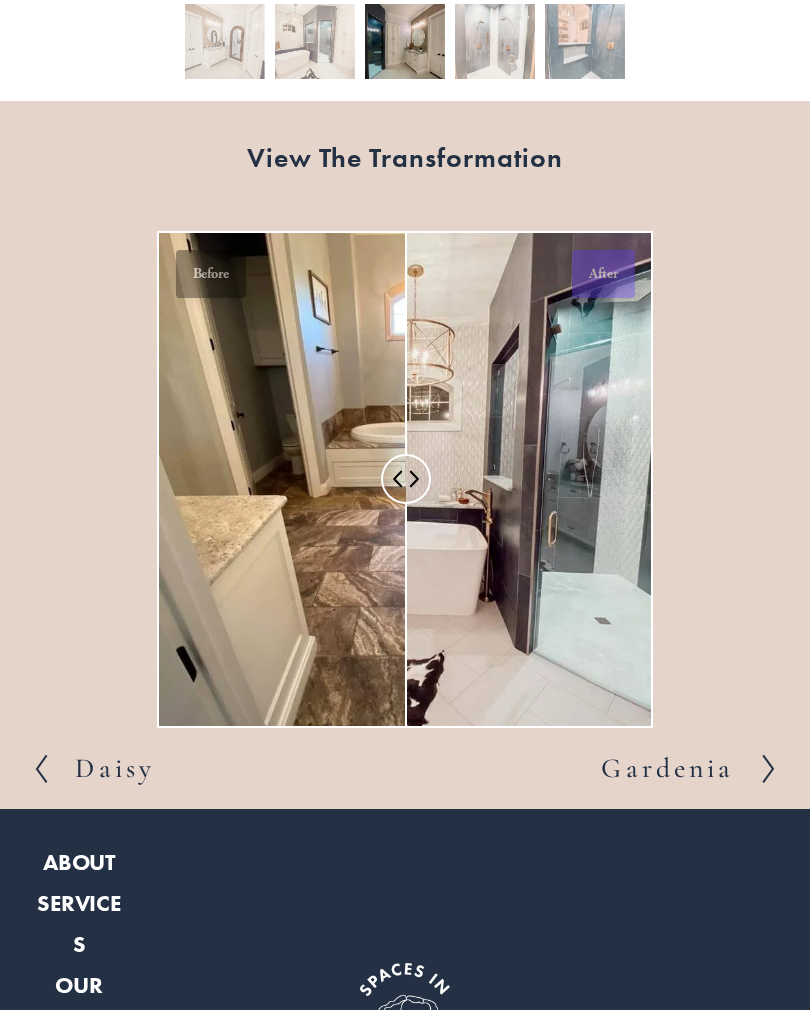 click on "Gardenia" at bounding box center [667, 769] 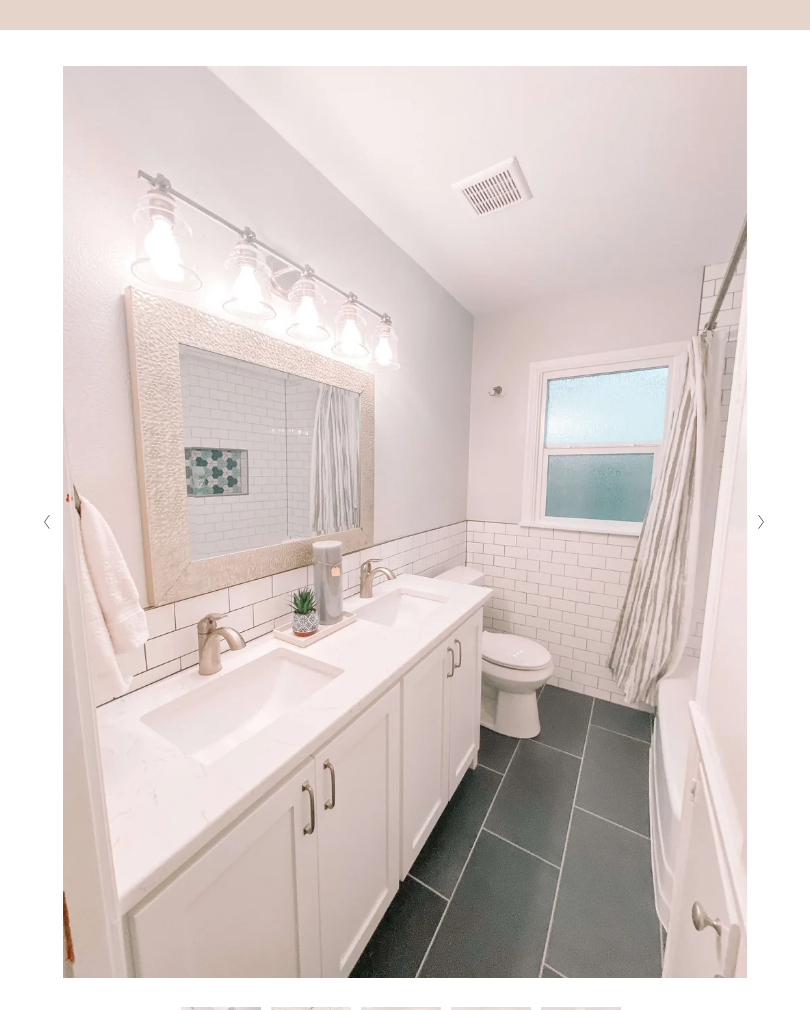 scroll, scrollTop: 340, scrollLeft: 0, axis: vertical 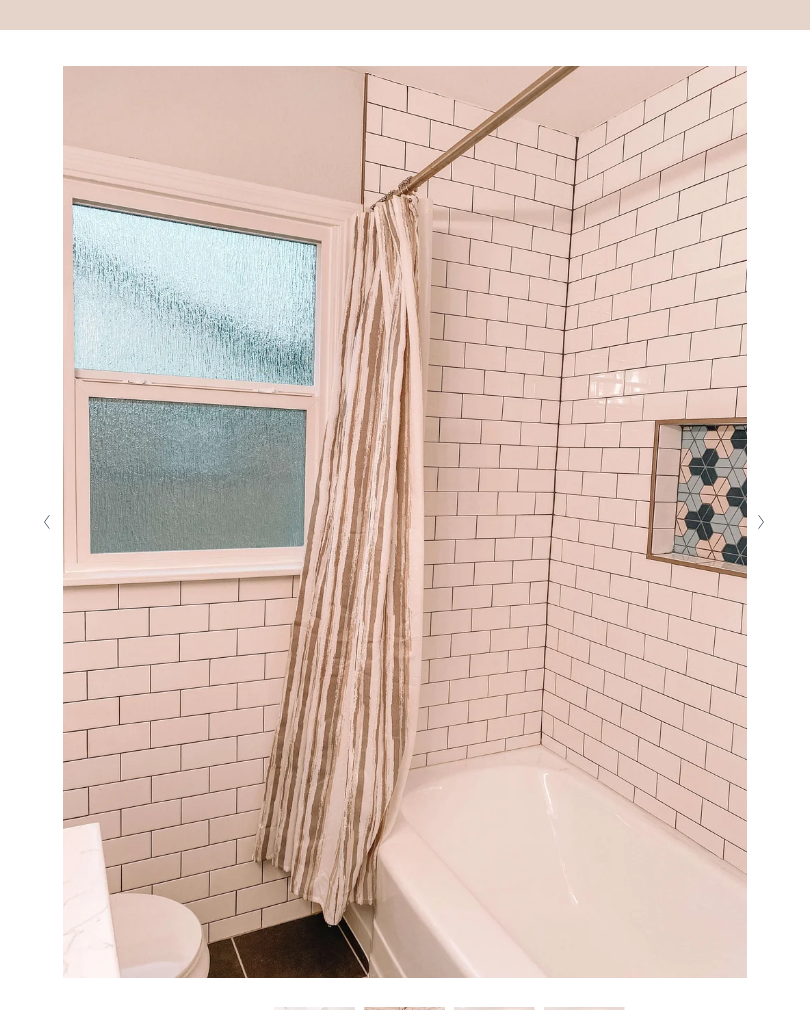 click at bounding box center (762, 522) 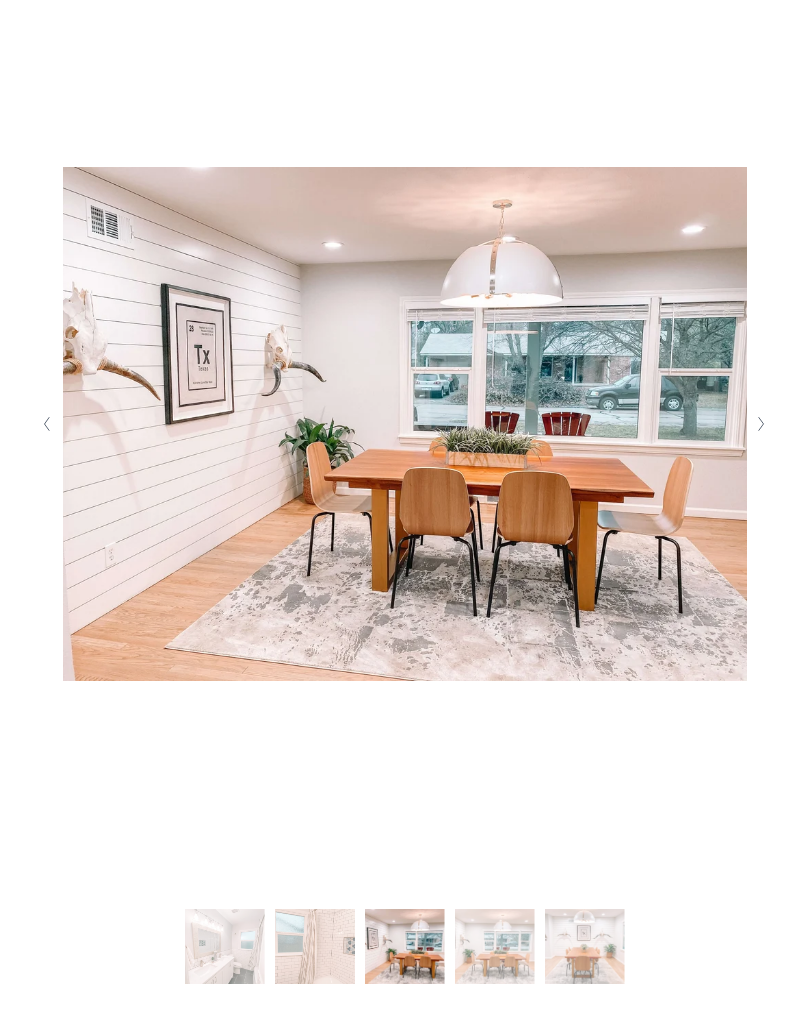scroll, scrollTop: 440, scrollLeft: 0, axis: vertical 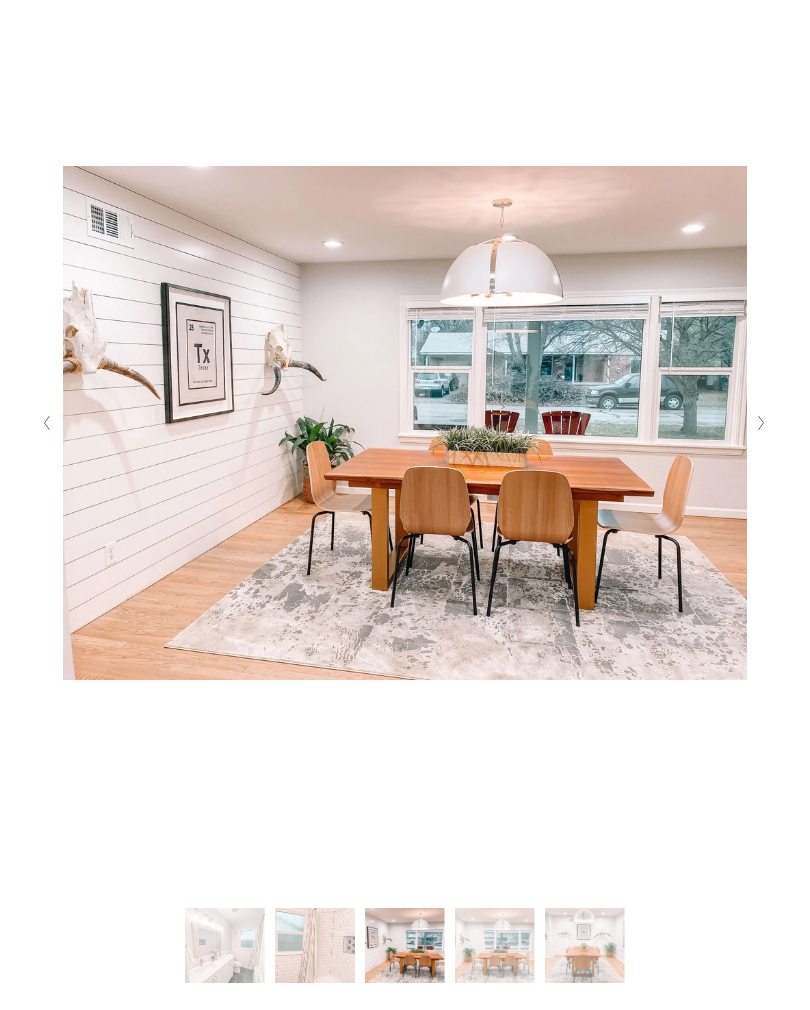click at bounding box center (762, 423) 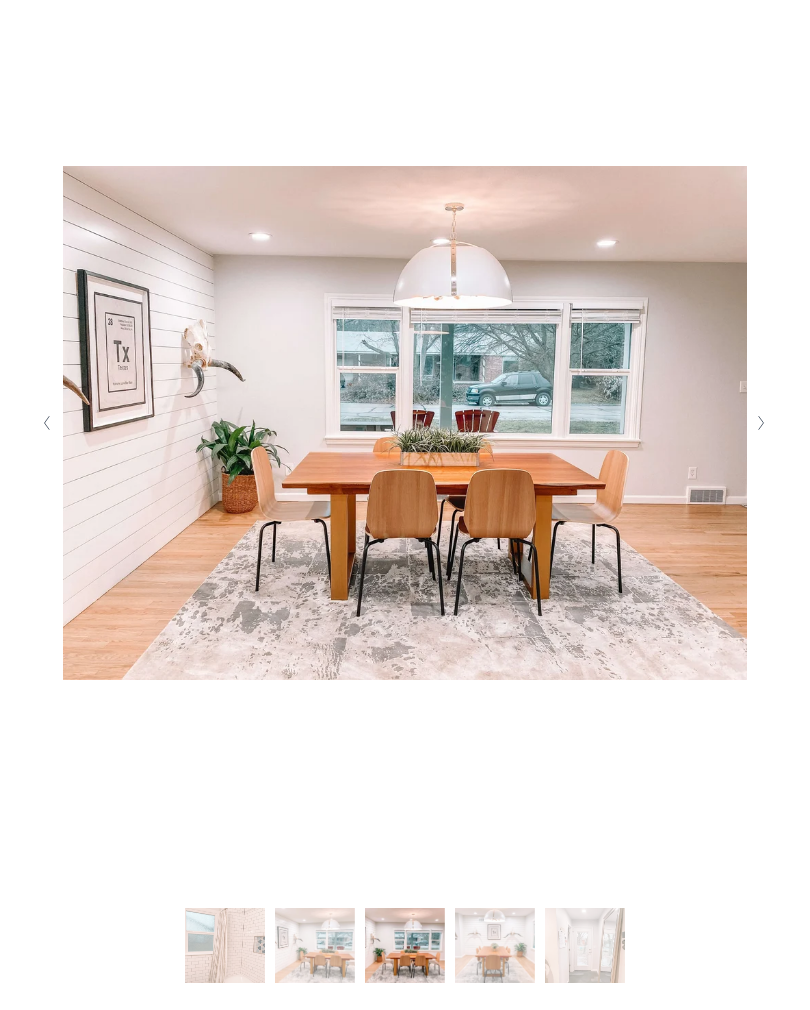 click at bounding box center [762, 423] 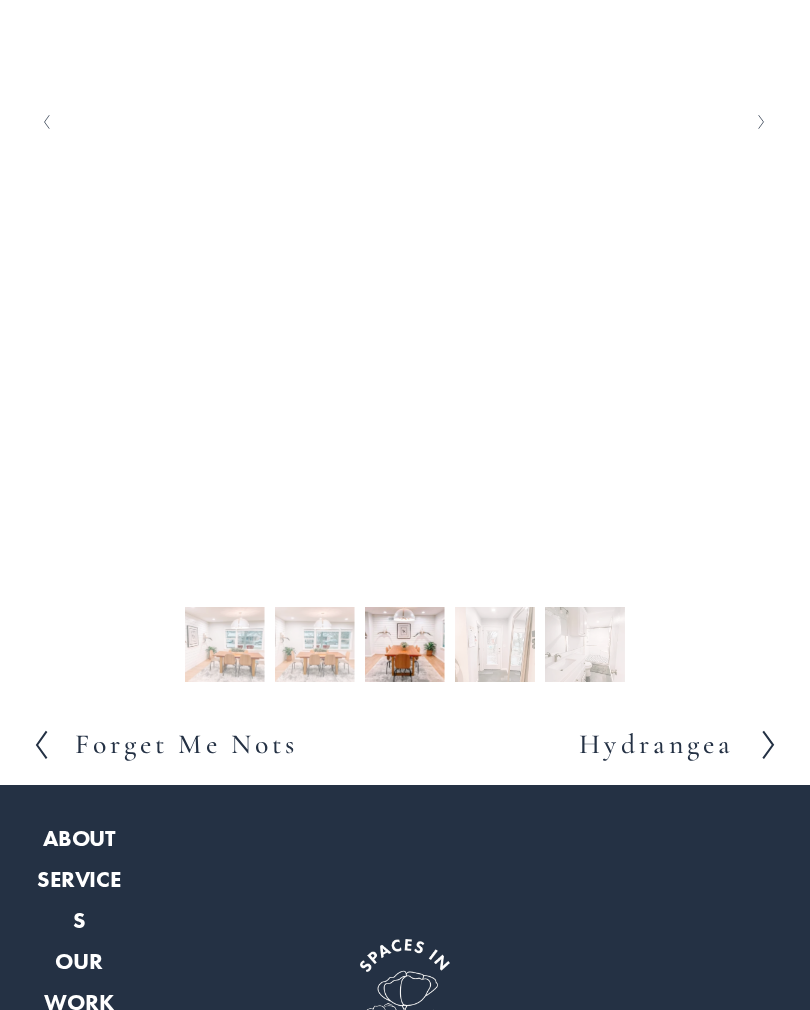 scroll, scrollTop: 742, scrollLeft: 0, axis: vertical 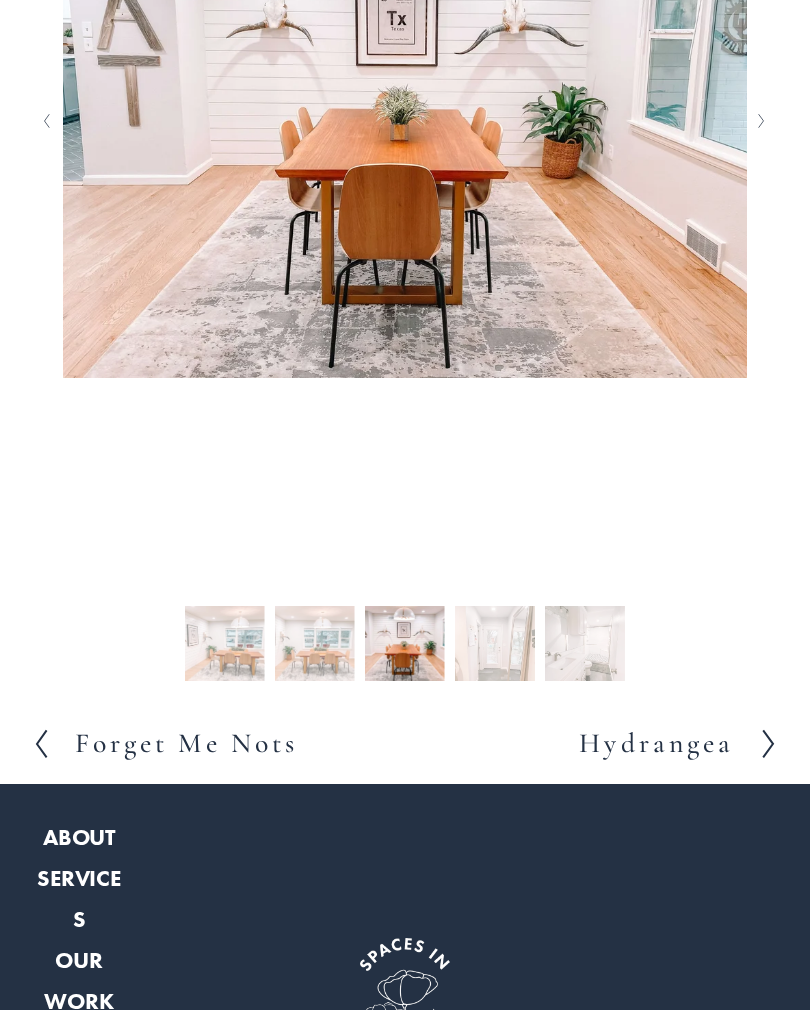 click on "Hydrangea" at bounding box center (656, 744) 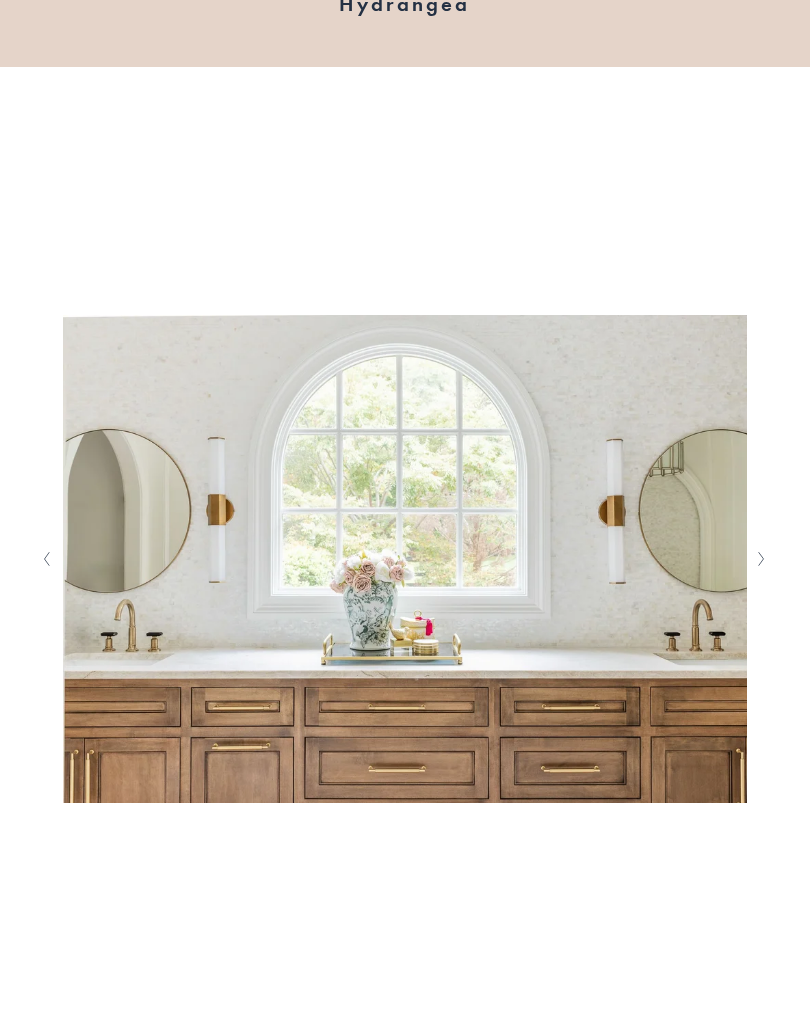scroll, scrollTop: 305, scrollLeft: 0, axis: vertical 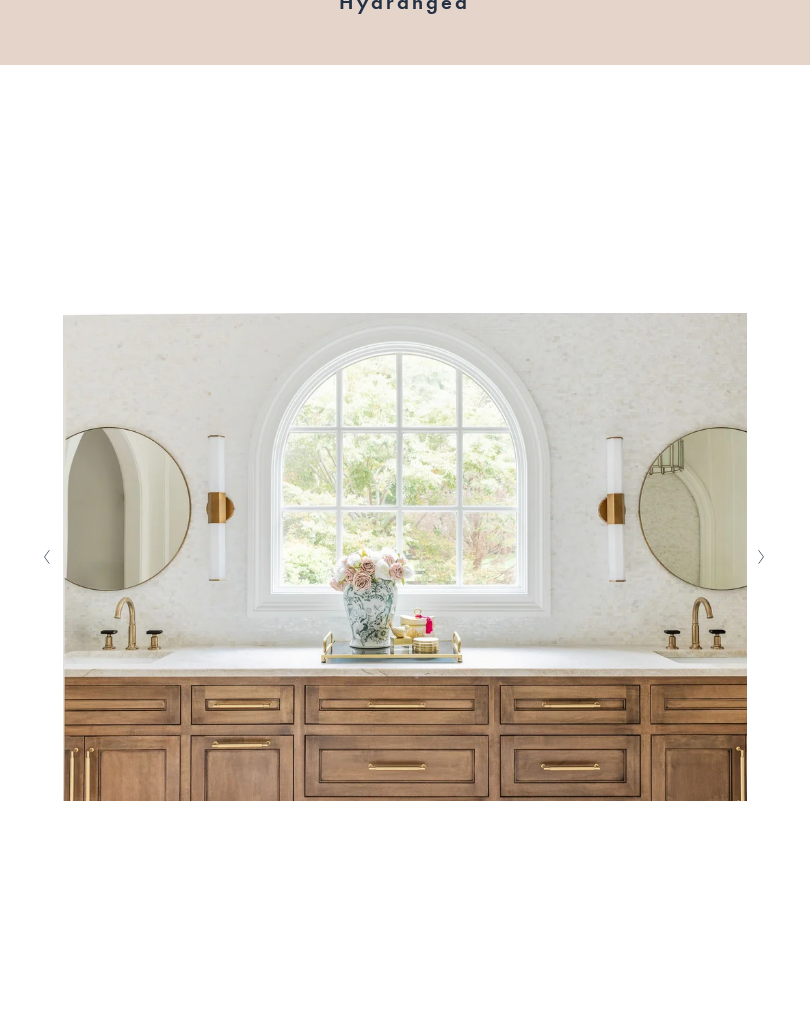 click at bounding box center [762, 558] 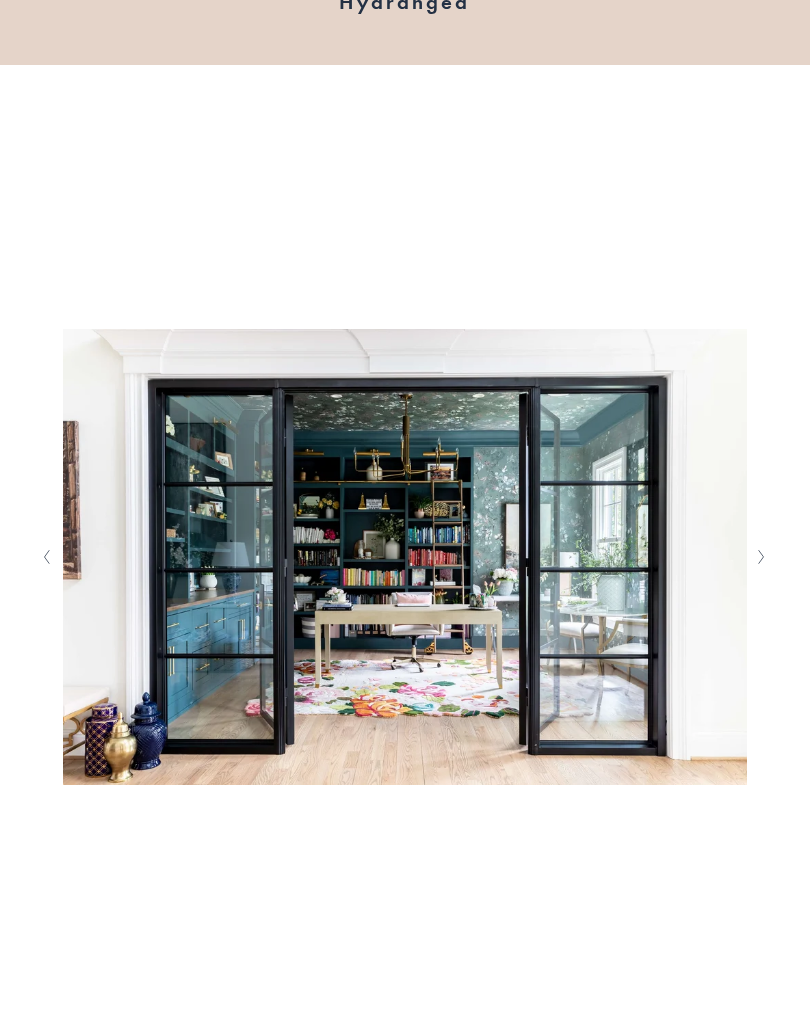 click at bounding box center [762, 557] 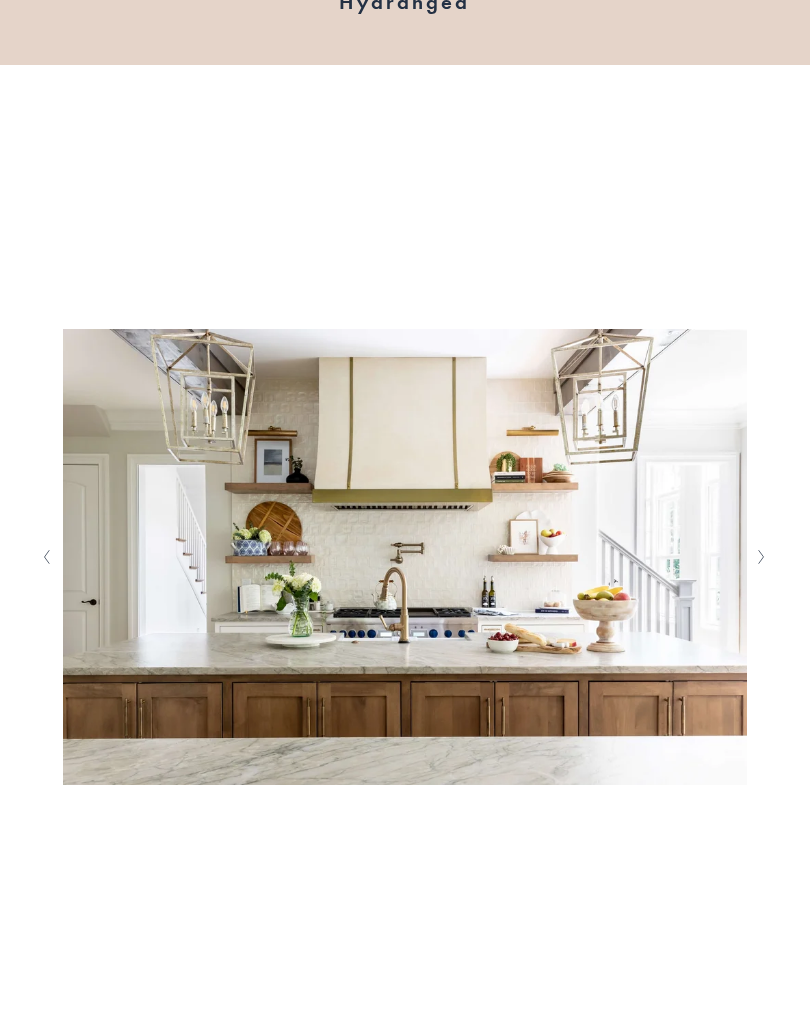 click at bounding box center (762, 557) 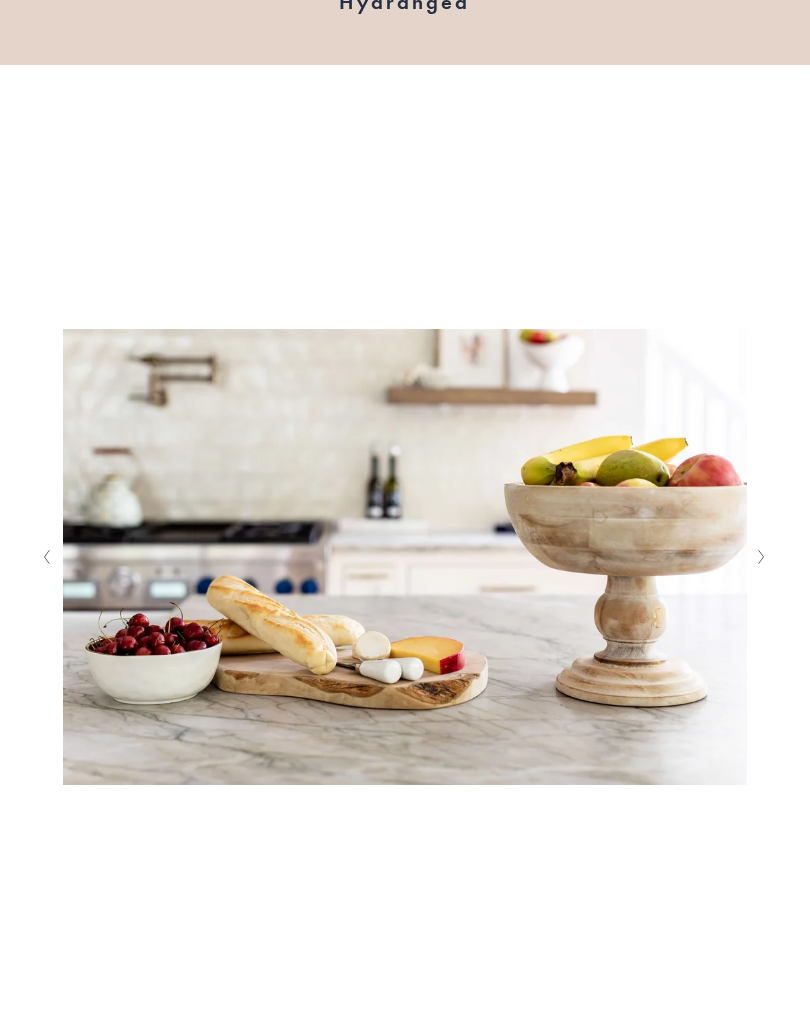 click at bounding box center (762, 557) 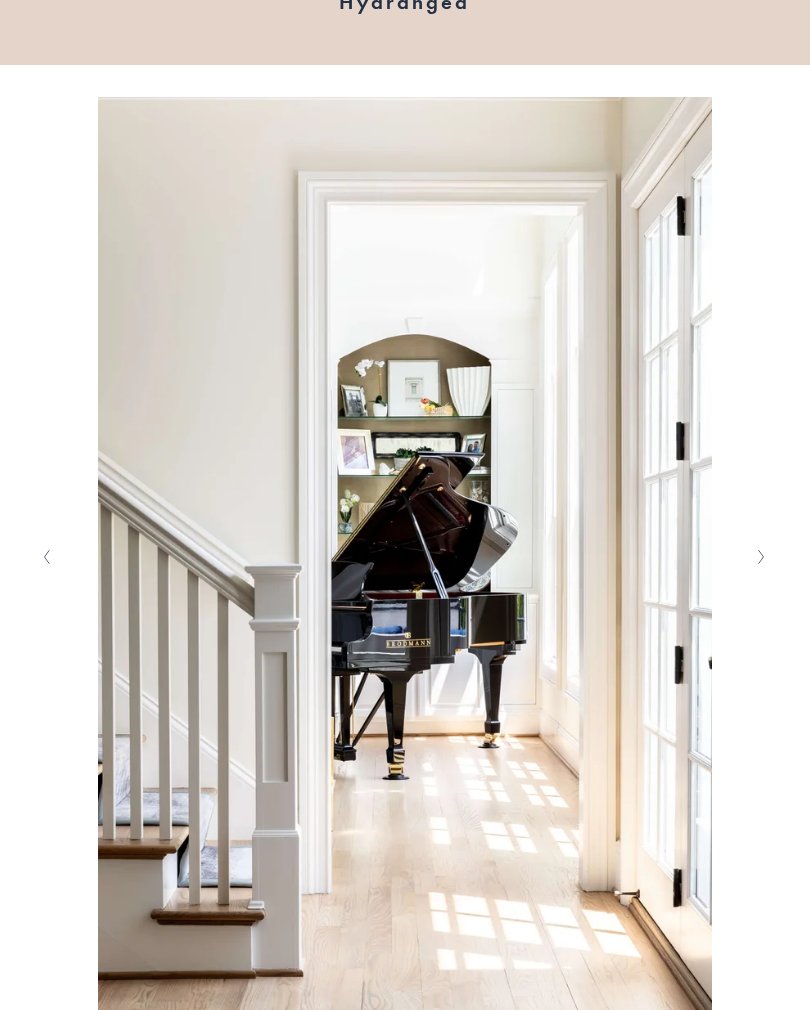click at bounding box center (762, 557) 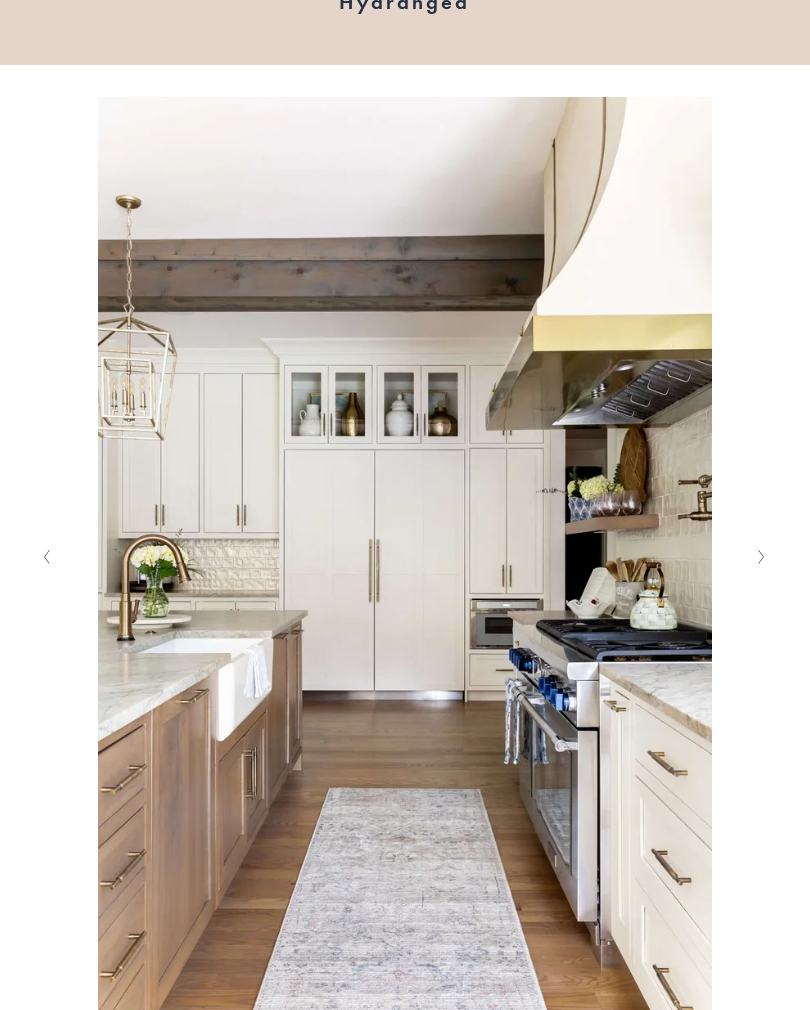 click at bounding box center (762, 557) 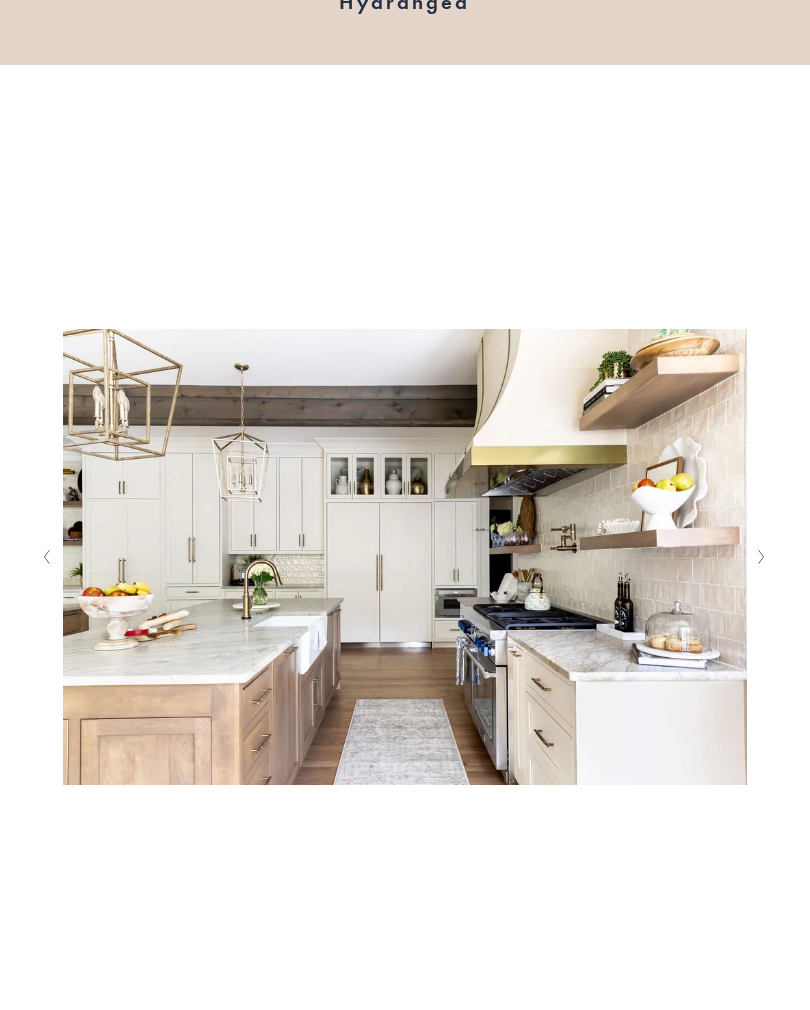 click at bounding box center [762, 557] 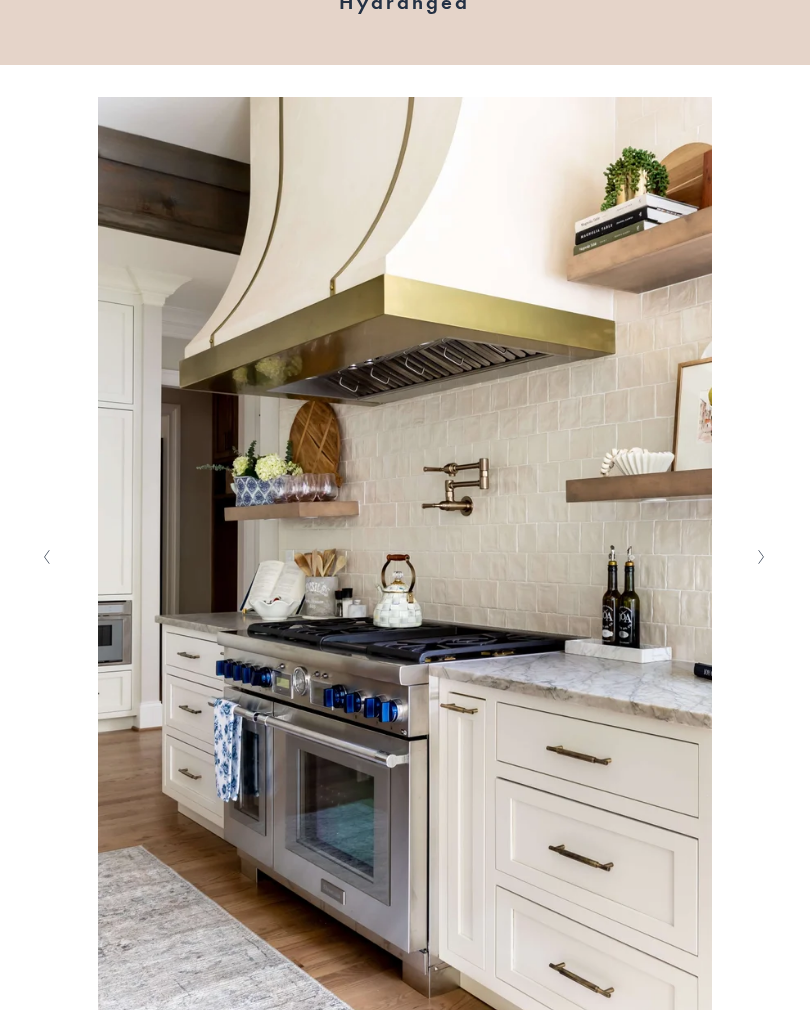 click at bounding box center [762, 557] 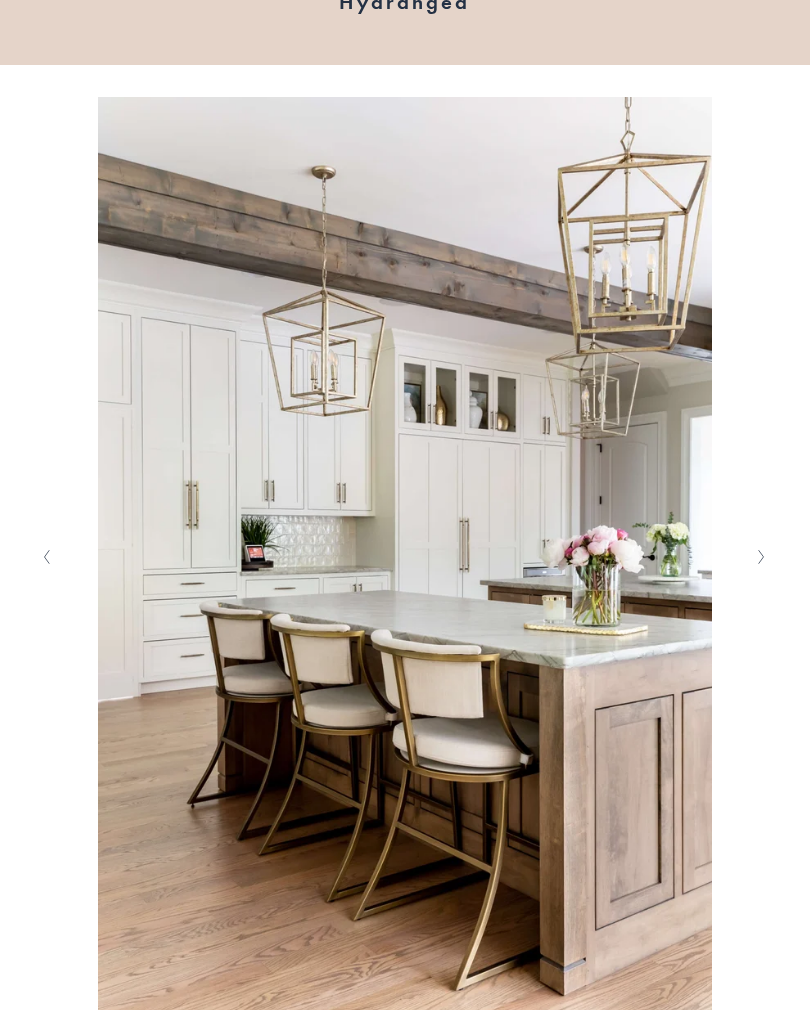 click at bounding box center [762, 557] 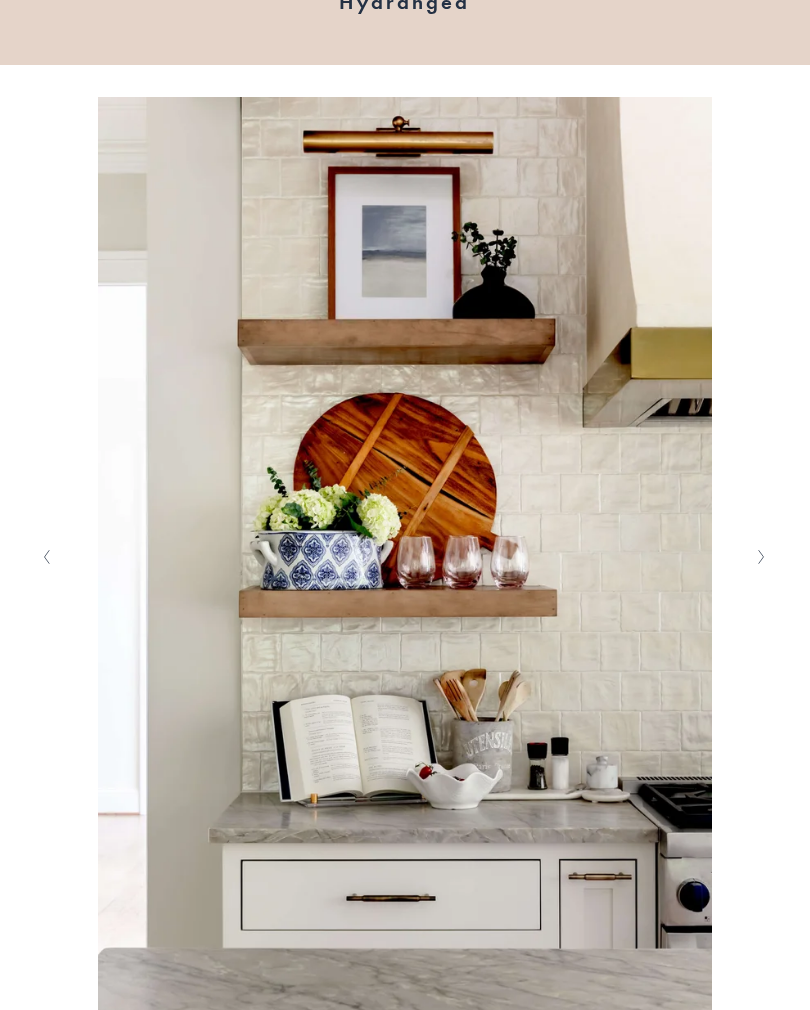 click at bounding box center (762, 557) 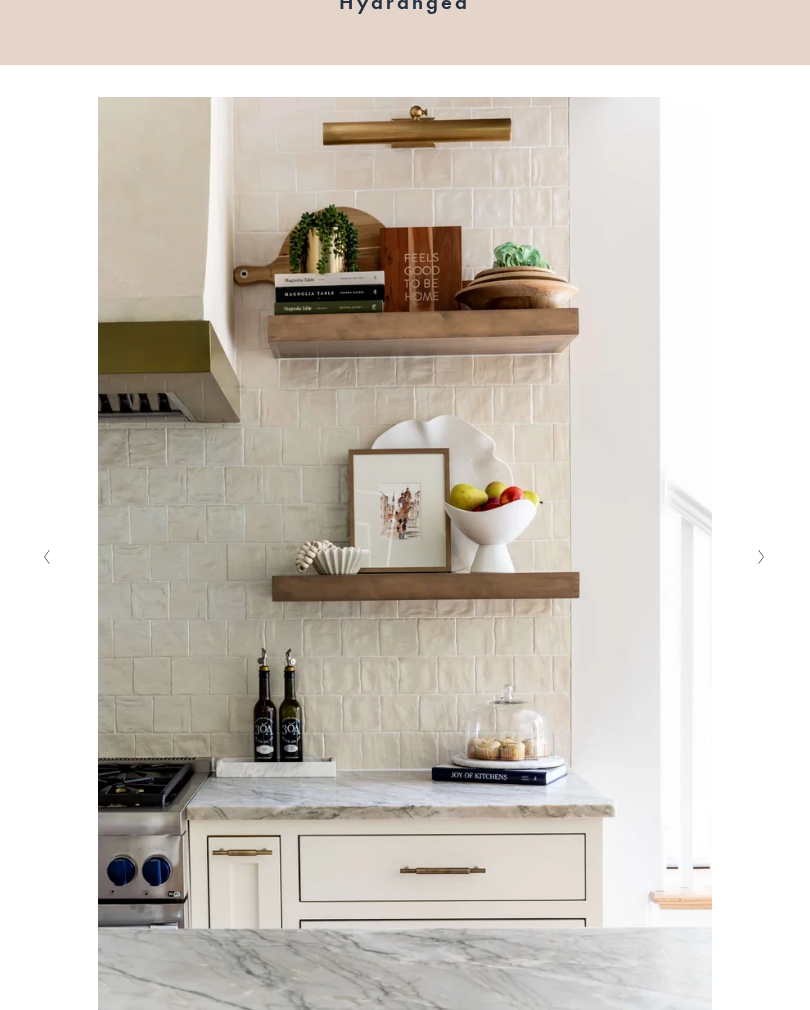 click at bounding box center (762, 557) 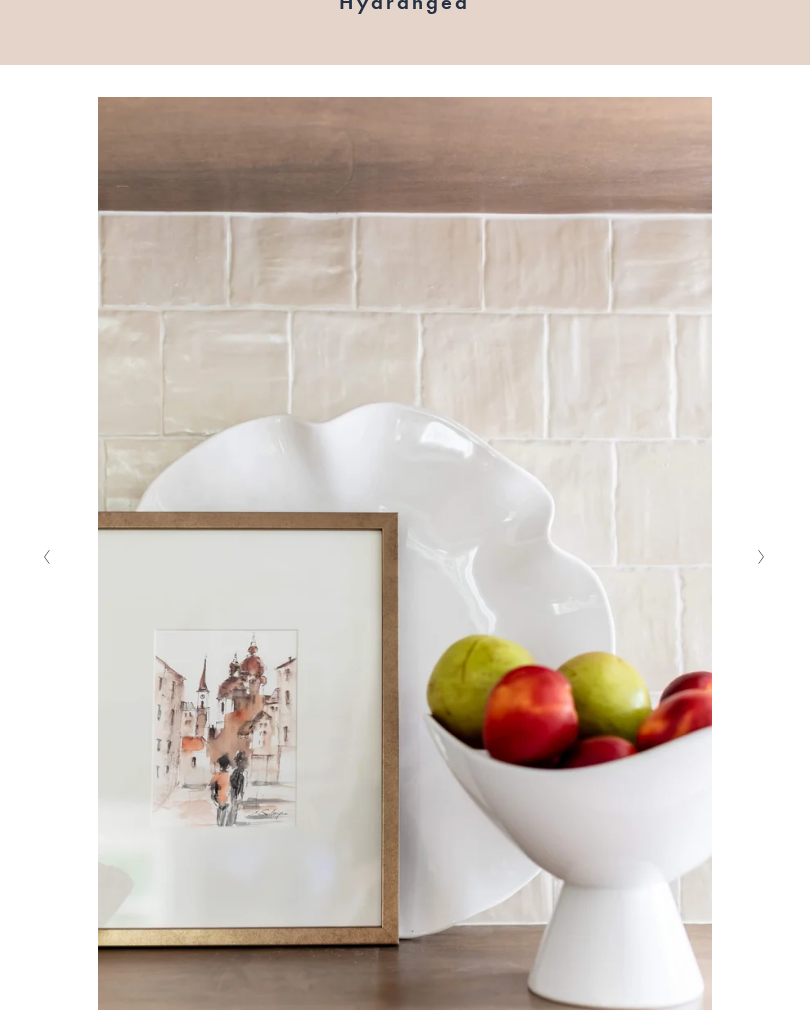 click at bounding box center [762, 557] 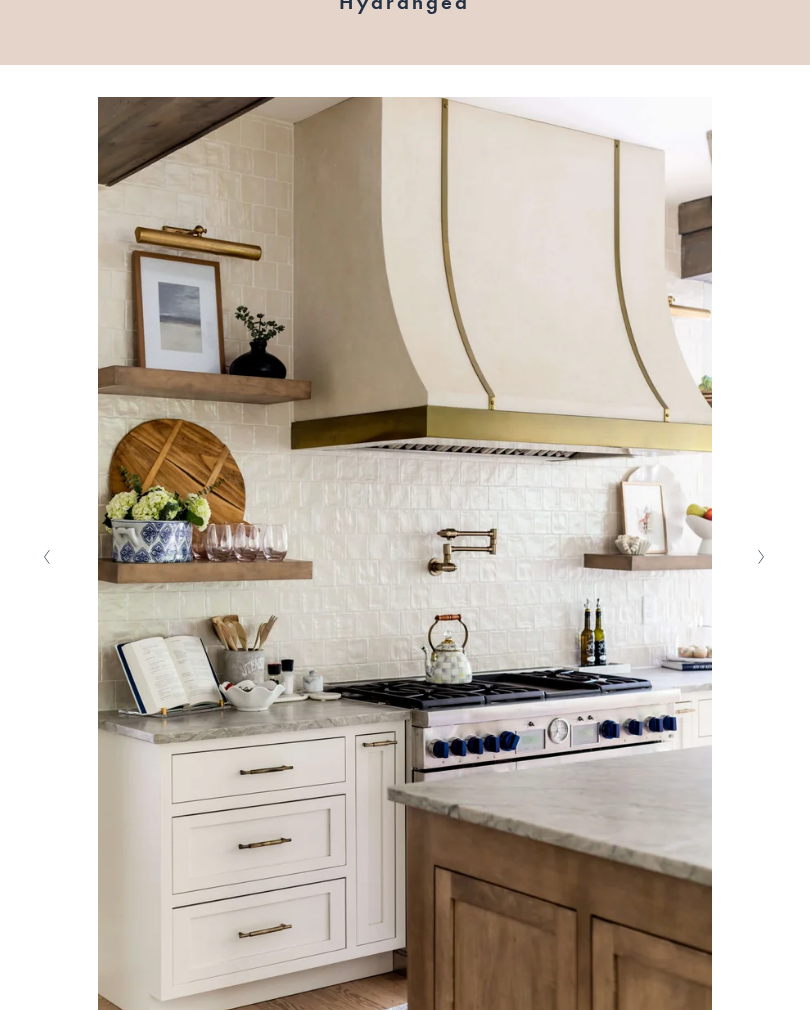 click at bounding box center [762, 557] 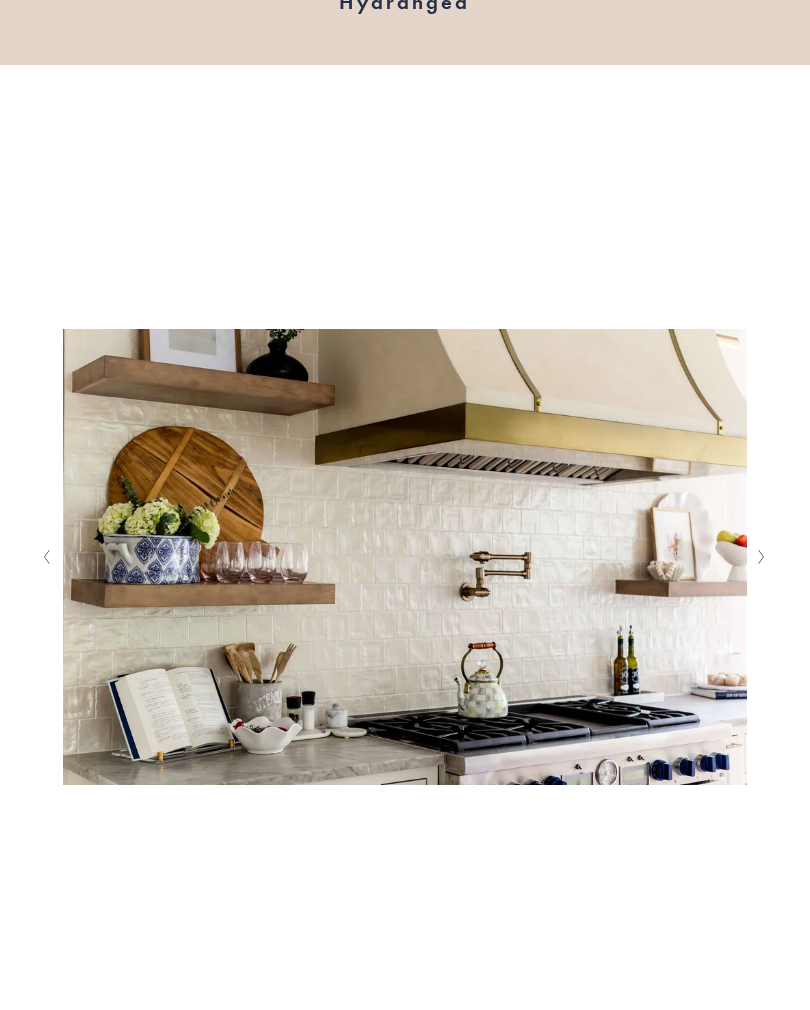 click at bounding box center [762, 557] 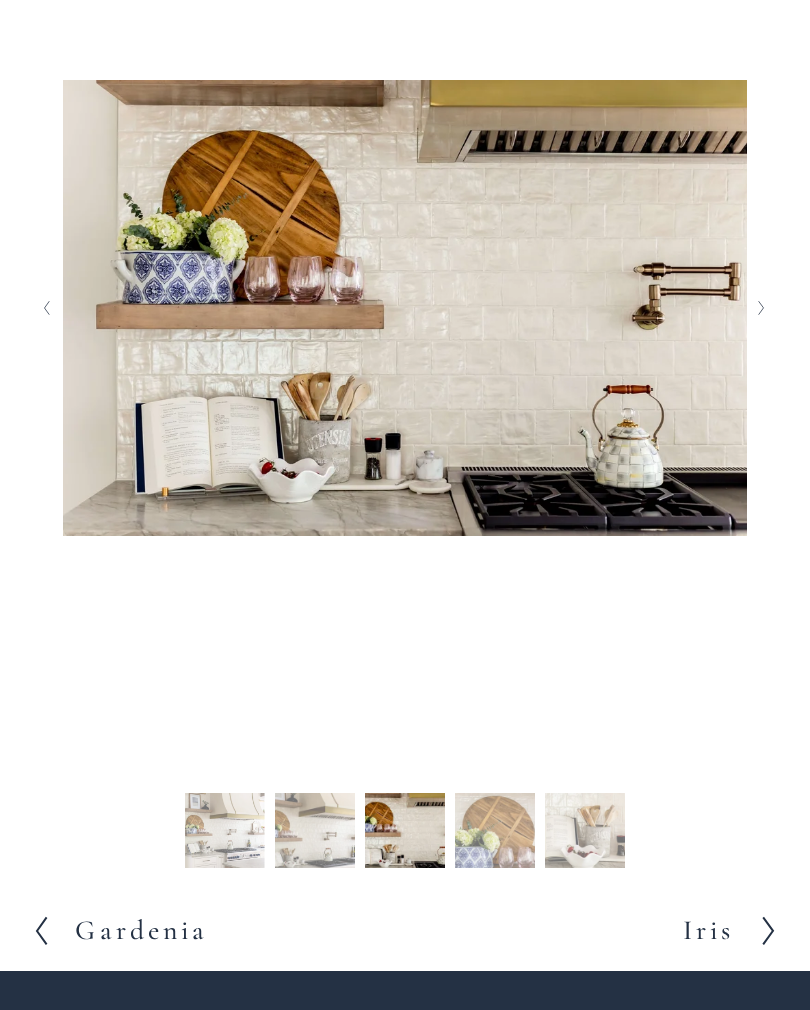 scroll, scrollTop: 553, scrollLeft: 0, axis: vertical 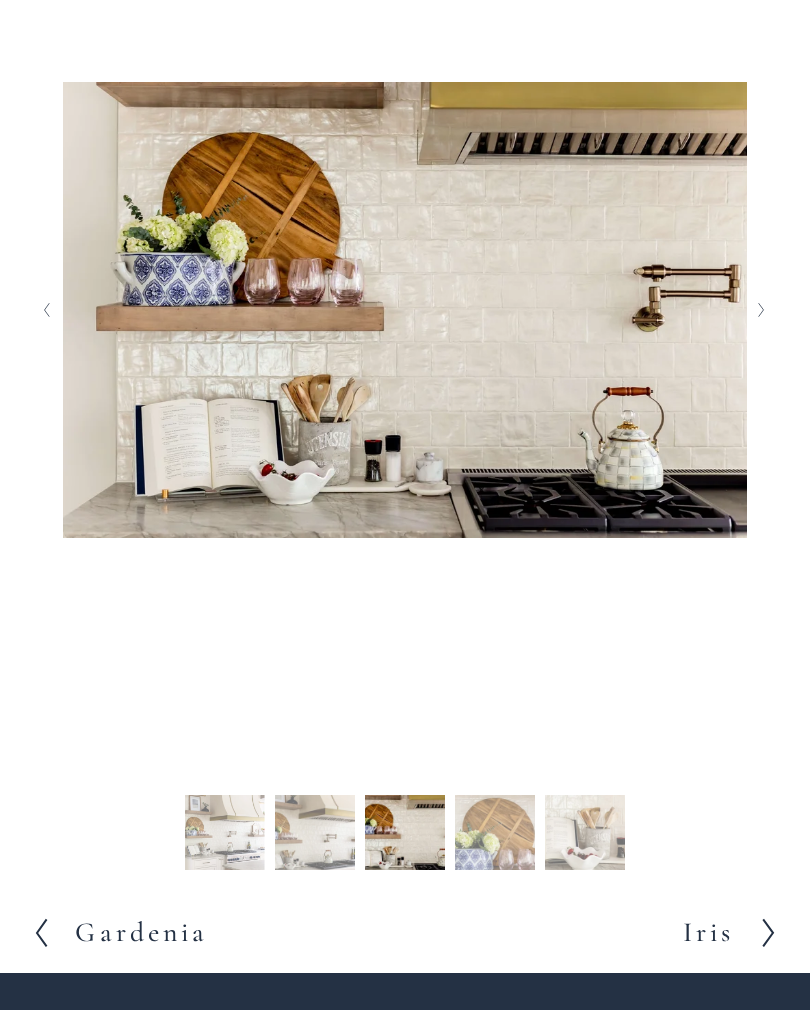 click at bounding box center [761, 310] 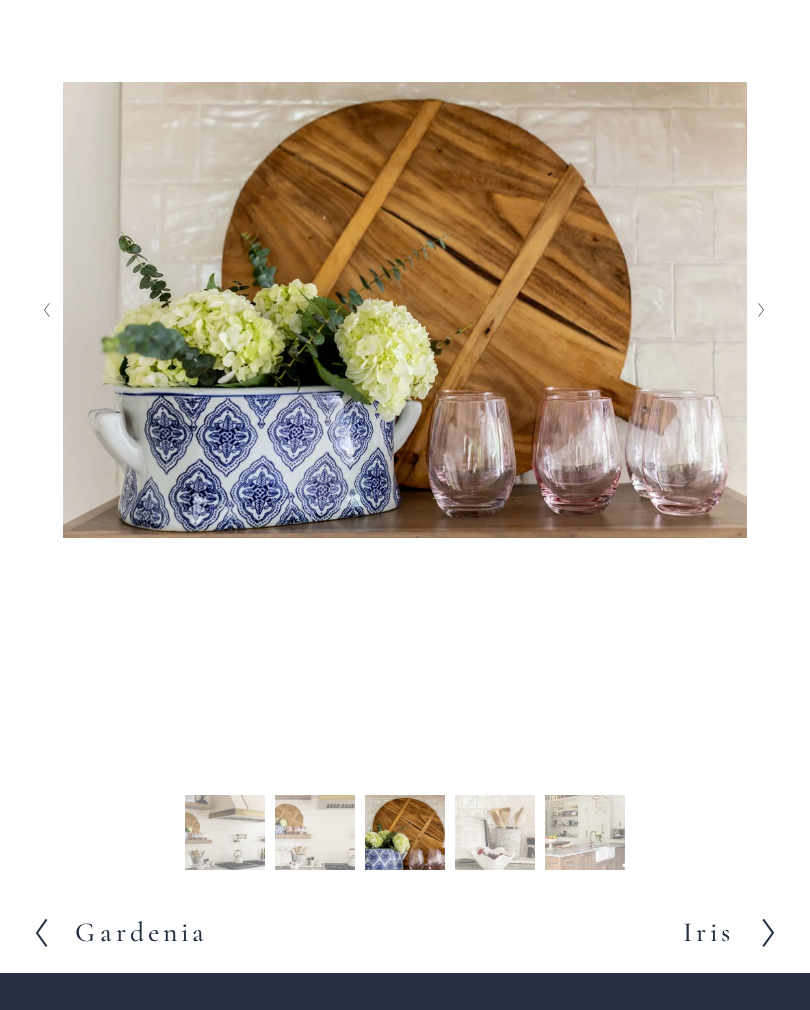 click at bounding box center (761, 310) 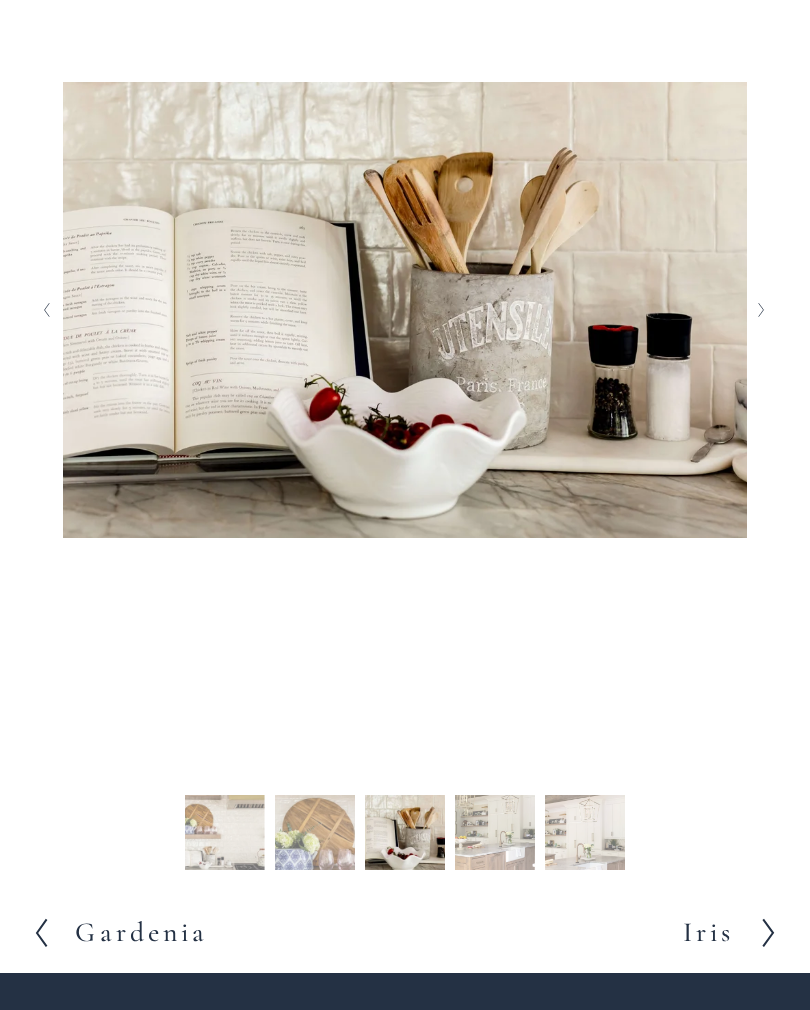 click at bounding box center (762, 310) 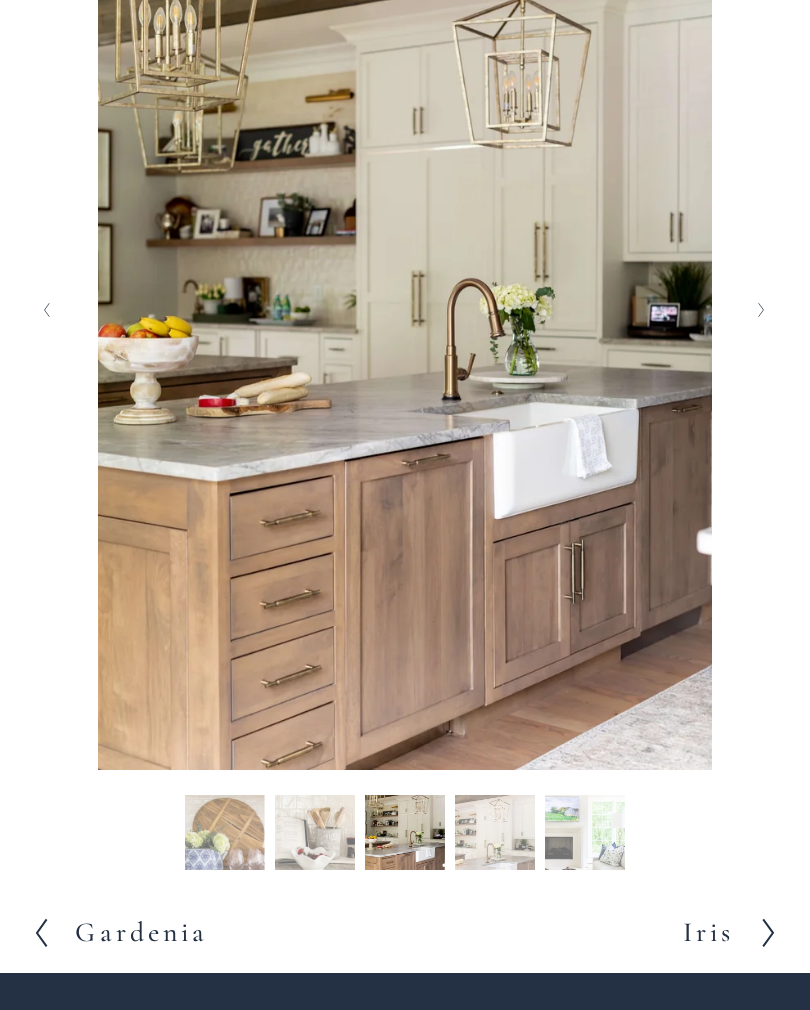 click at bounding box center [762, 310] 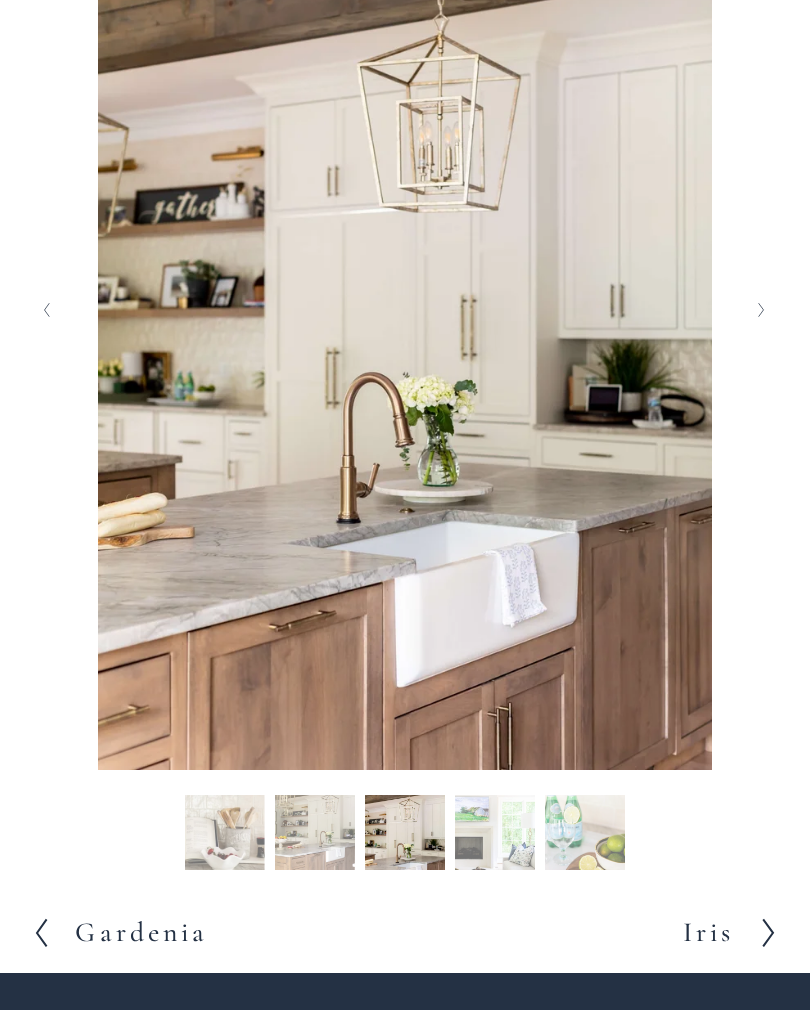 click at bounding box center (762, 310) 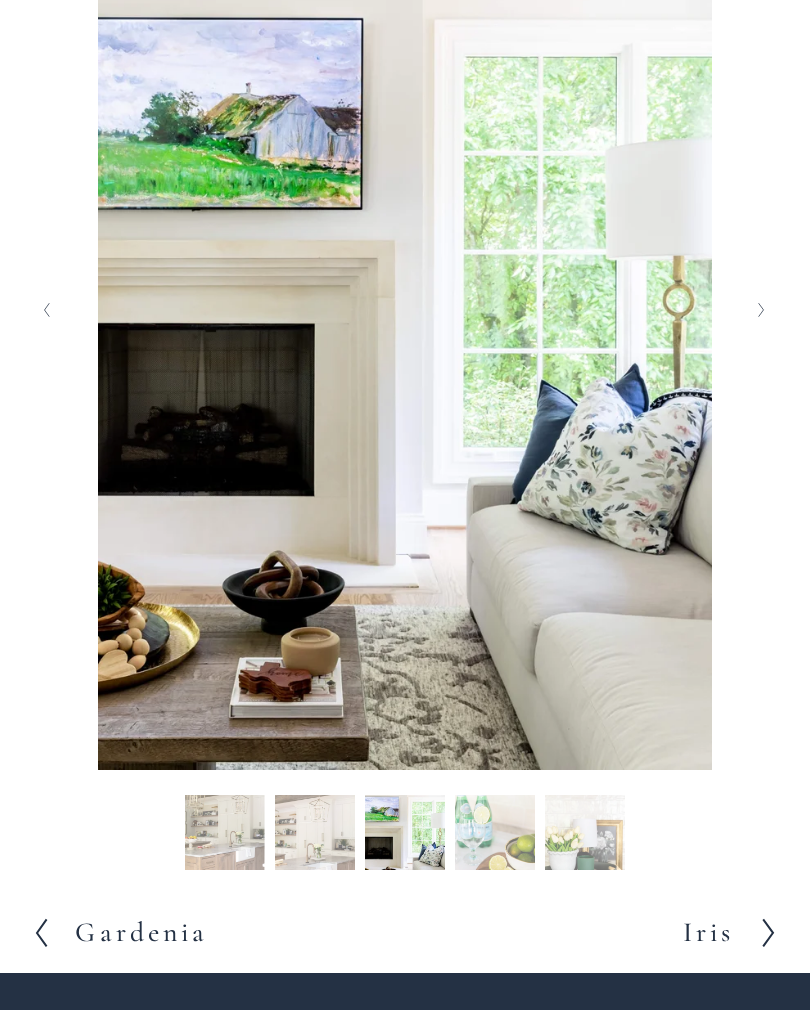 click at bounding box center (762, 310) 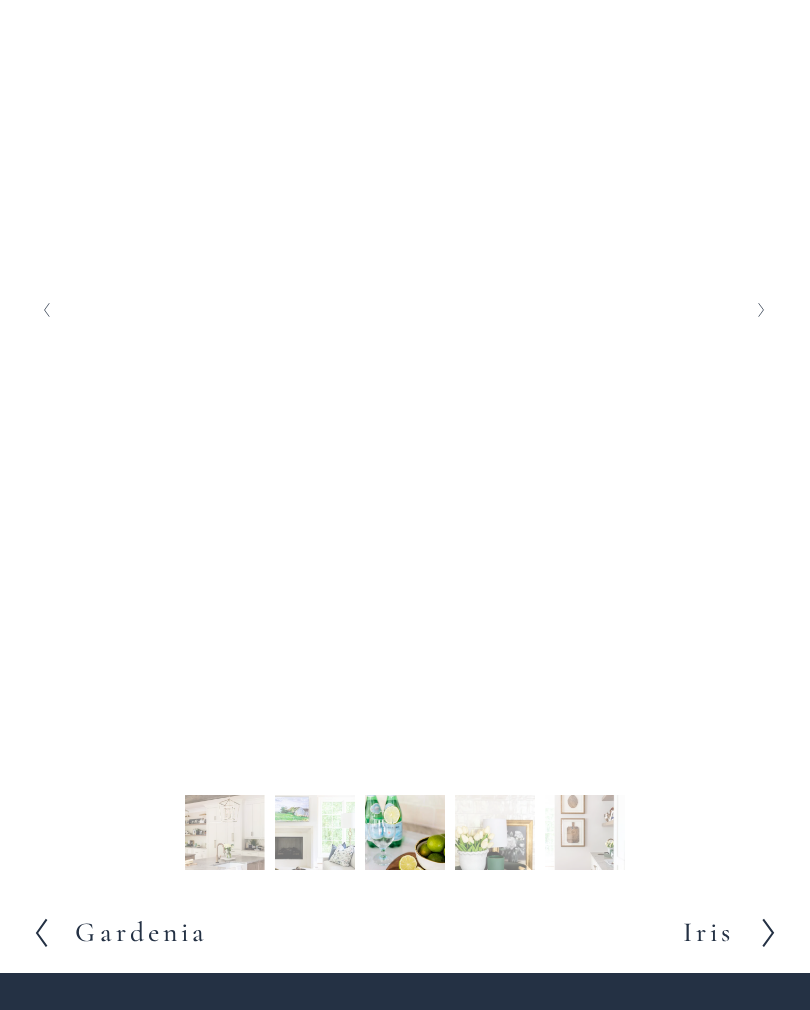 click at bounding box center [762, 310] 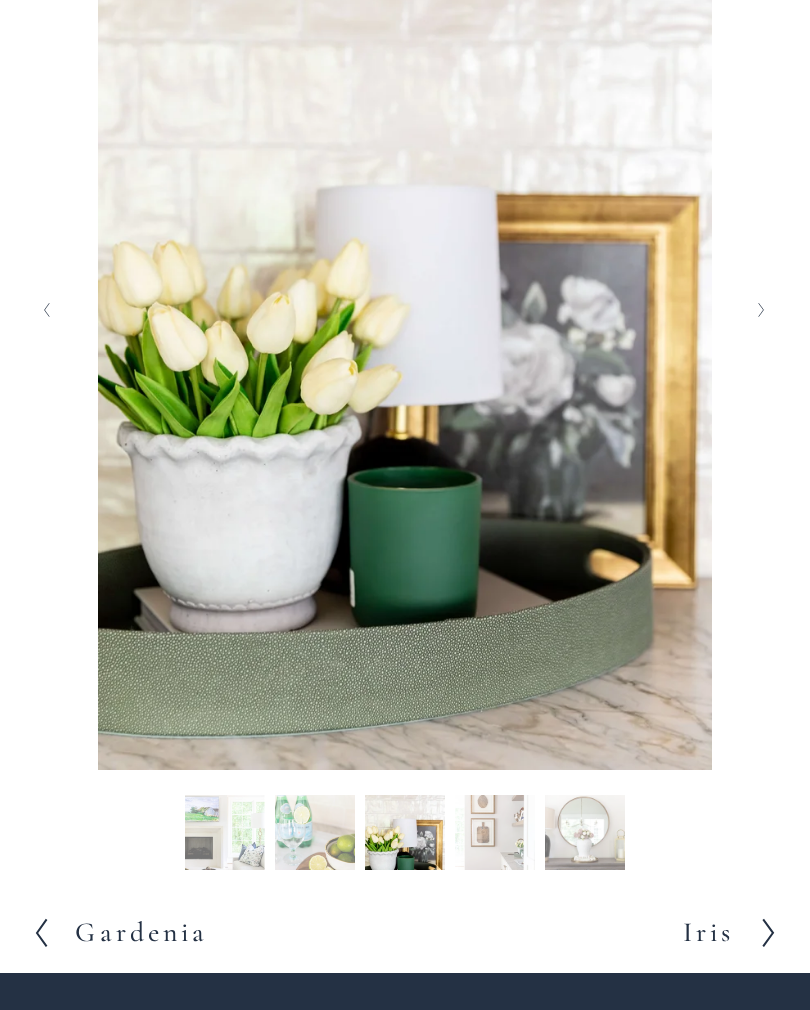 click at bounding box center (762, 310) 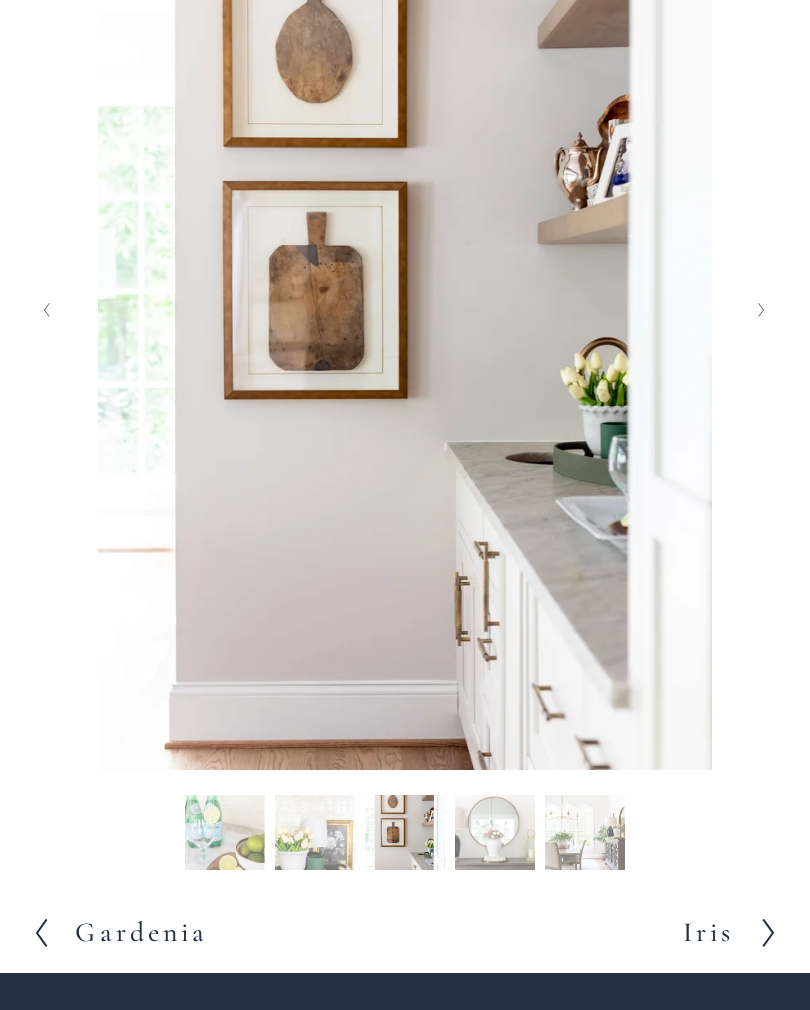 click at bounding box center [762, 310] 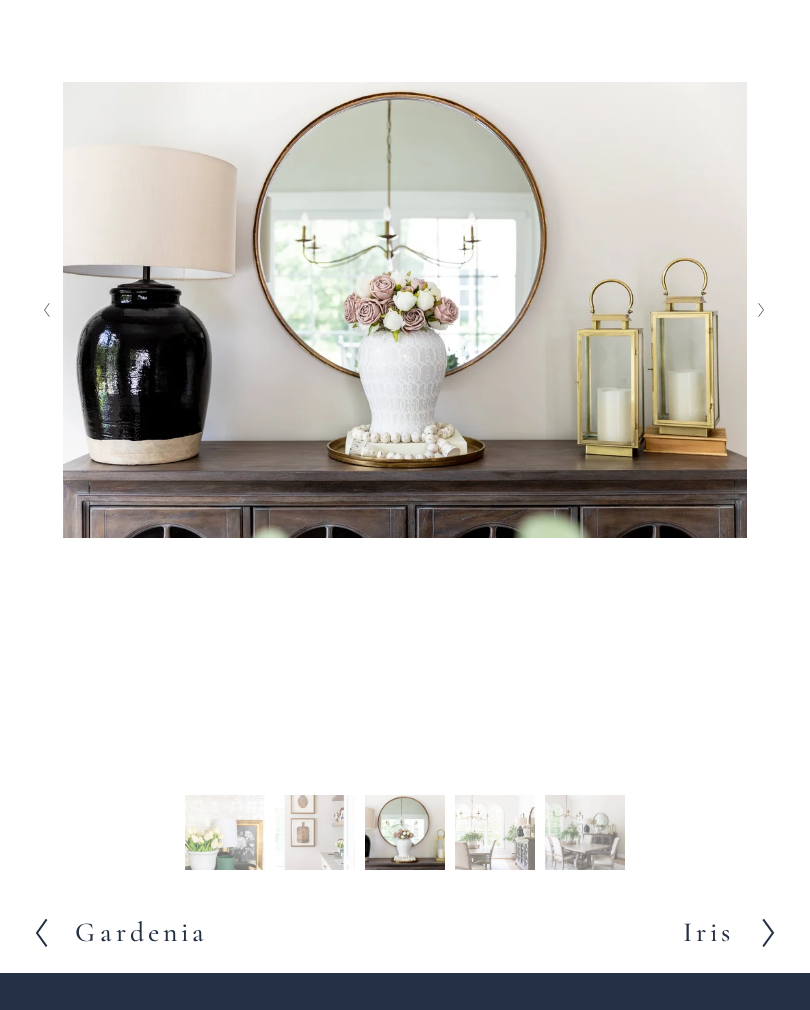 click at bounding box center [762, 310] 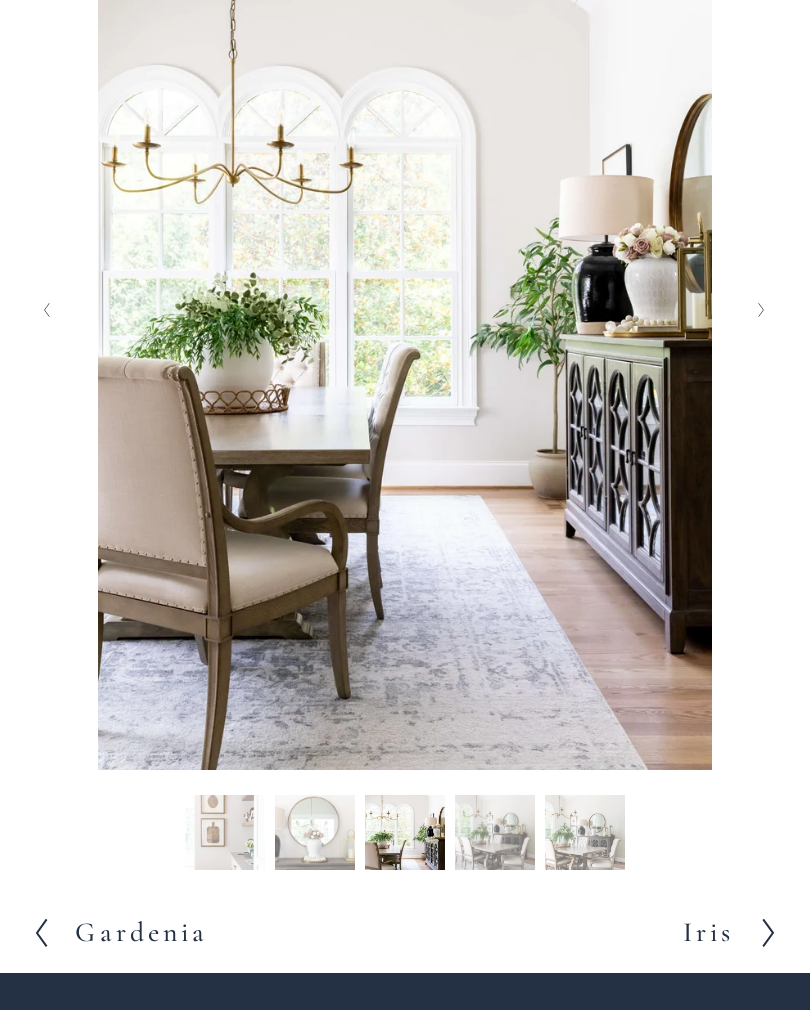 click at bounding box center [762, 310] 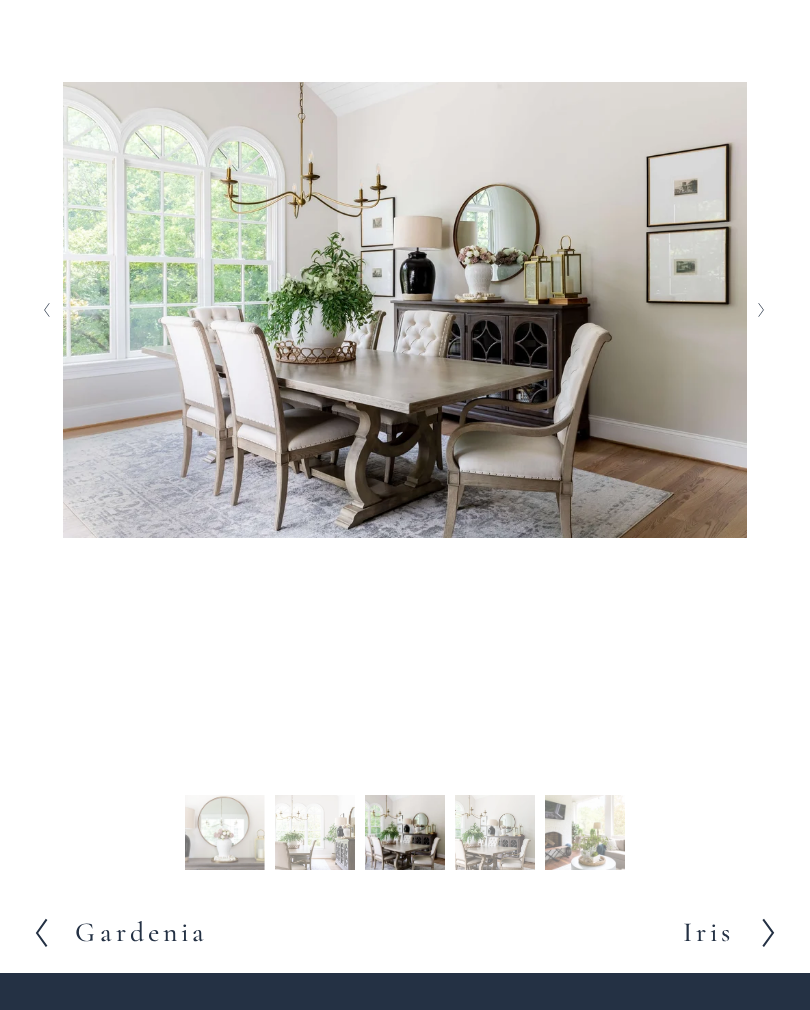 click at bounding box center (762, 310) 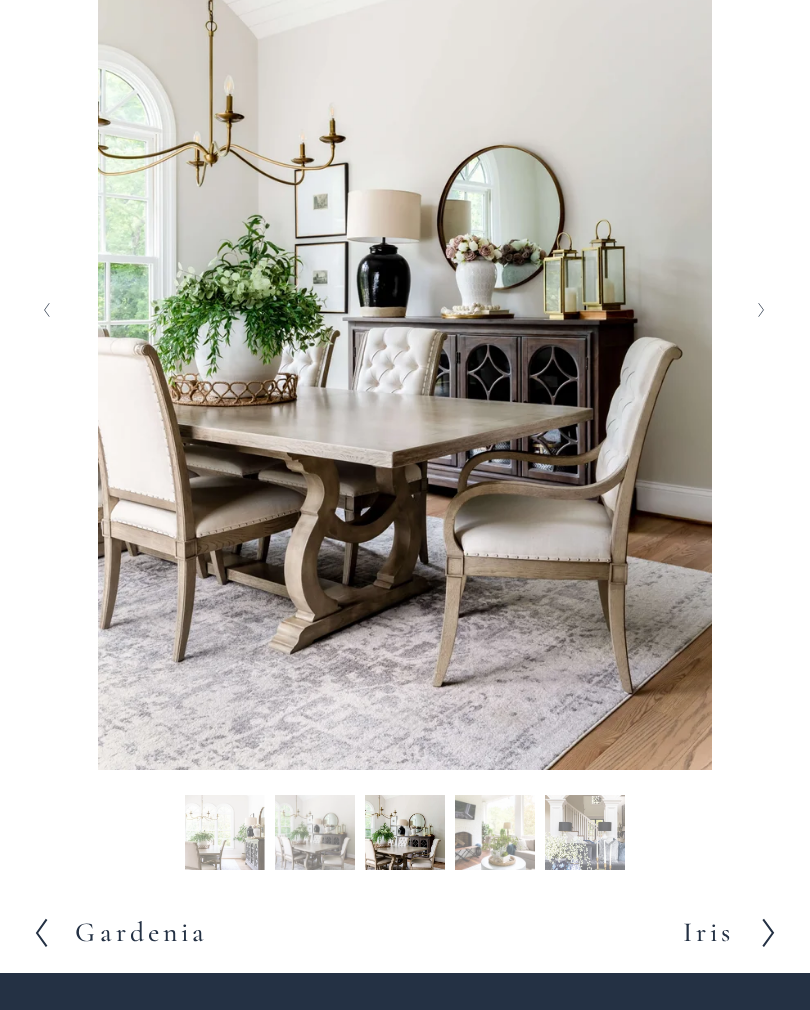click at bounding box center (762, 310) 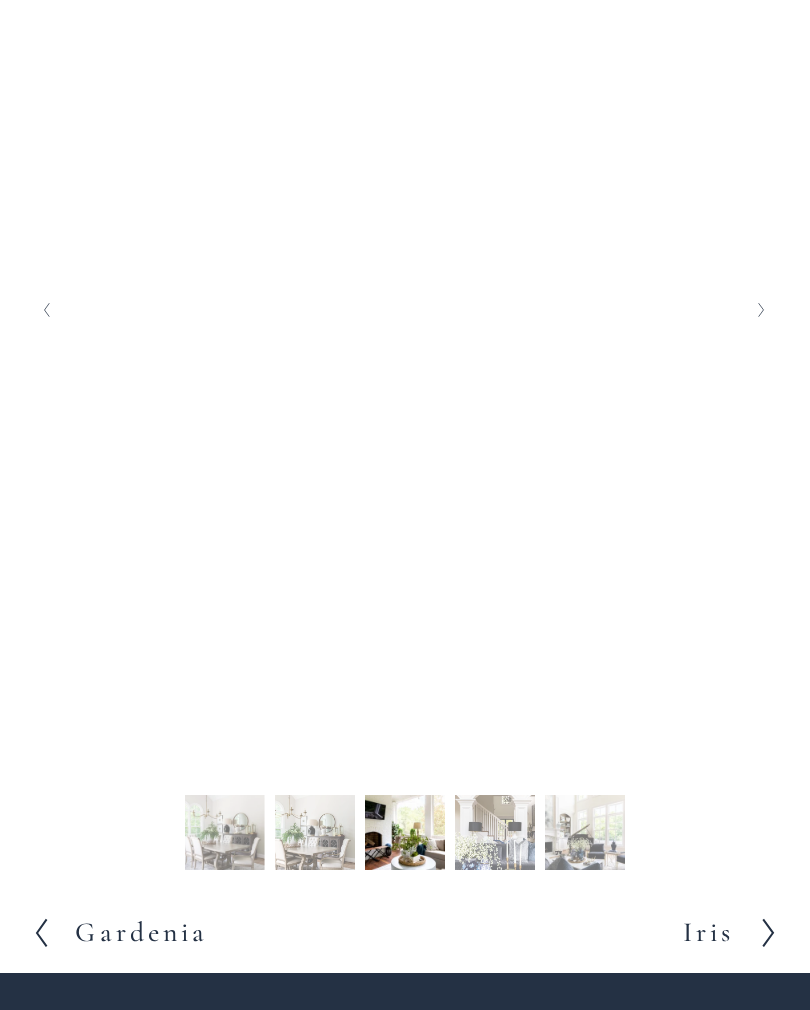 click at bounding box center [762, 310] 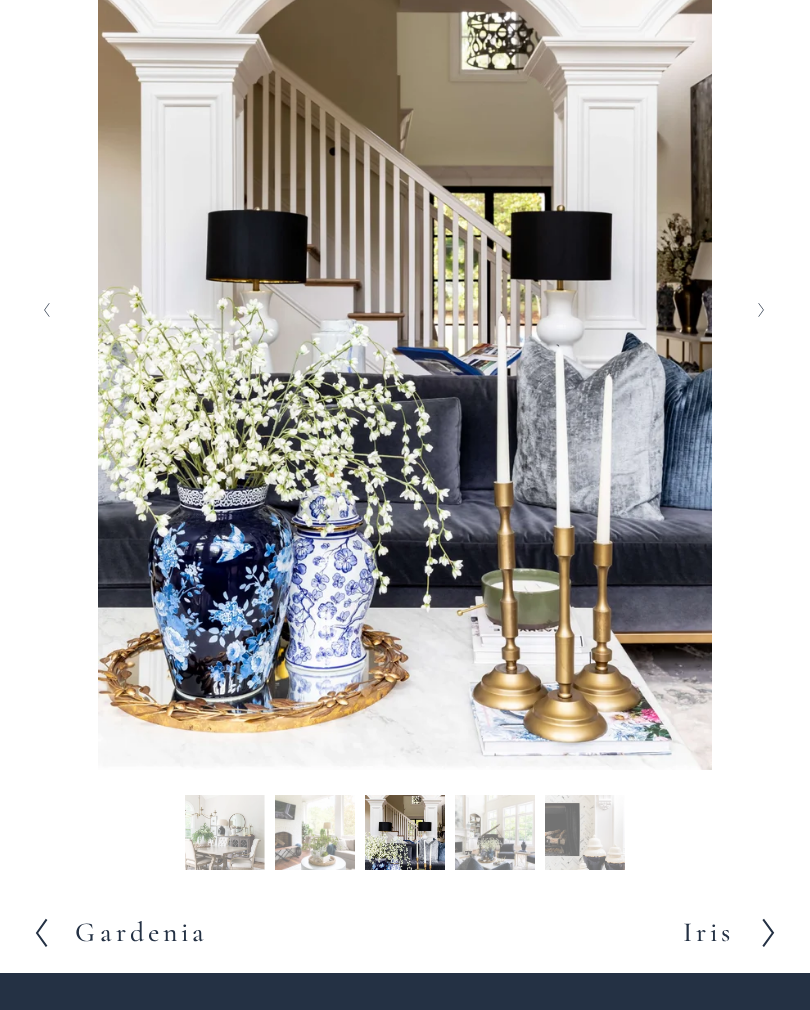 click at bounding box center (762, 310) 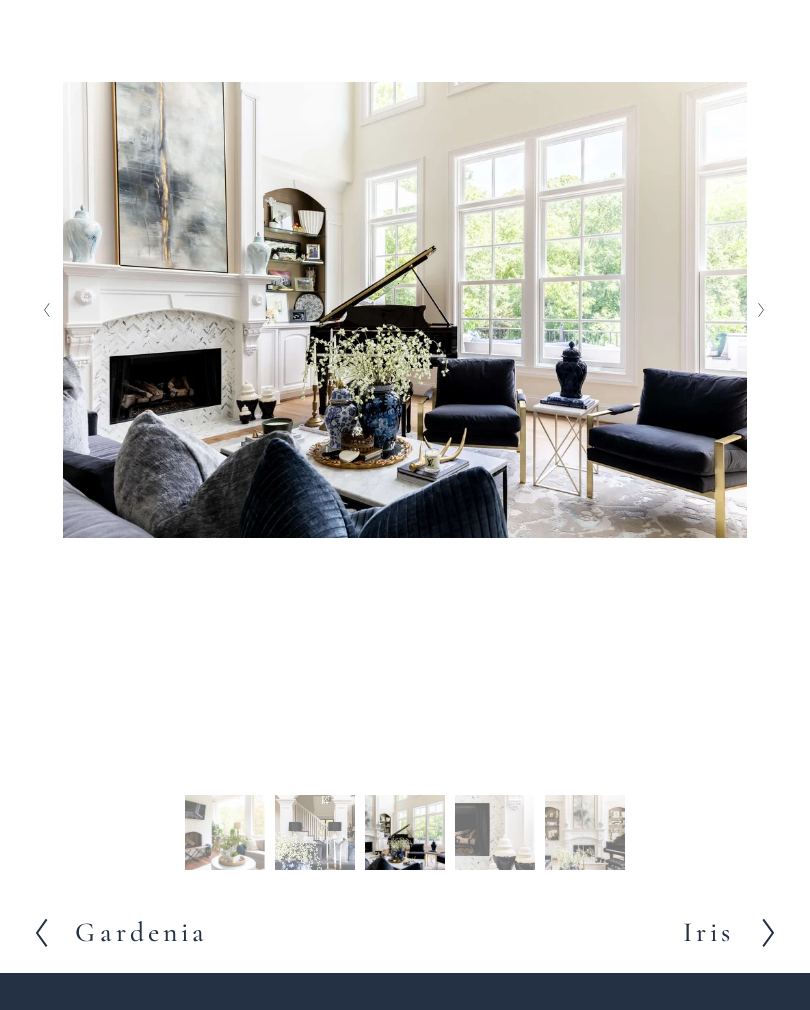 click at bounding box center [762, 310] 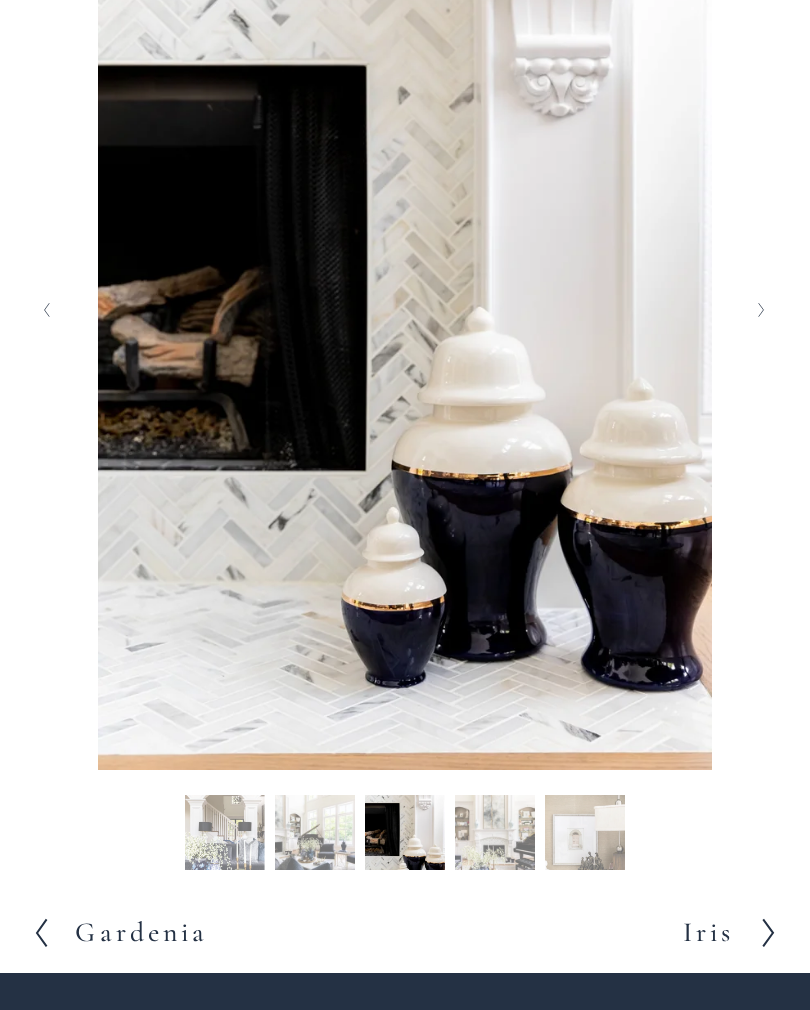 click at bounding box center [762, 310] 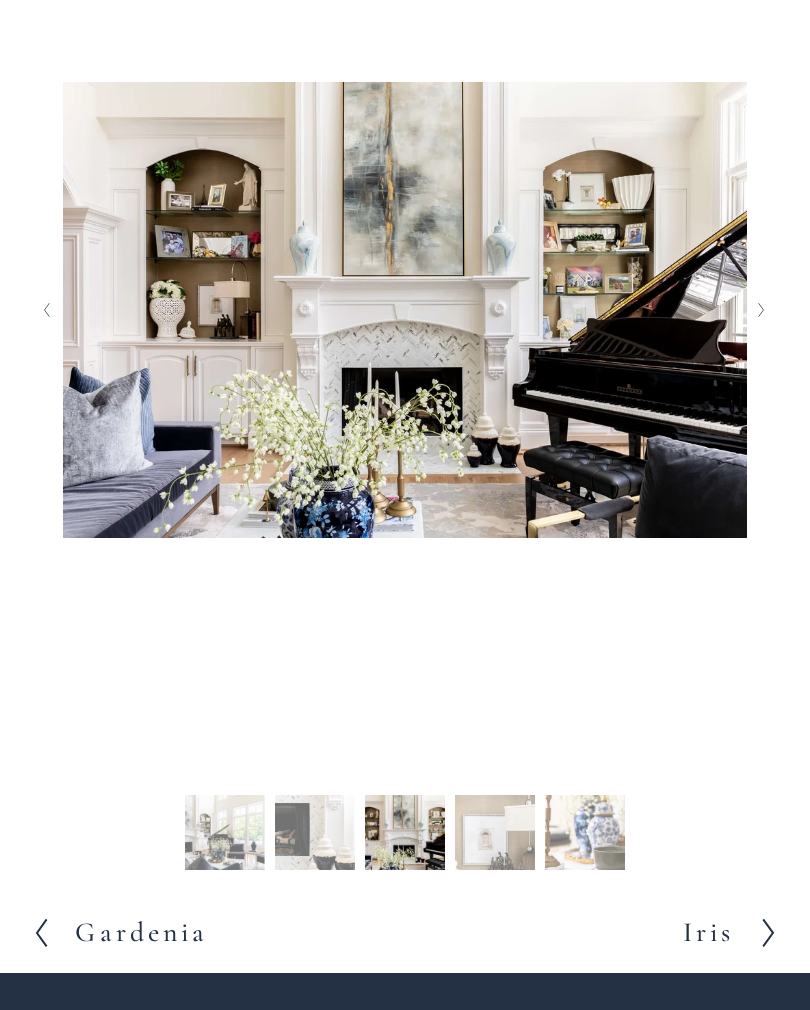 click at bounding box center (762, 310) 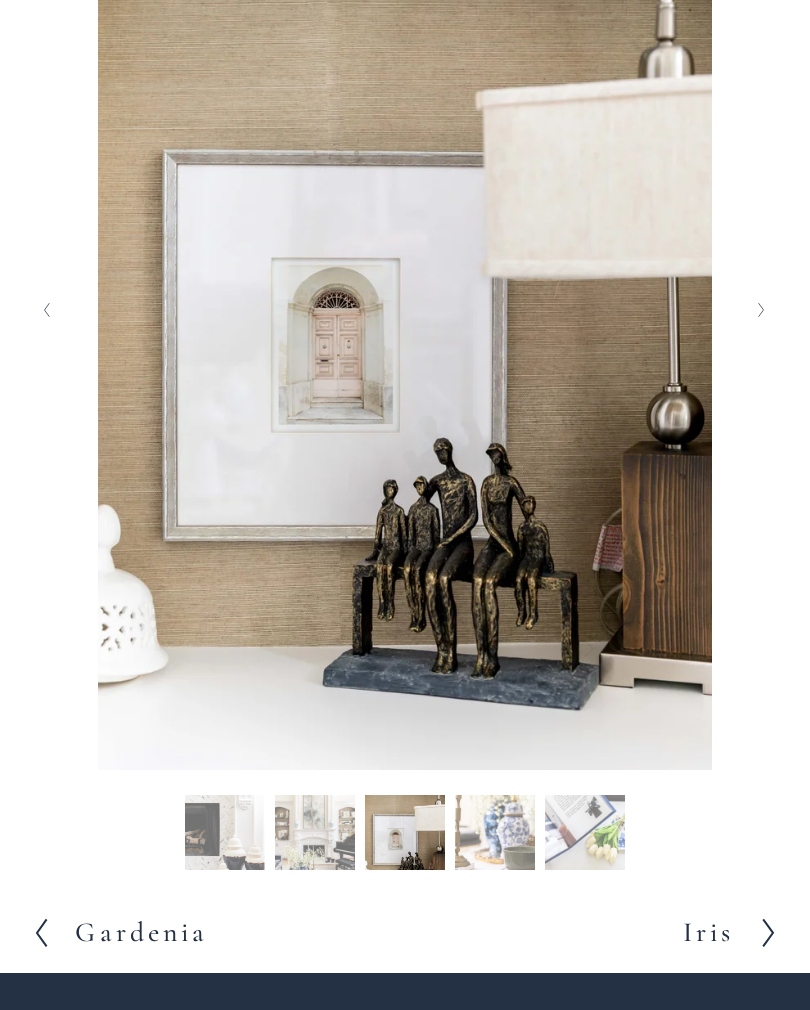 click at bounding box center [761, 310] 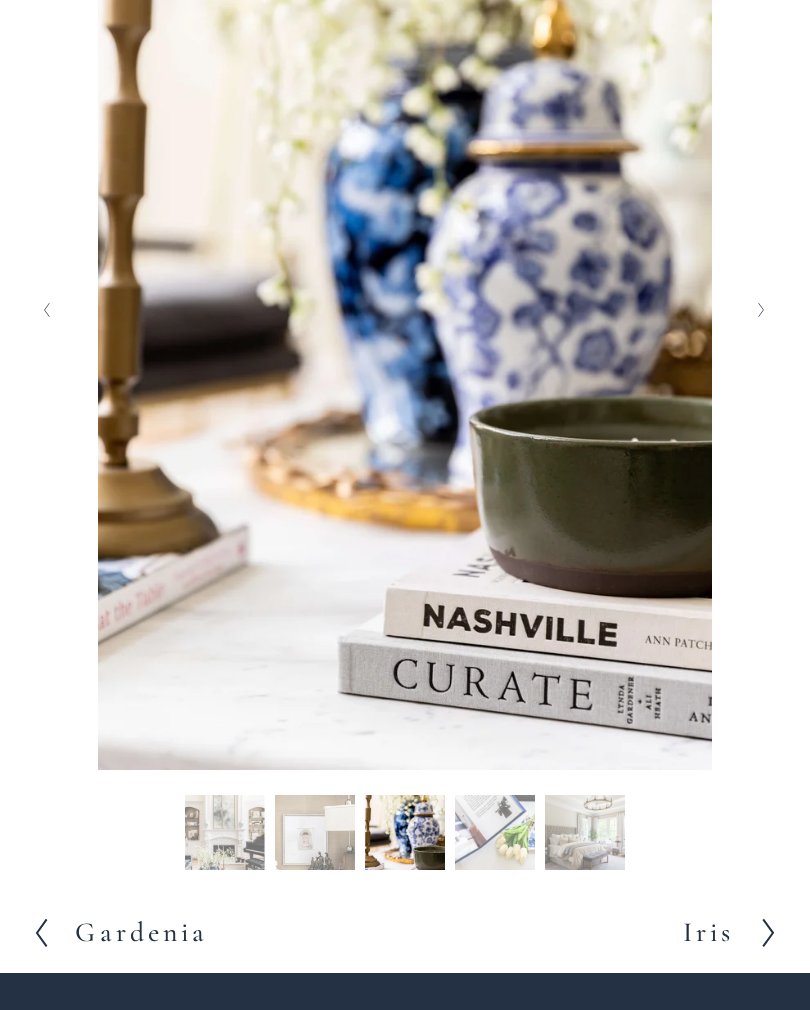 click at bounding box center [762, 310] 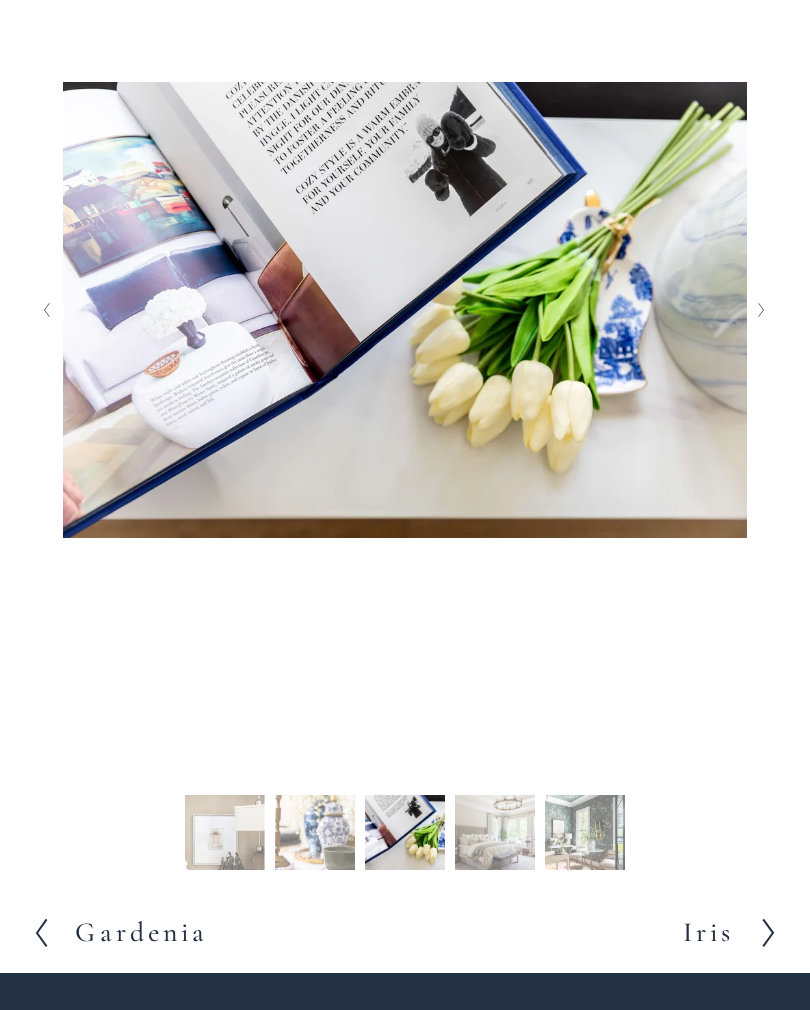 click at bounding box center (762, 310) 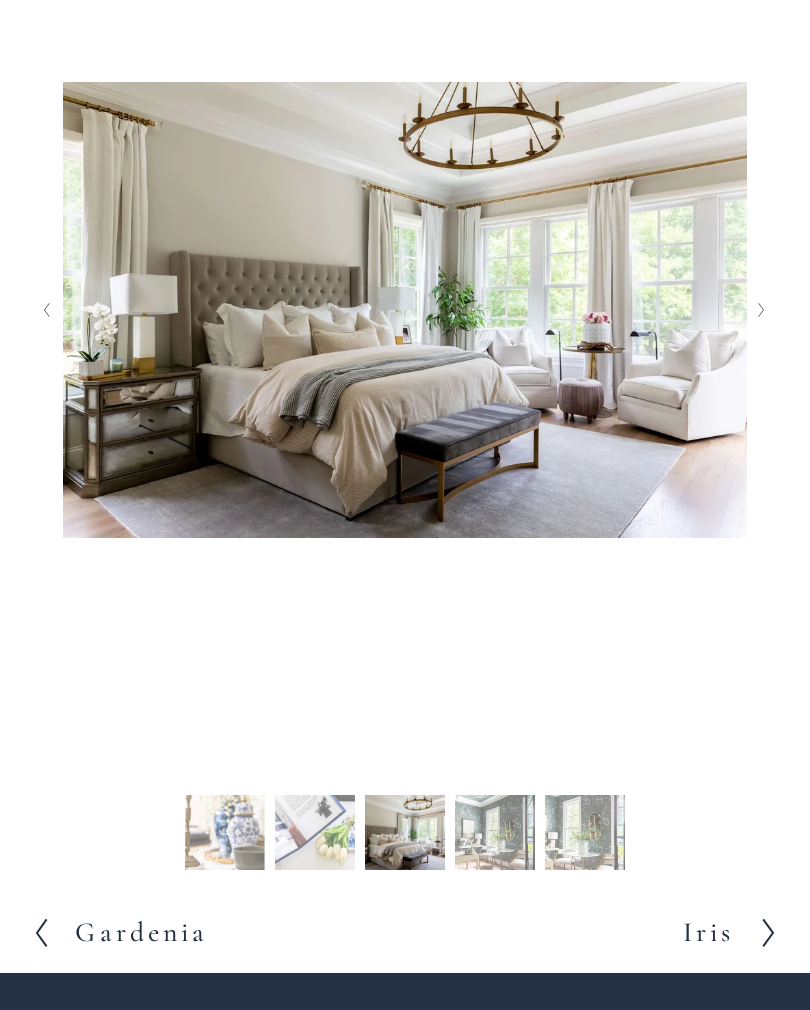 click at bounding box center [762, 310] 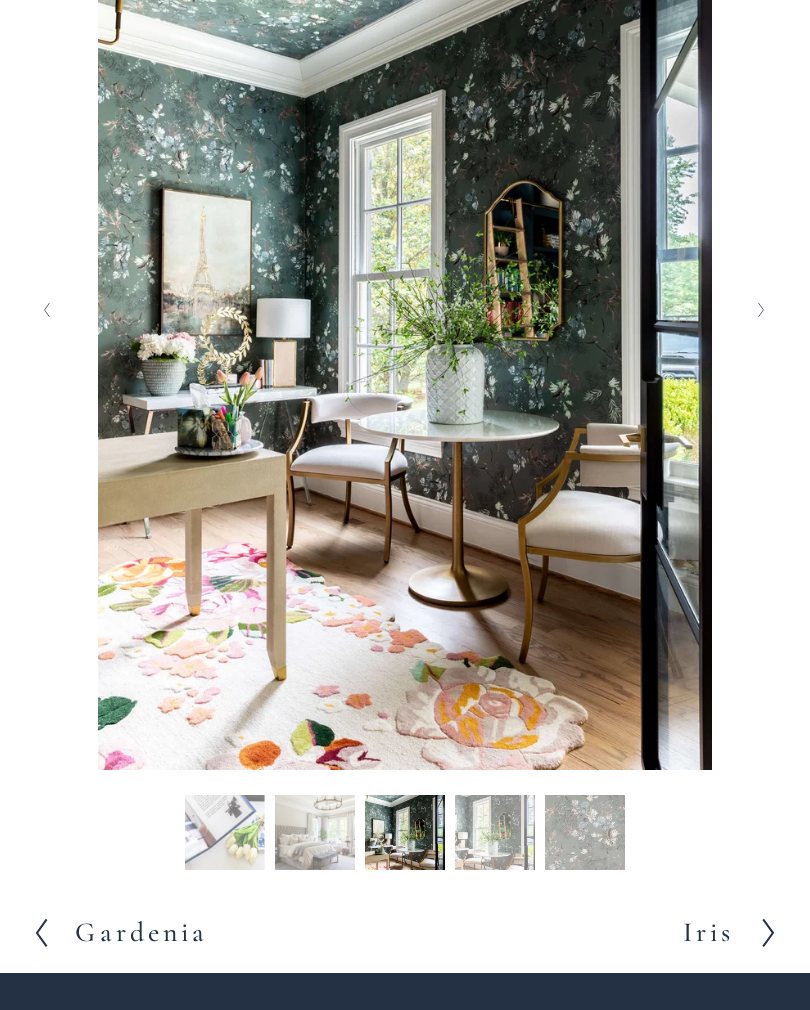 click at bounding box center [761, 310] 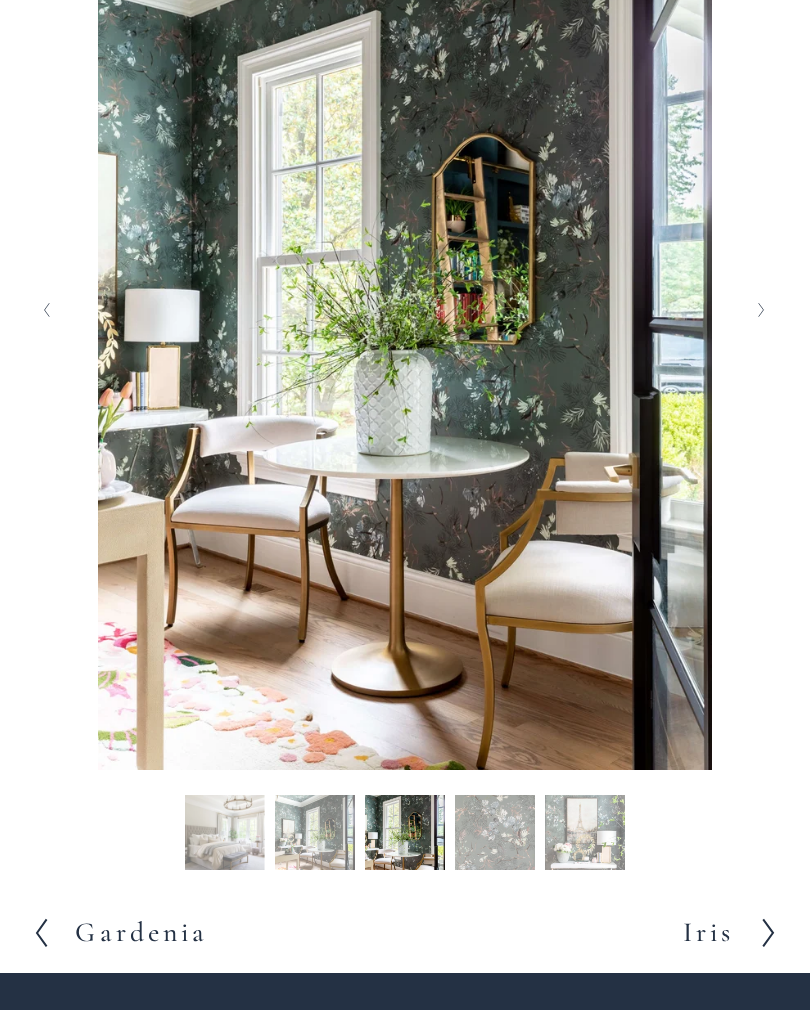 click at bounding box center (761, 310) 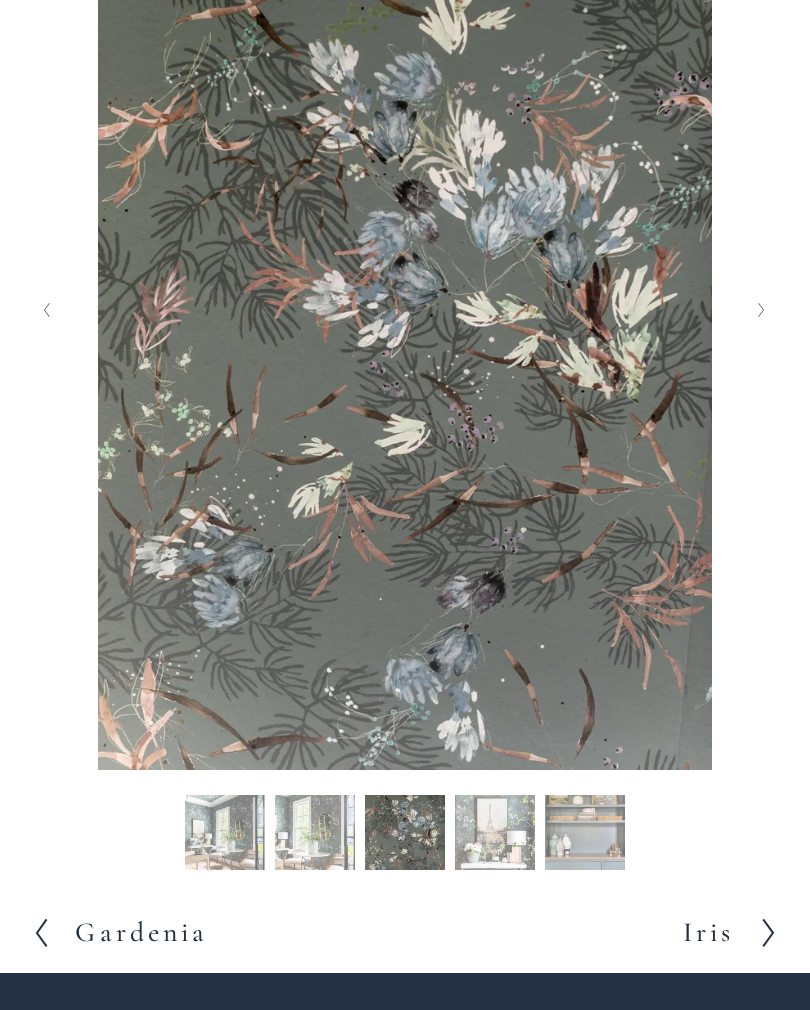 click at bounding box center [761, 310] 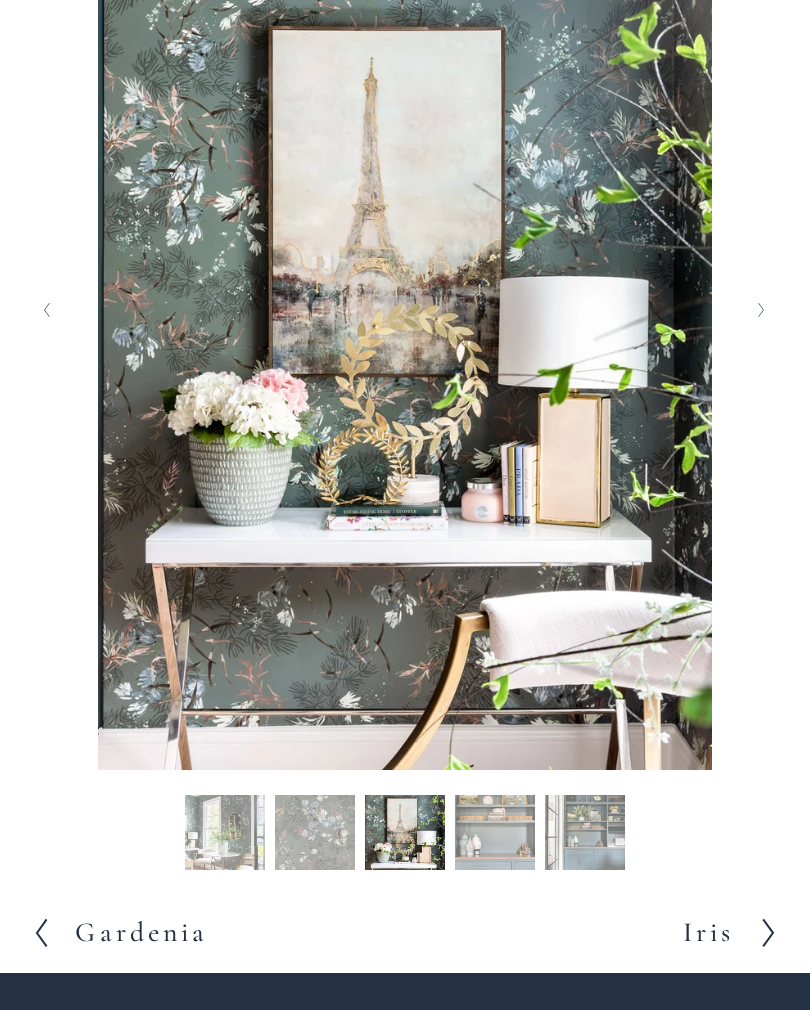 click at bounding box center (761, 310) 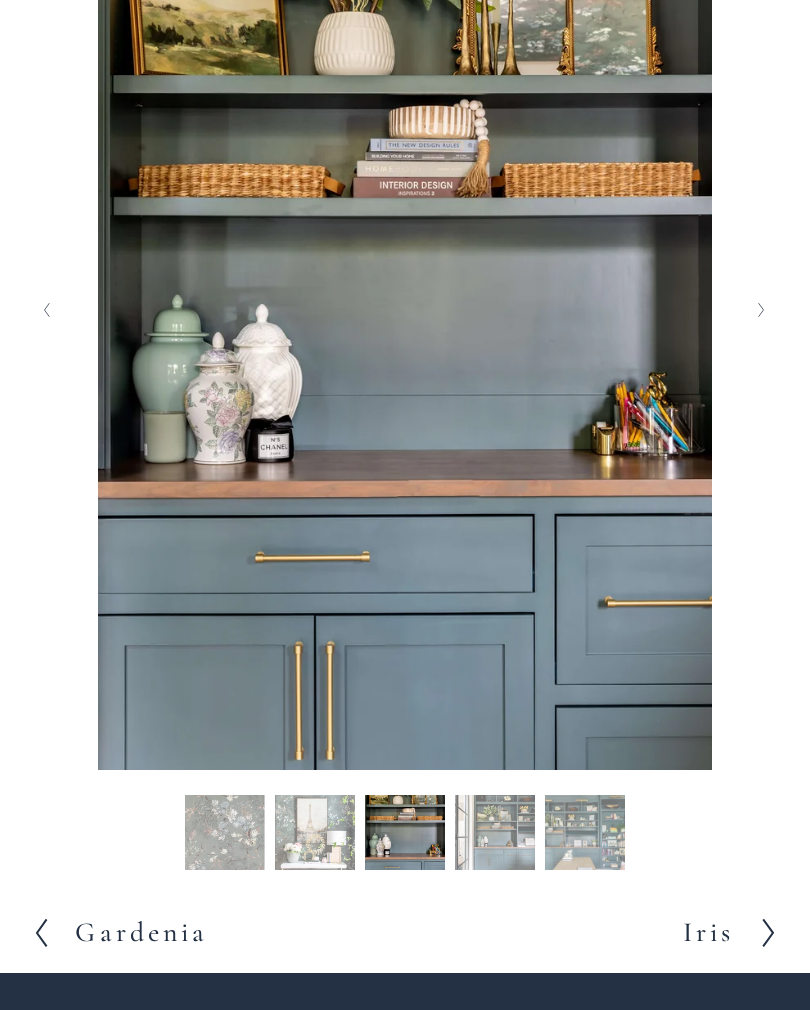 click at bounding box center [761, 310] 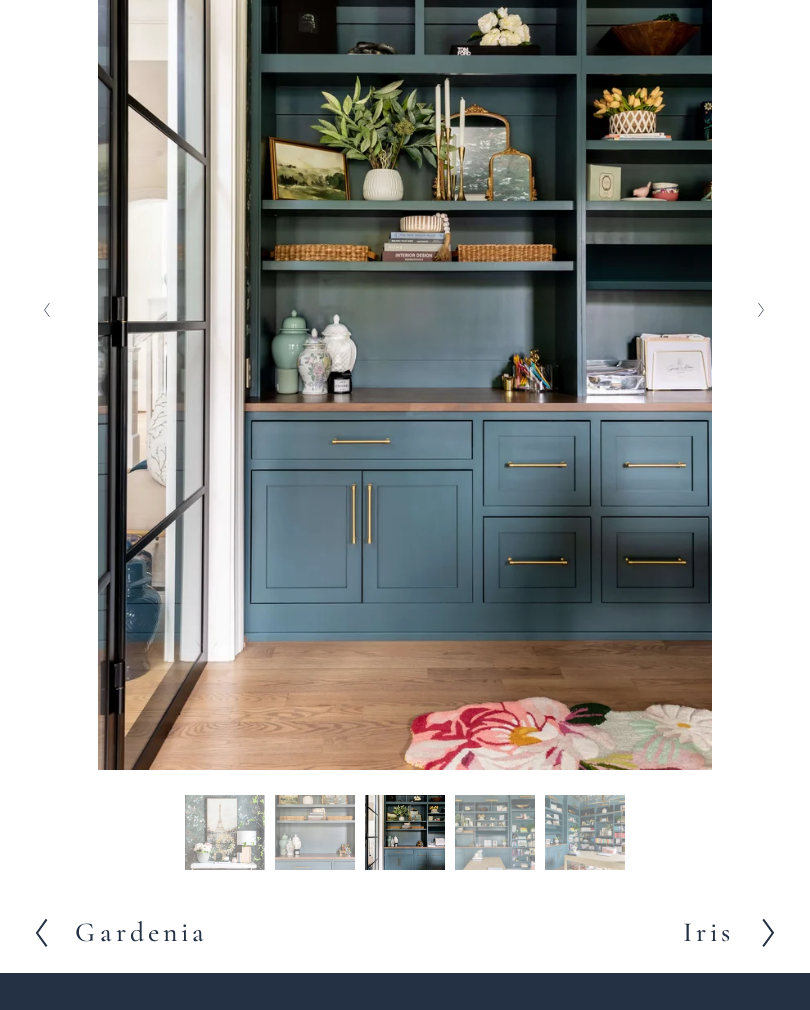 click at bounding box center (762, 310) 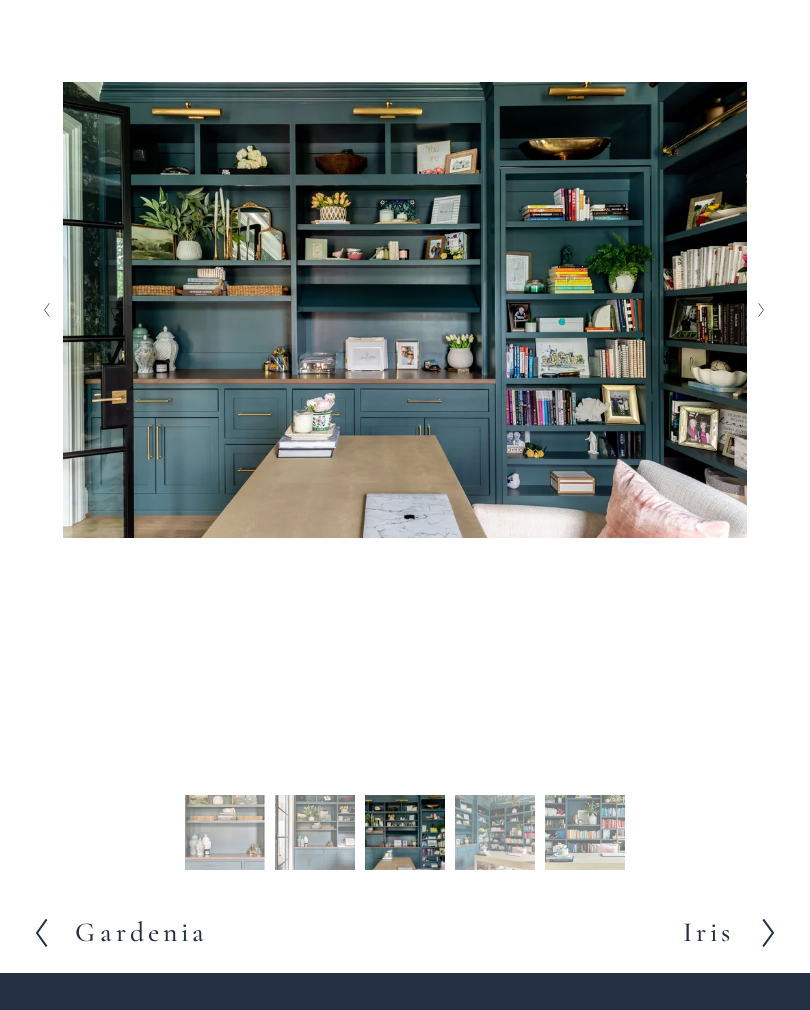 click at bounding box center (762, 310) 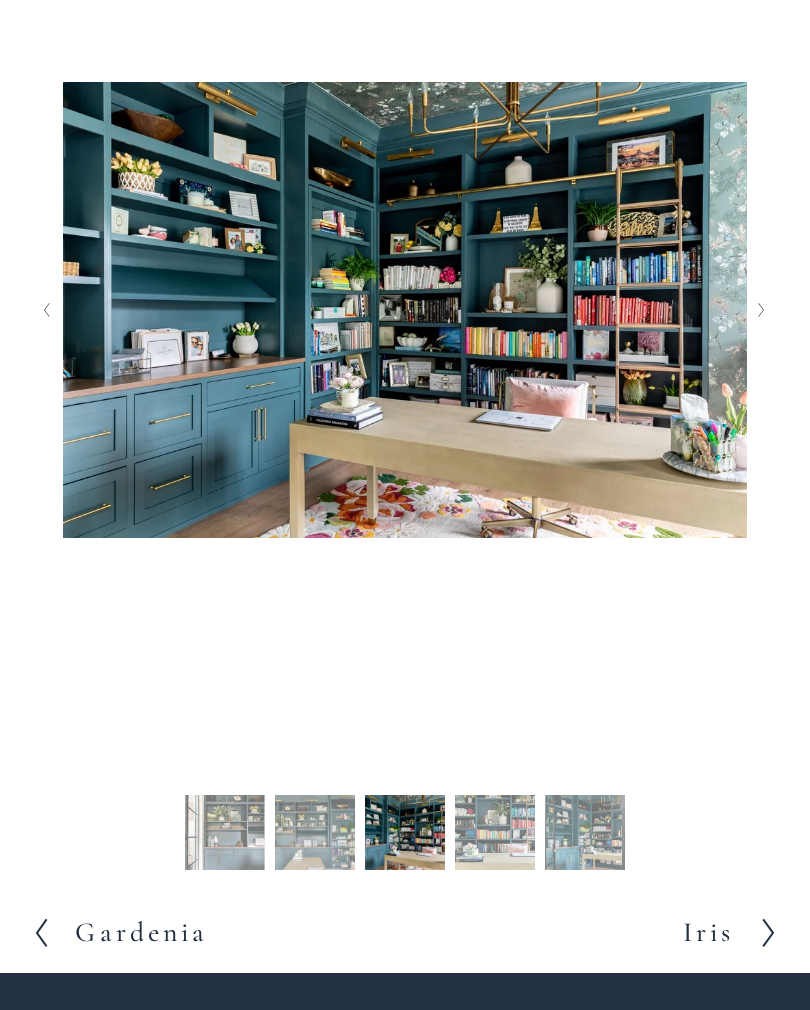 click at bounding box center (762, 310) 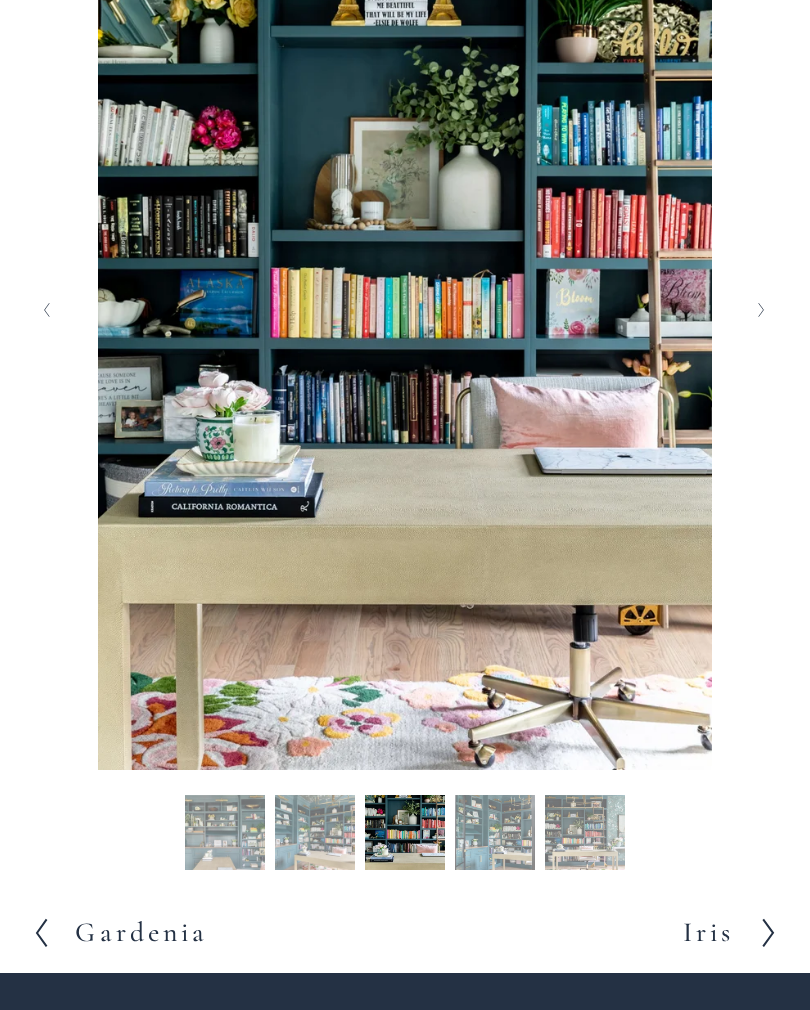 click at bounding box center [762, 310] 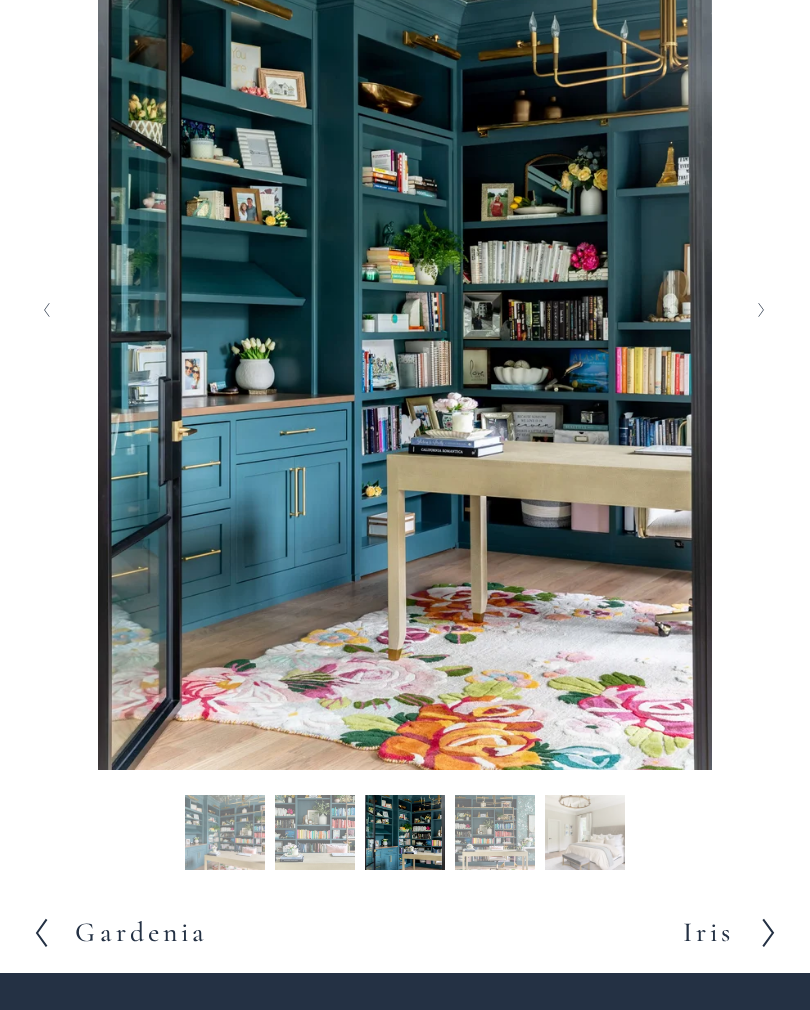 click at bounding box center (762, 310) 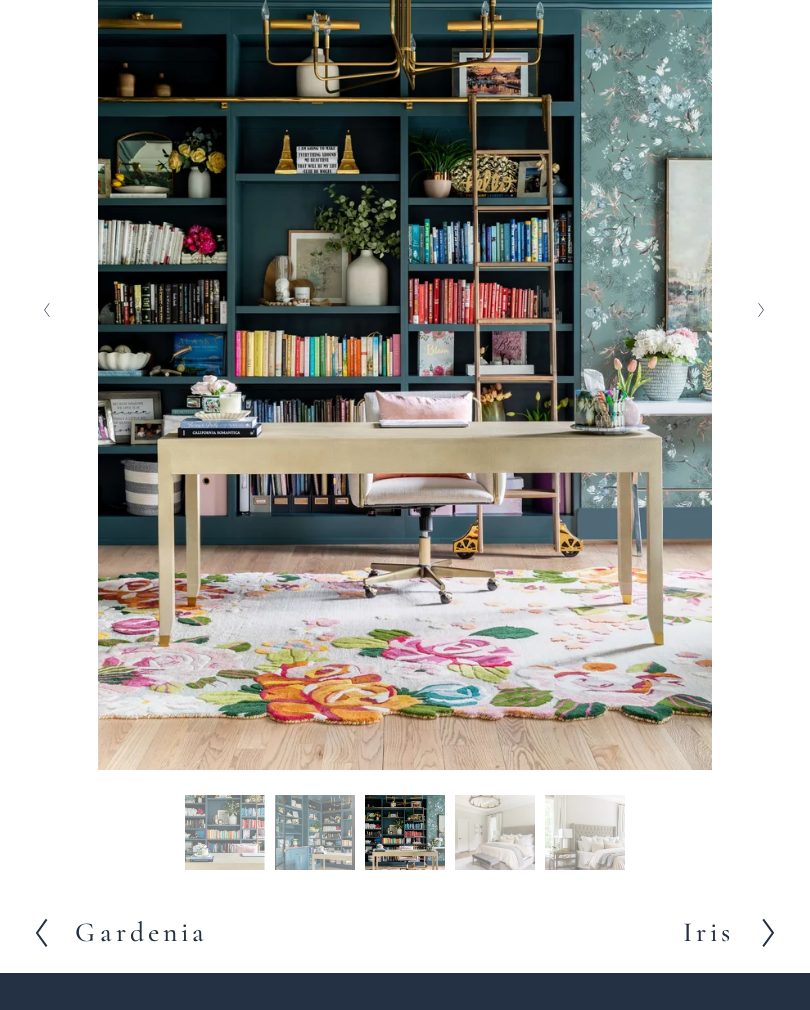 click at bounding box center [762, 310] 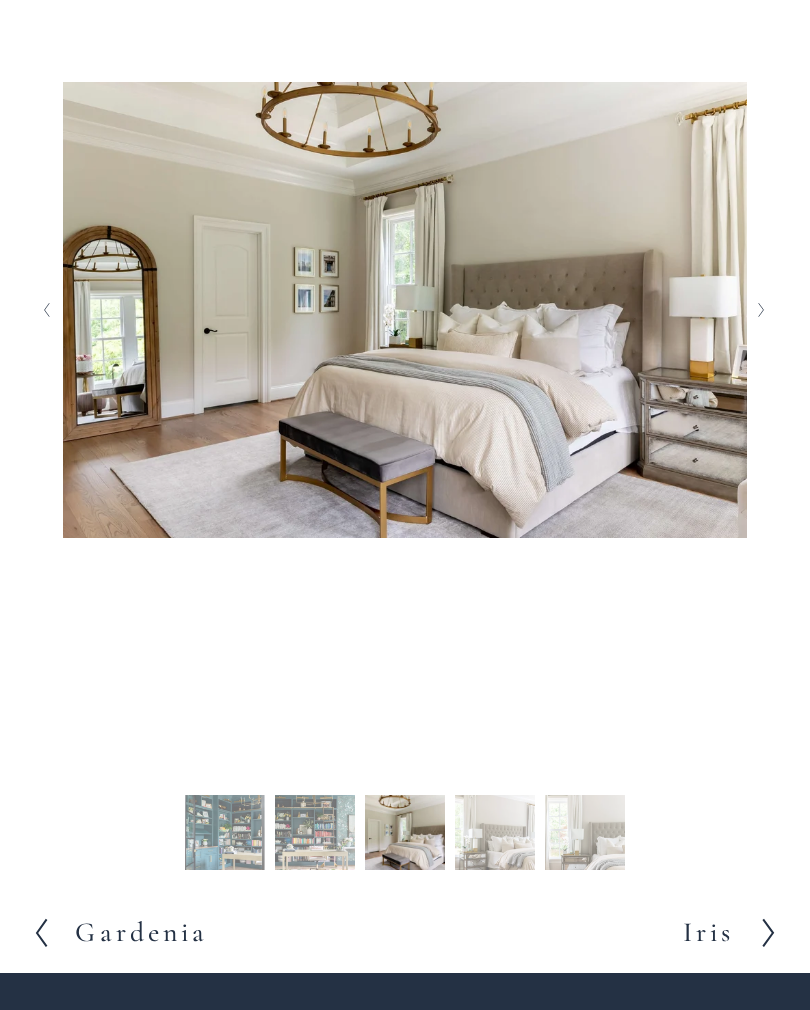 click at bounding box center [762, 310] 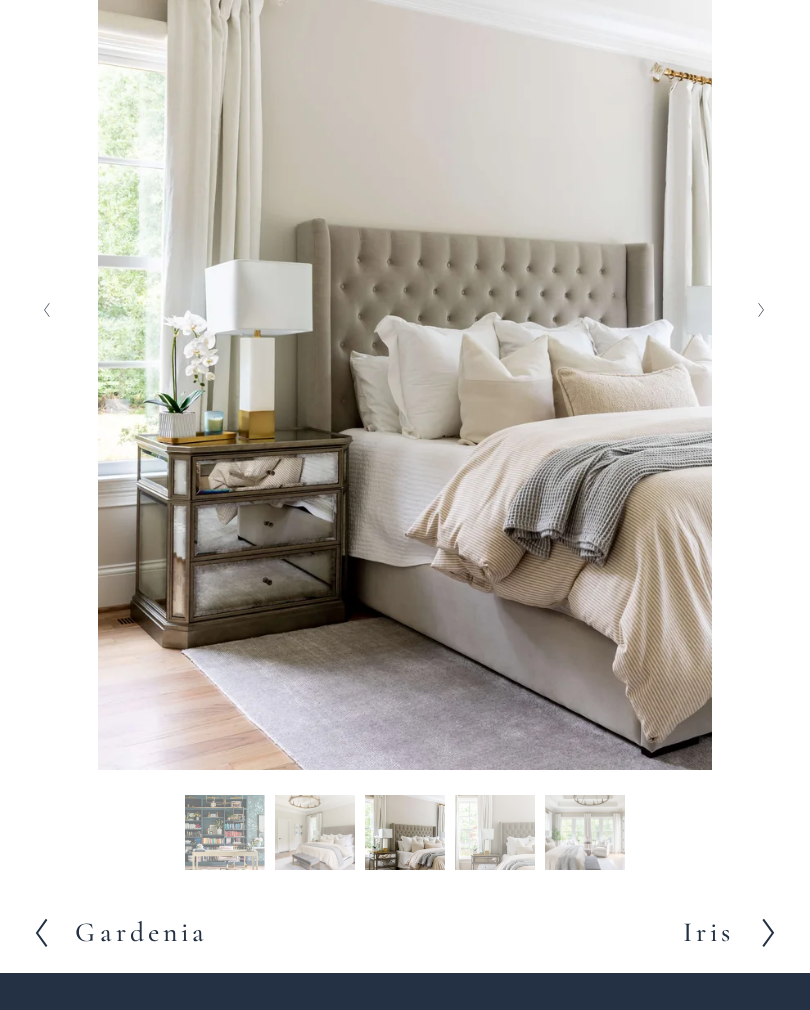 click at bounding box center [404, 310] 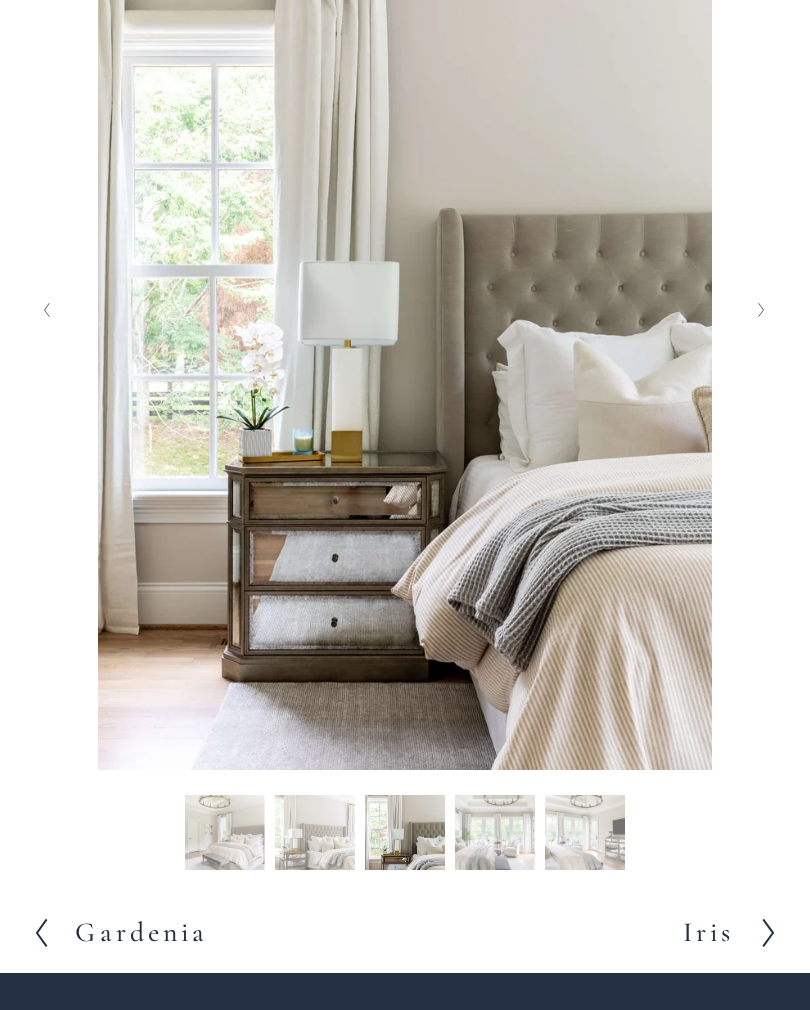 click at bounding box center (762, 310) 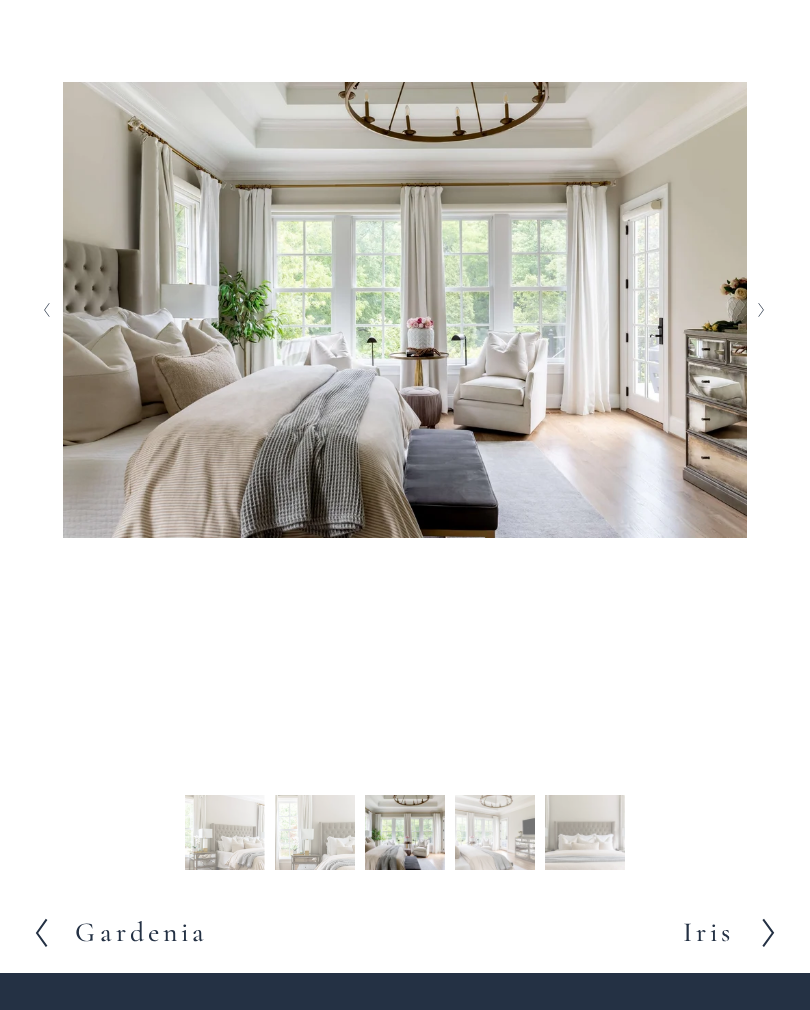 click at bounding box center [762, 310] 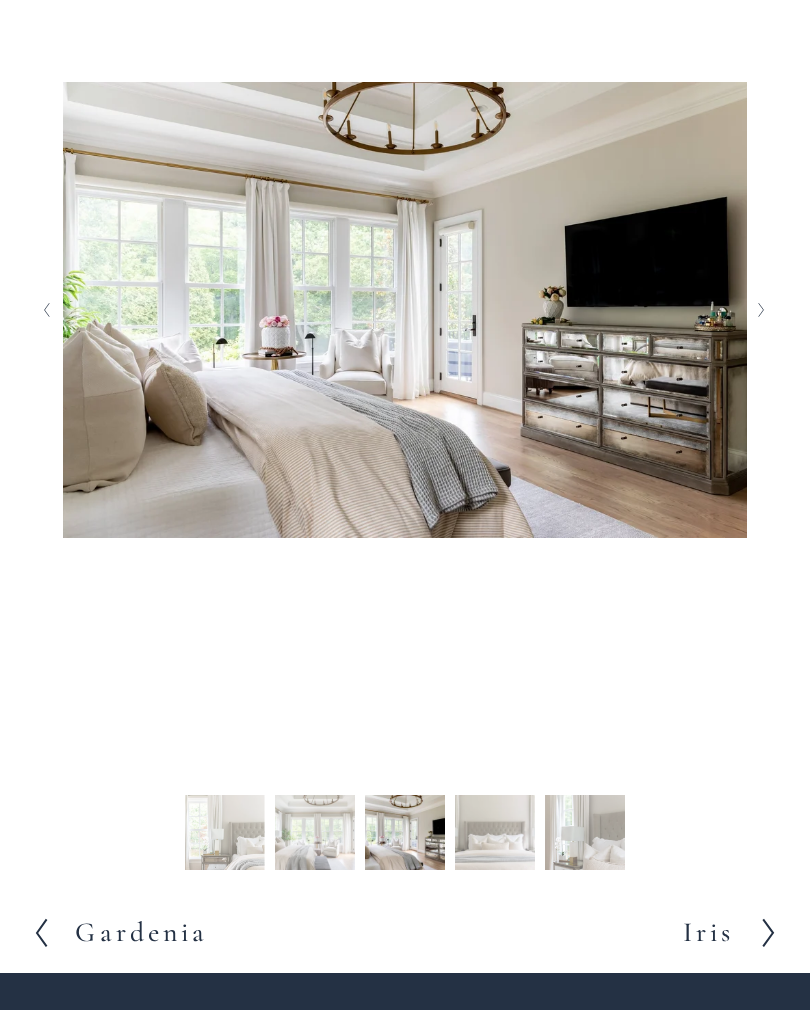 click at bounding box center (762, 310) 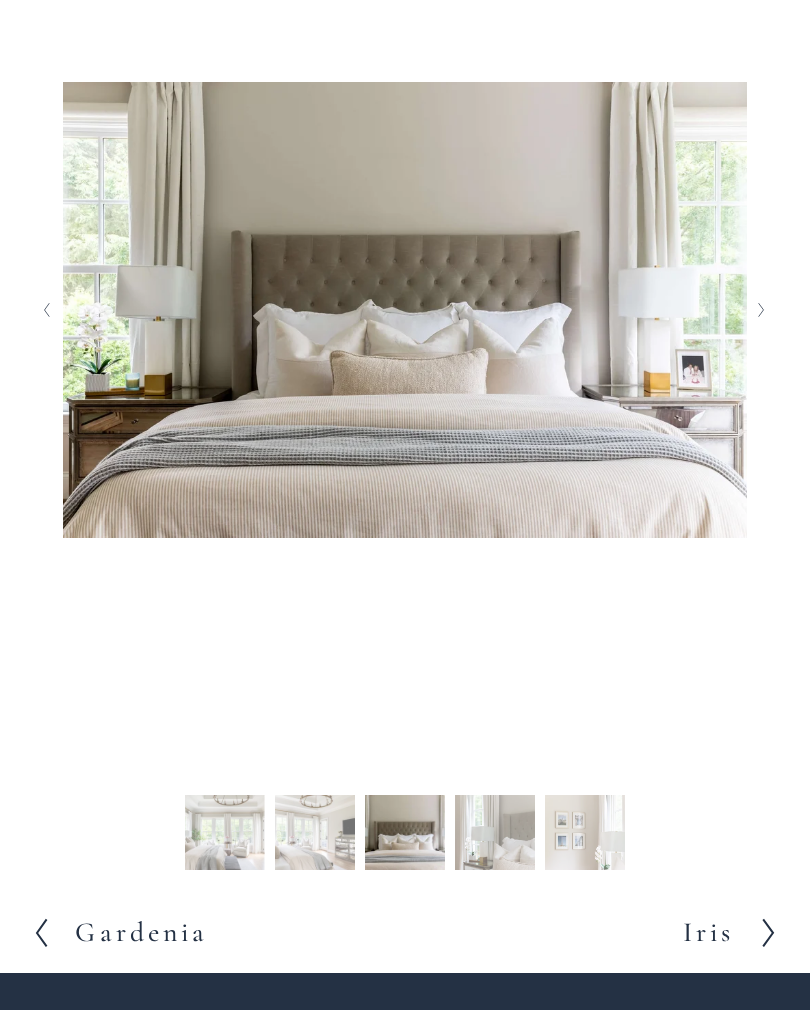 click at bounding box center (762, 310) 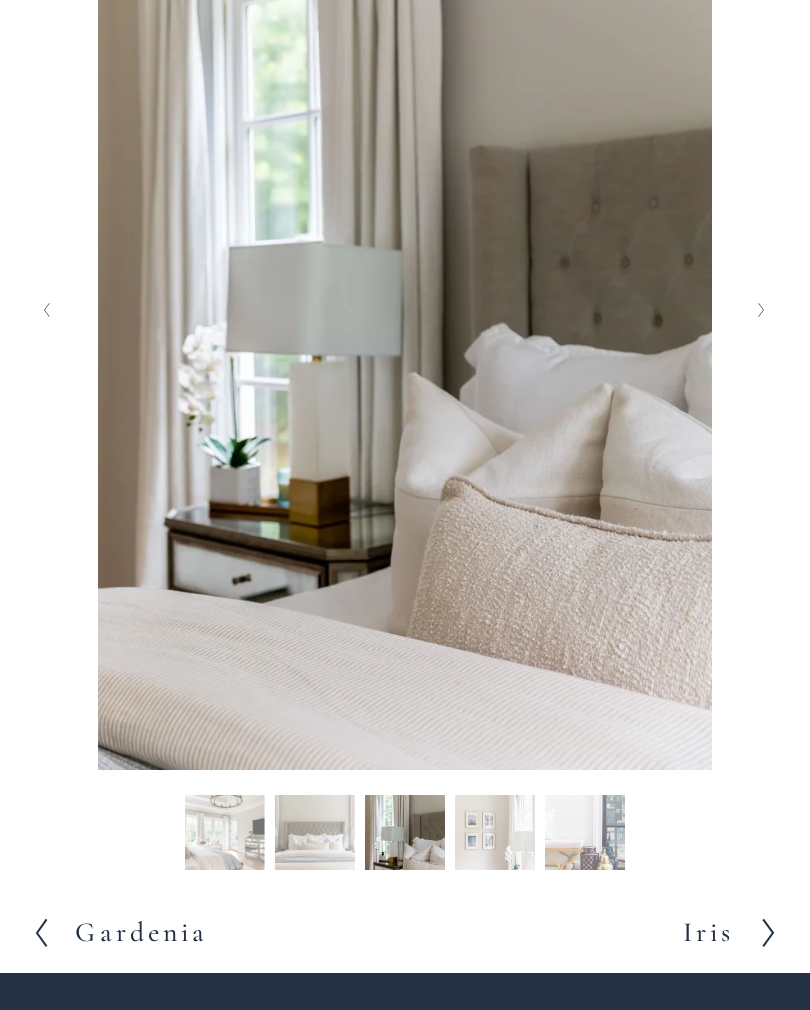 click at bounding box center (762, 310) 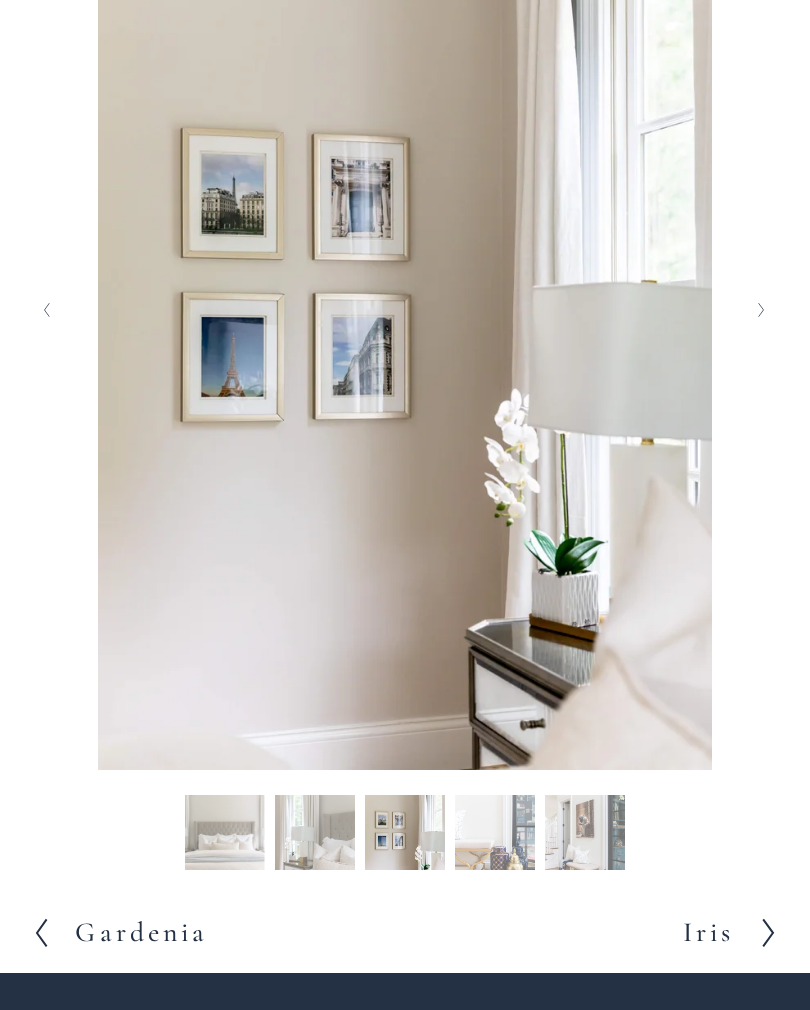 click at bounding box center (762, 310) 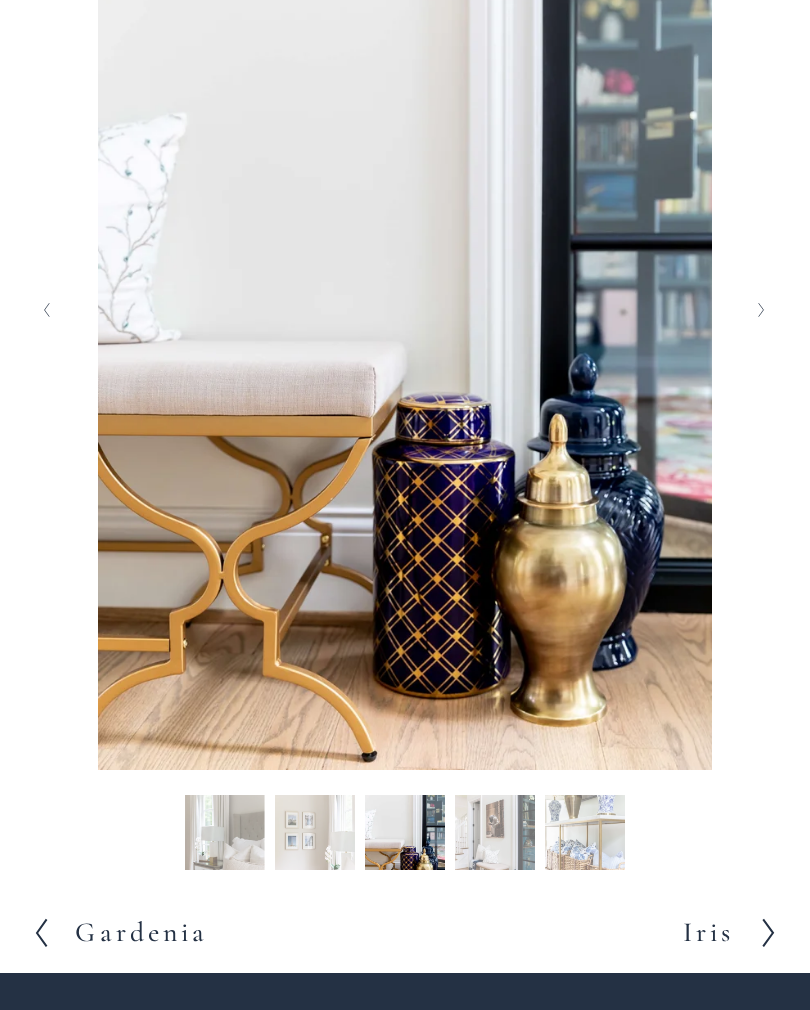 click at bounding box center (762, 310) 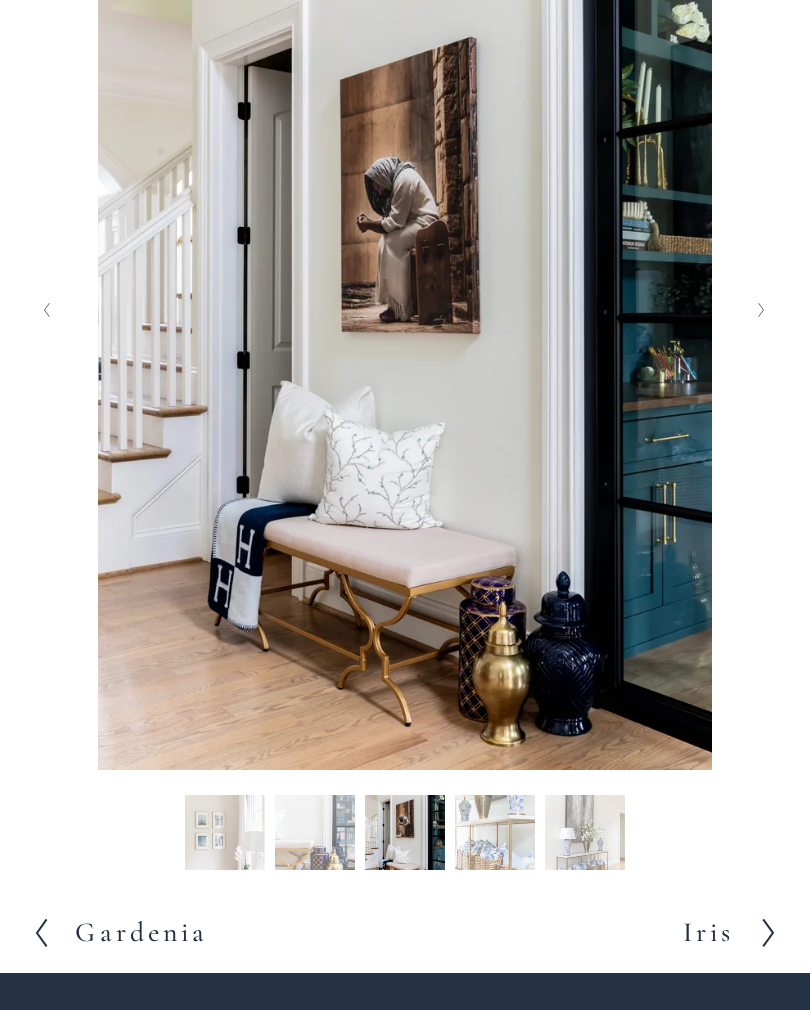 click at bounding box center (762, 310) 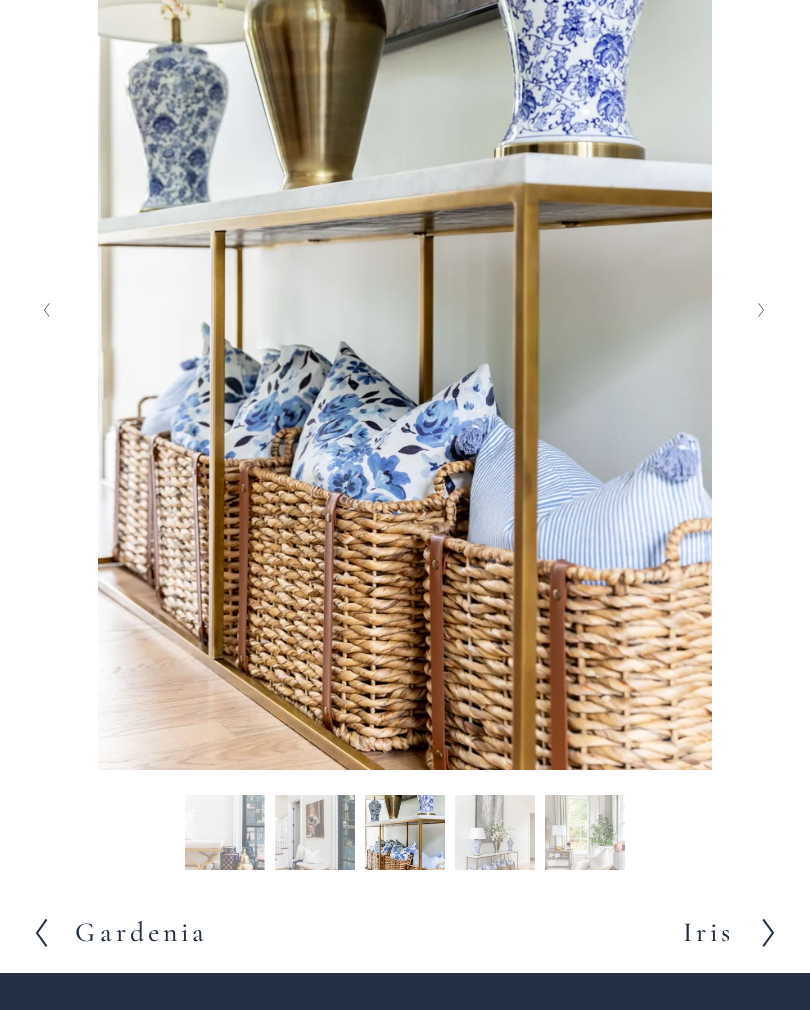 click at bounding box center (762, 310) 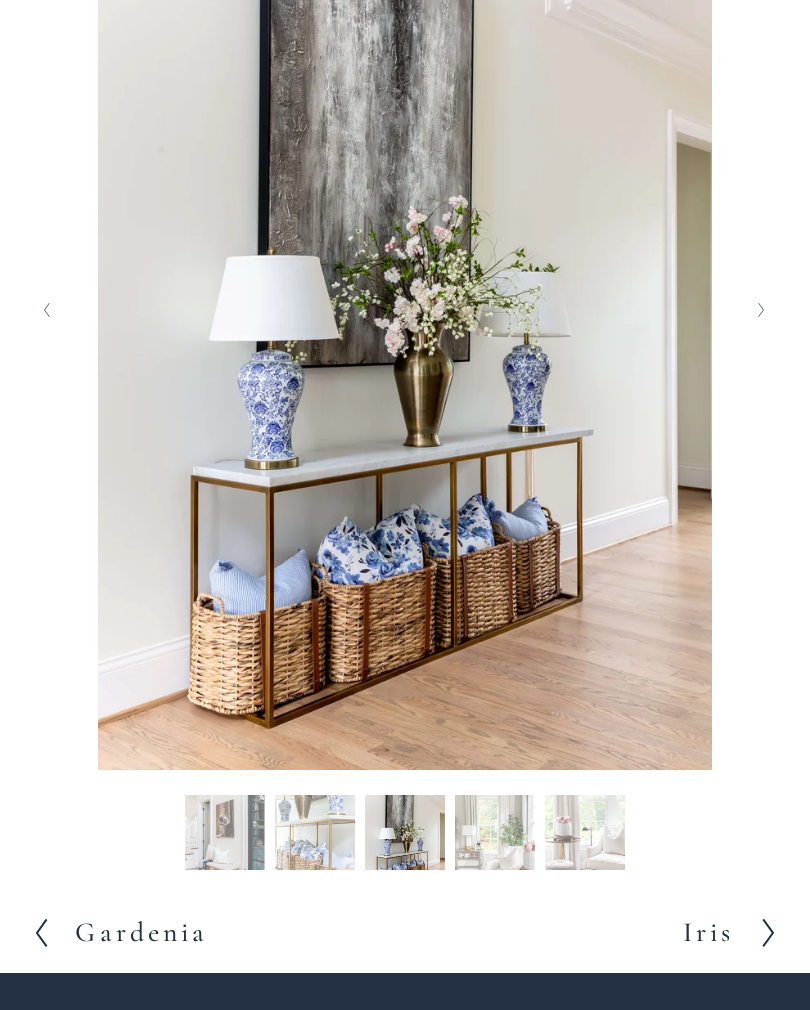 click at bounding box center [405, 310] 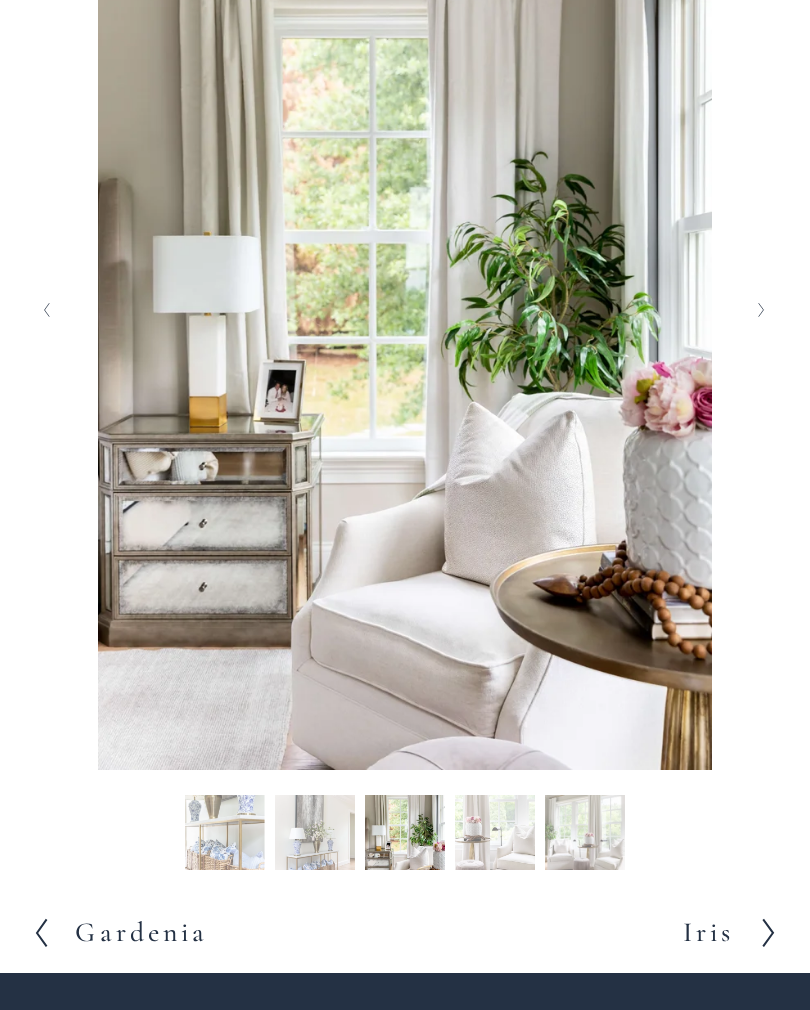click at bounding box center [762, 310] 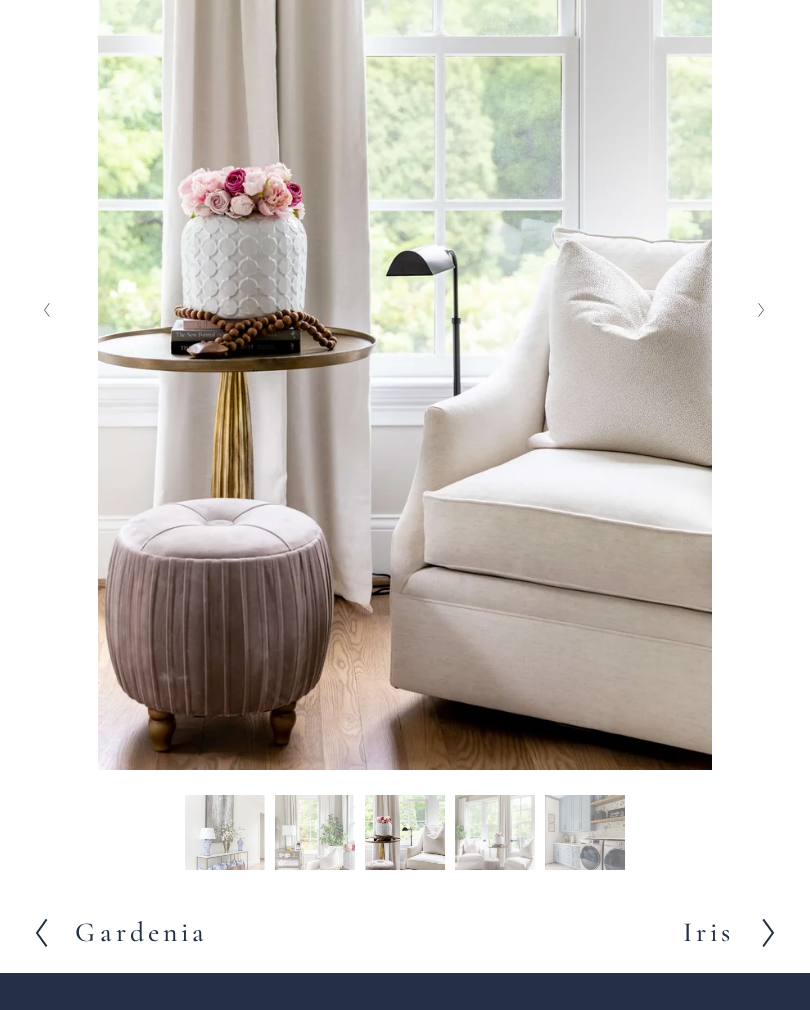 click at bounding box center [762, 310] 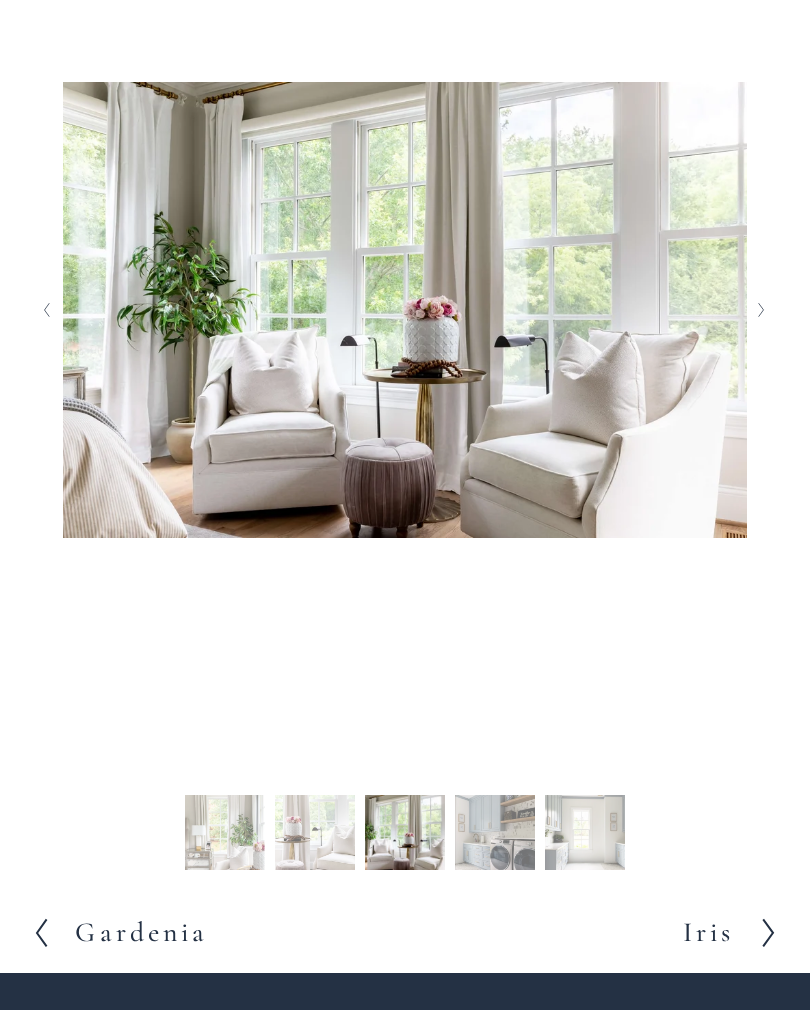 click at bounding box center [762, 310] 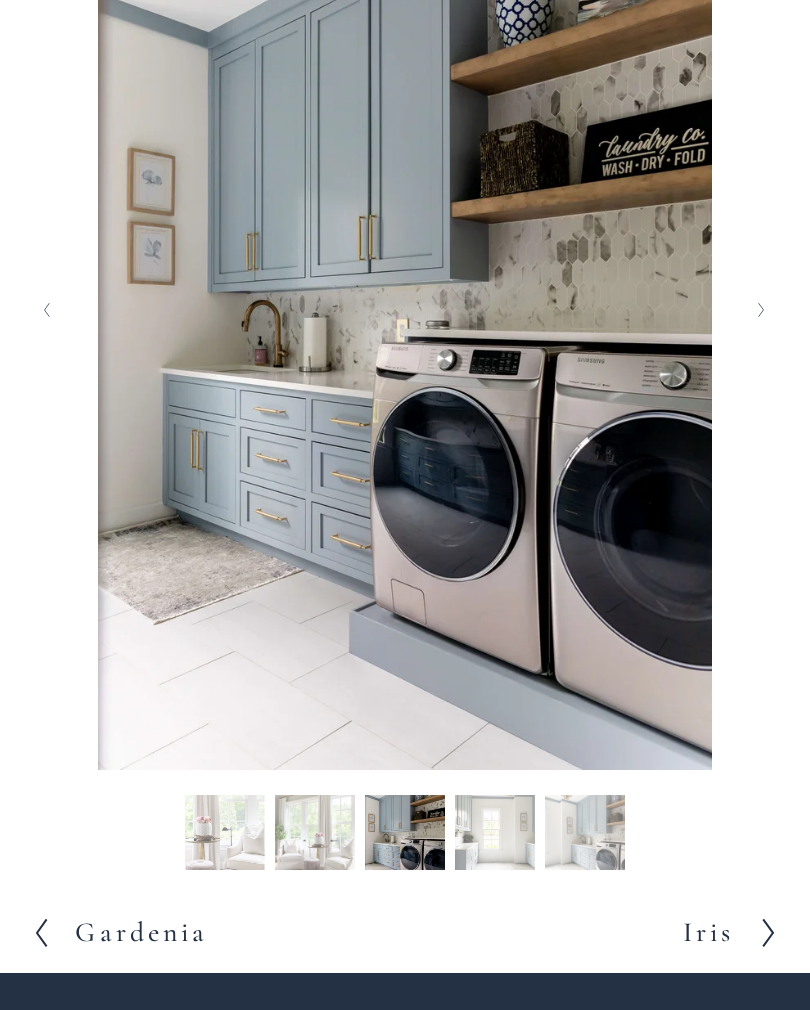 click on "Iris" at bounding box center (709, 933) 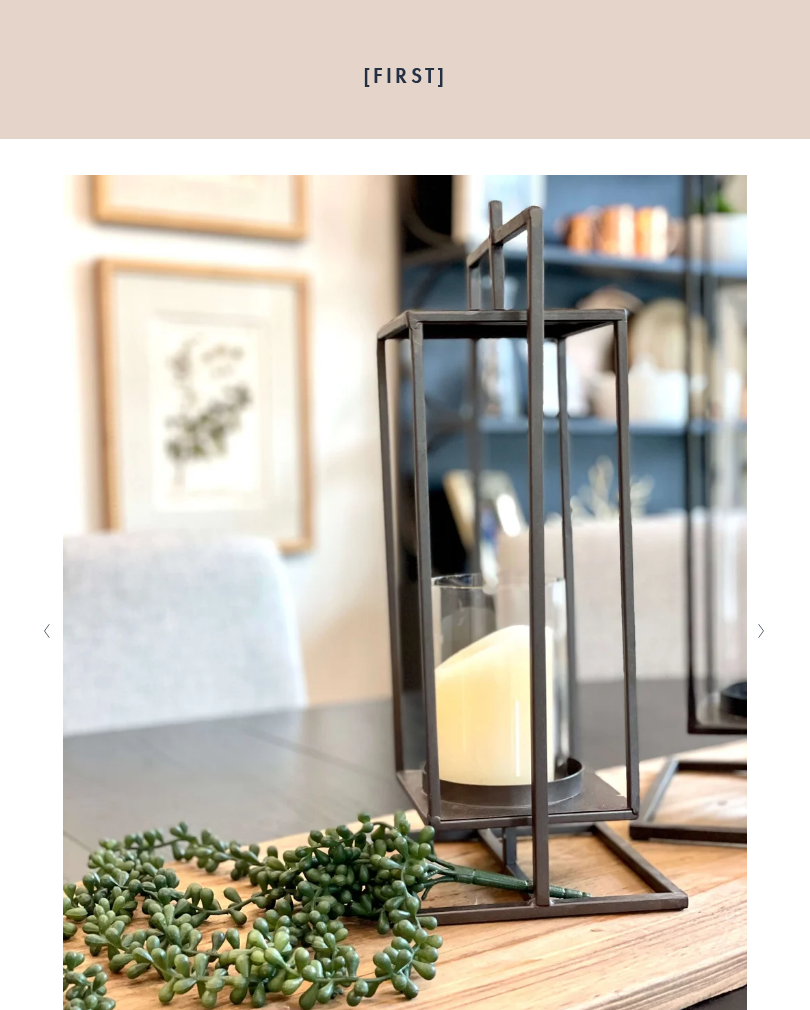 scroll, scrollTop: 264, scrollLeft: 0, axis: vertical 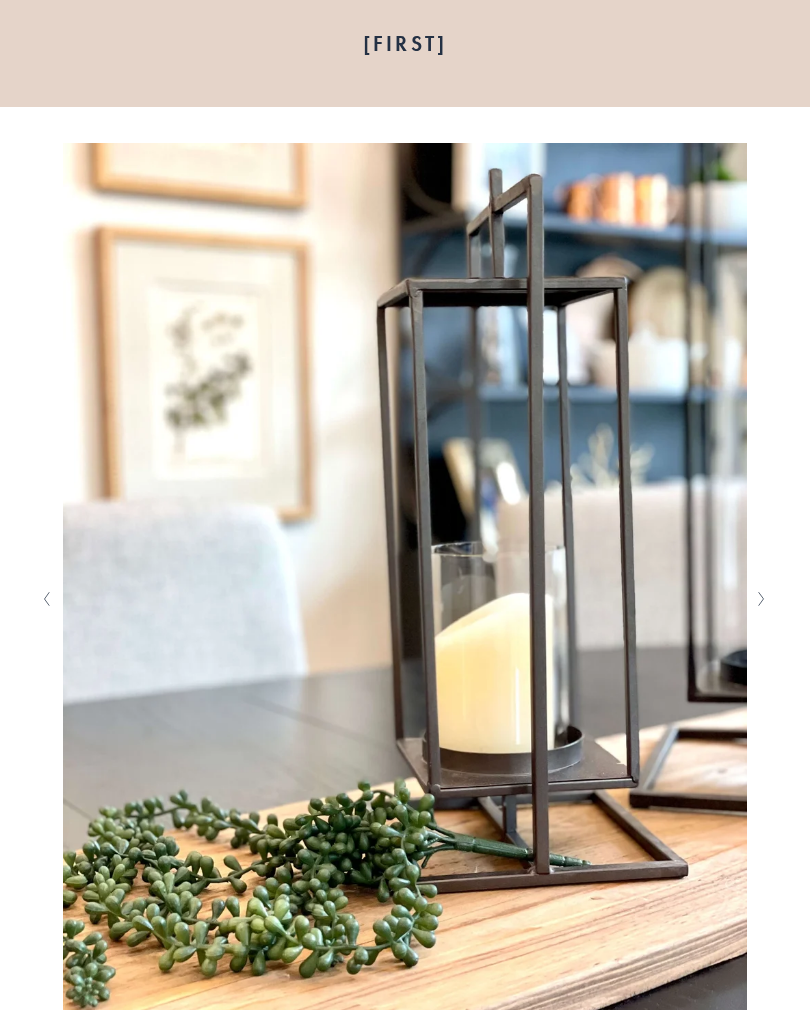 click at bounding box center [761, 599] 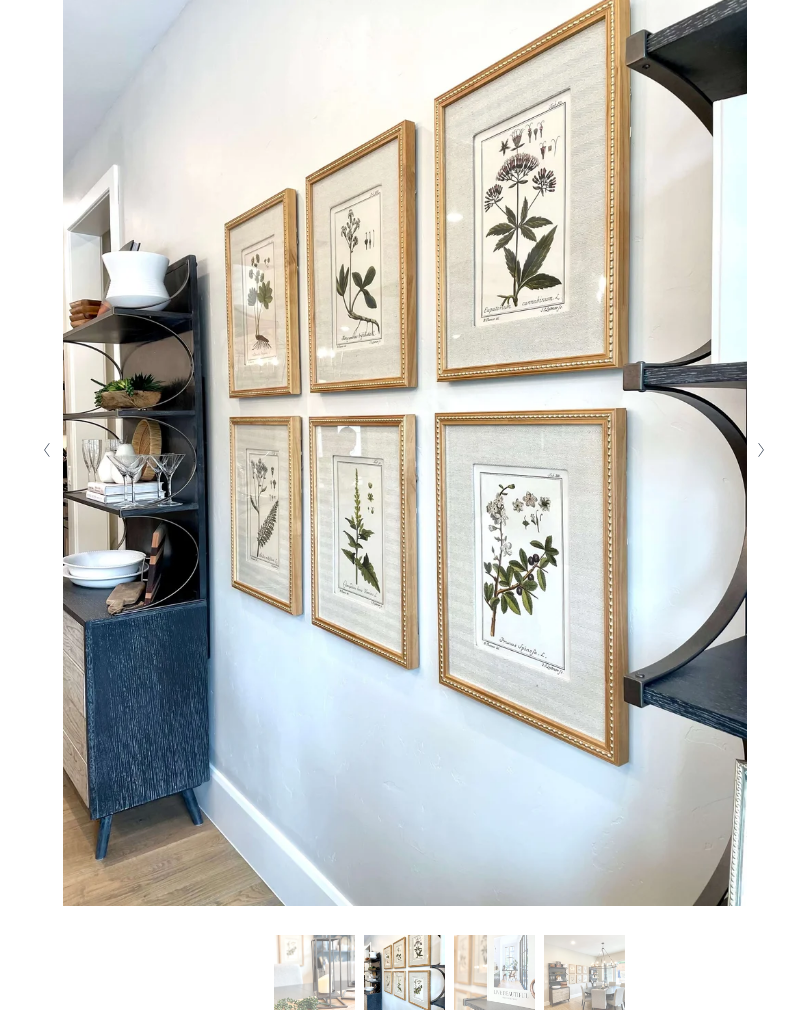 scroll, scrollTop: 414, scrollLeft: 0, axis: vertical 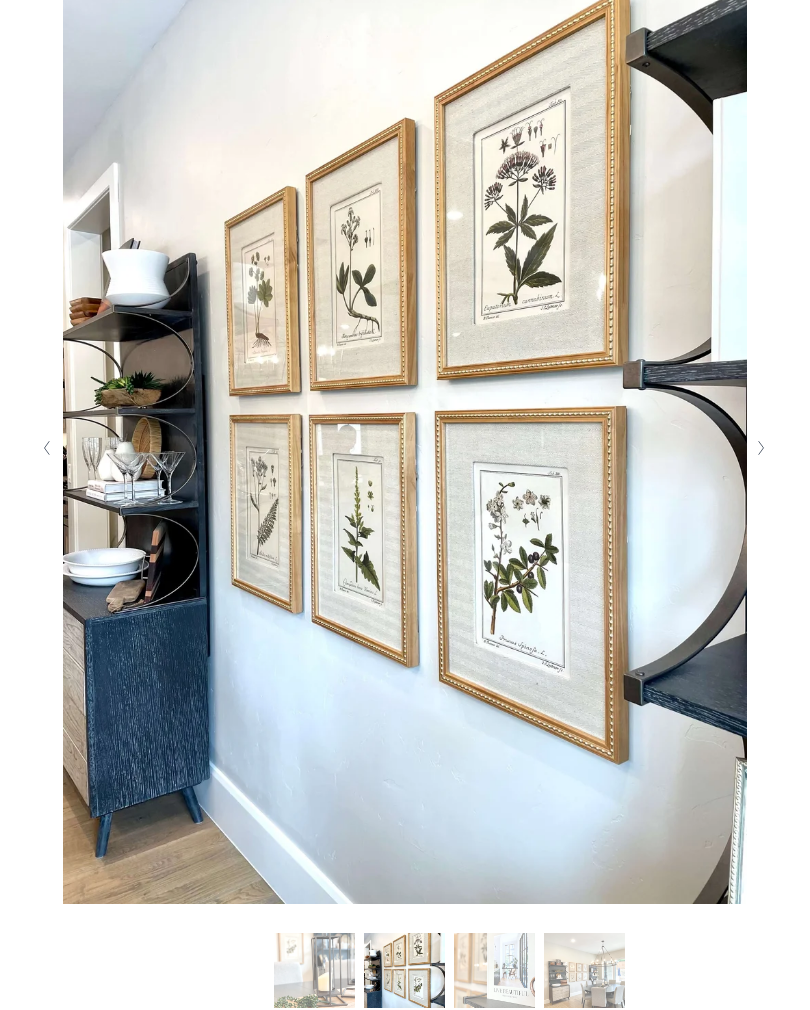 click at bounding box center (762, 449) 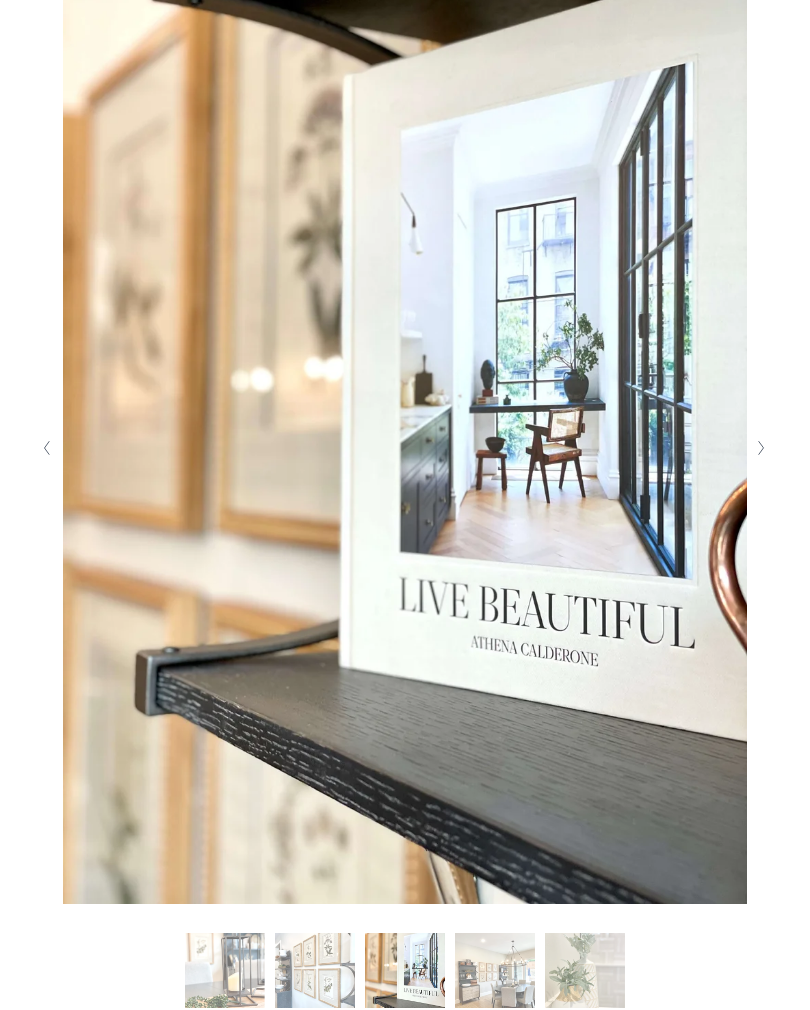 click at bounding box center (762, 448) 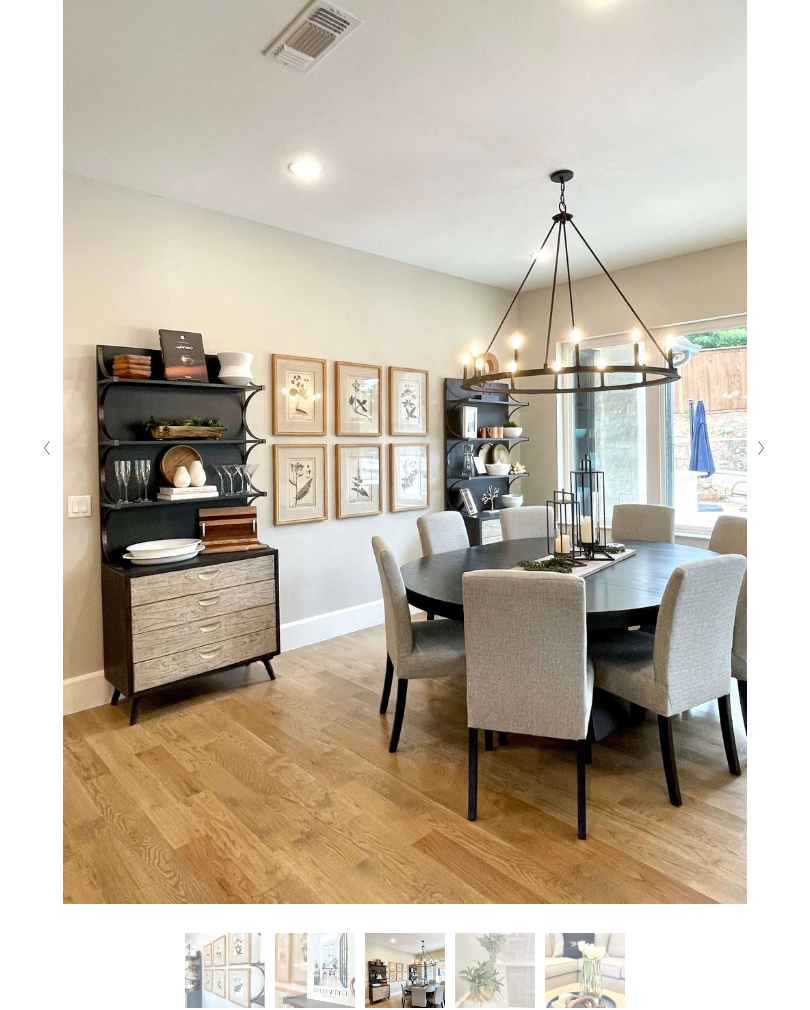 click at bounding box center (762, 448) 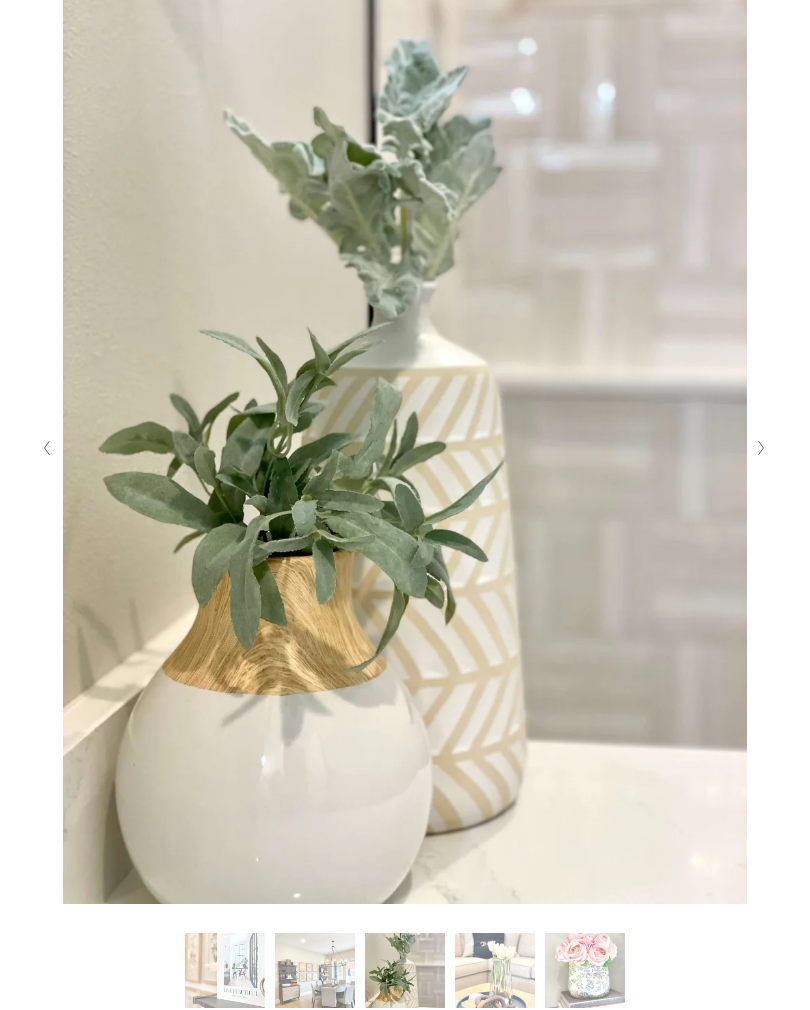 click at bounding box center (762, 448) 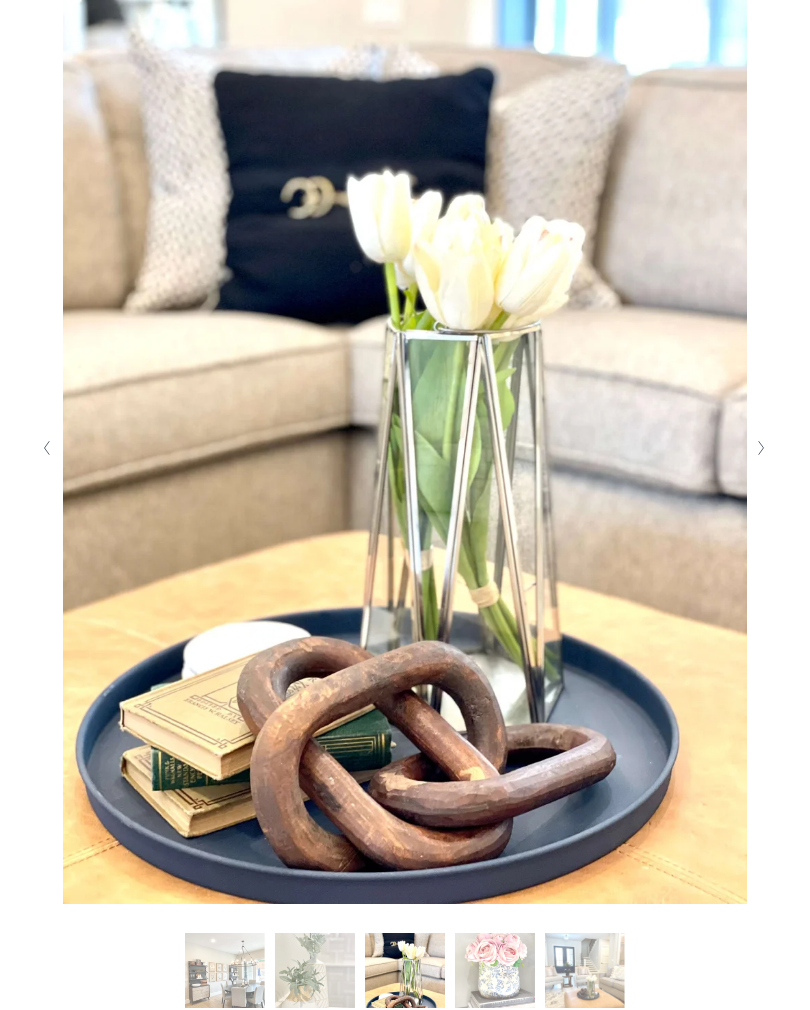 click at bounding box center [762, 448] 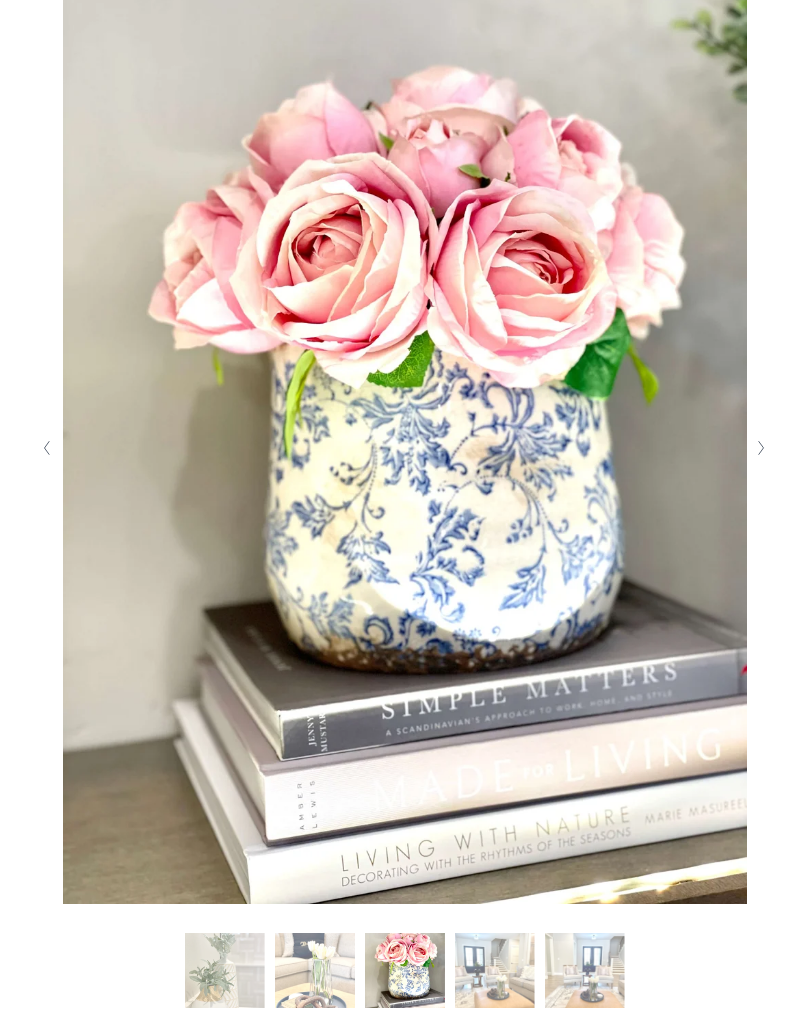 click at bounding box center [761, 448] 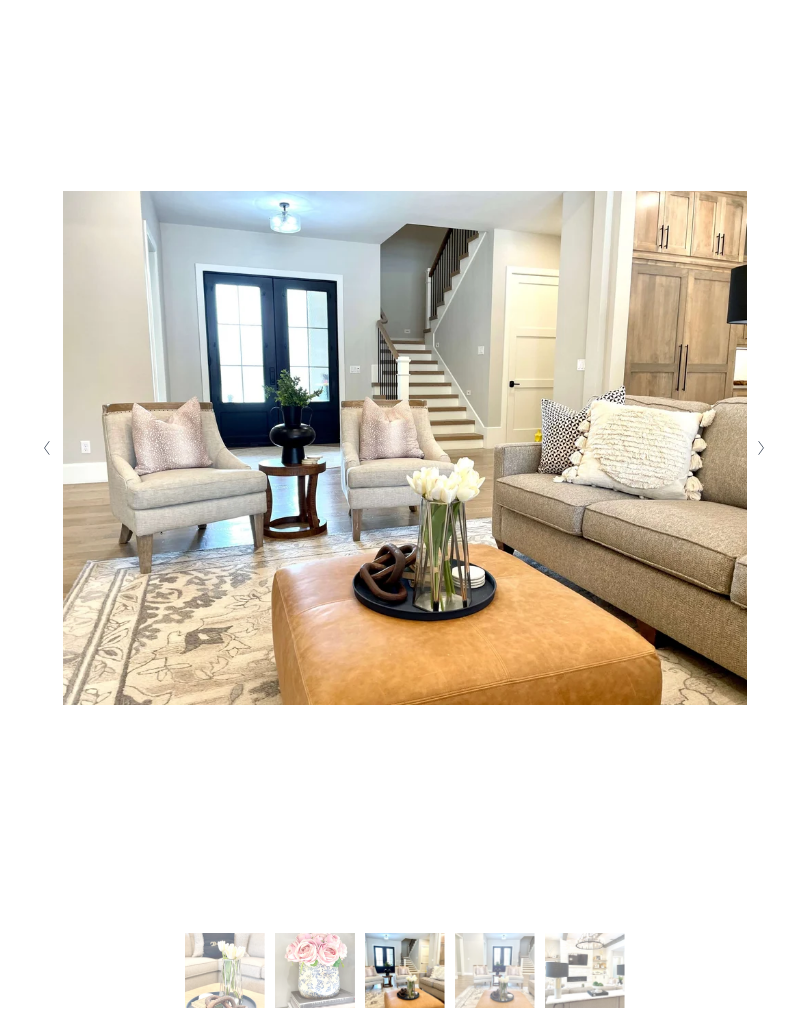 click at bounding box center [762, 448] 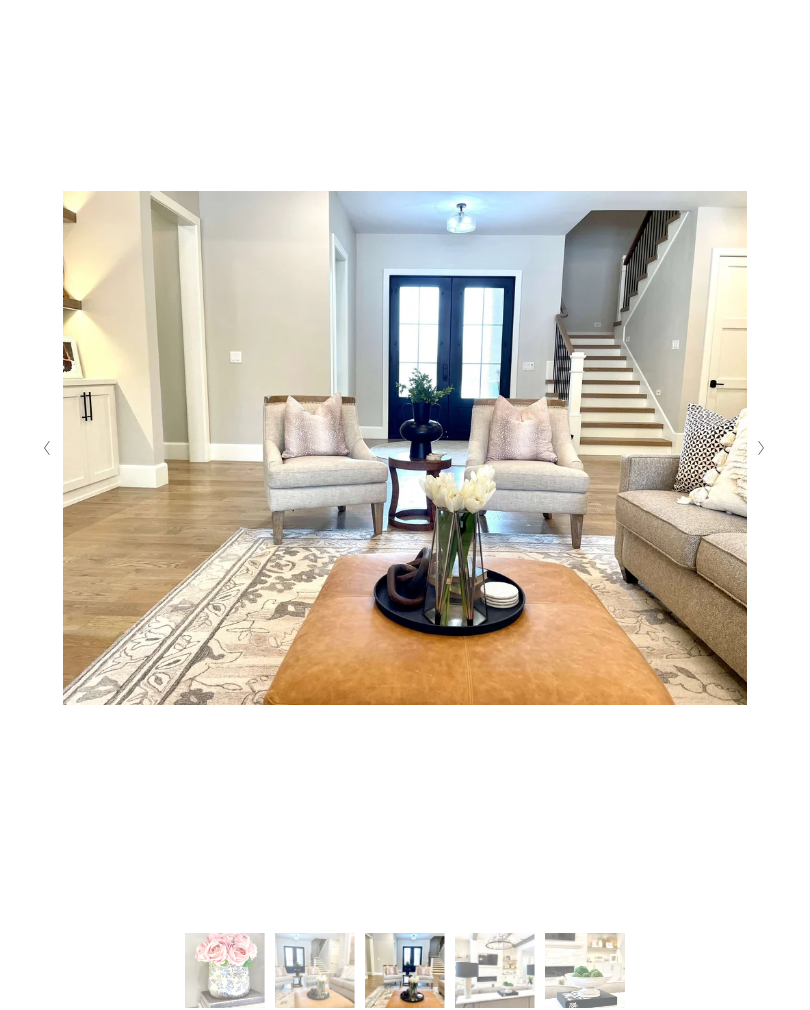 click at bounding box center [762, 448] 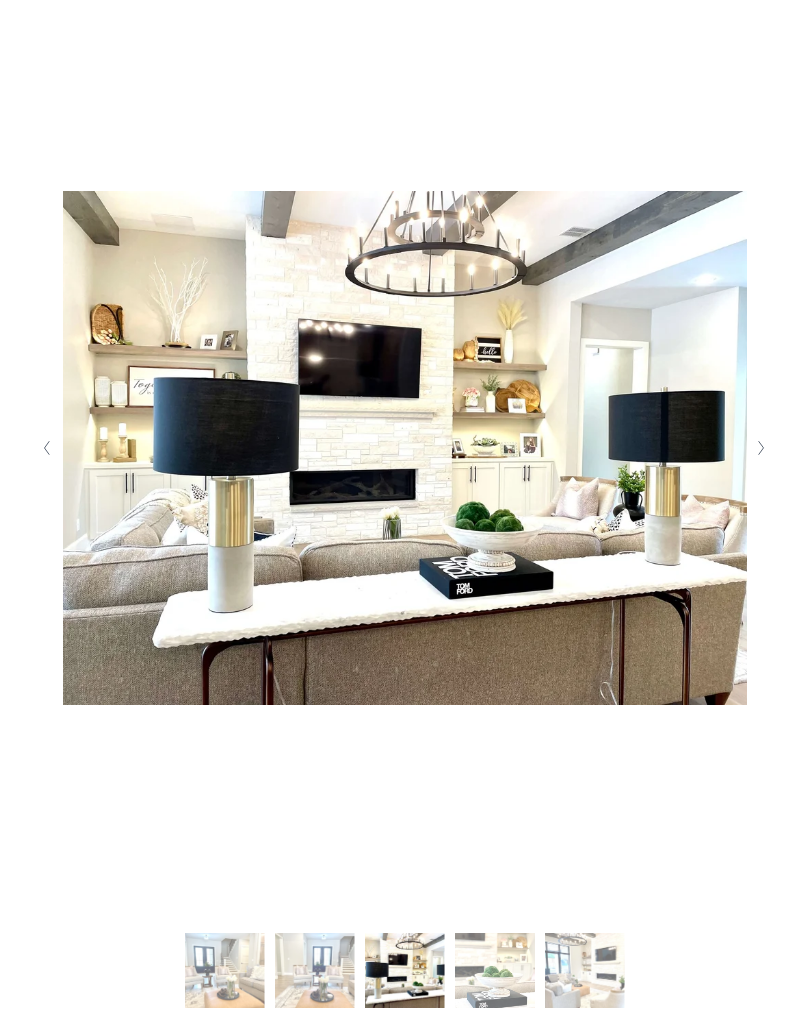 click at bounding box center (762, 448) 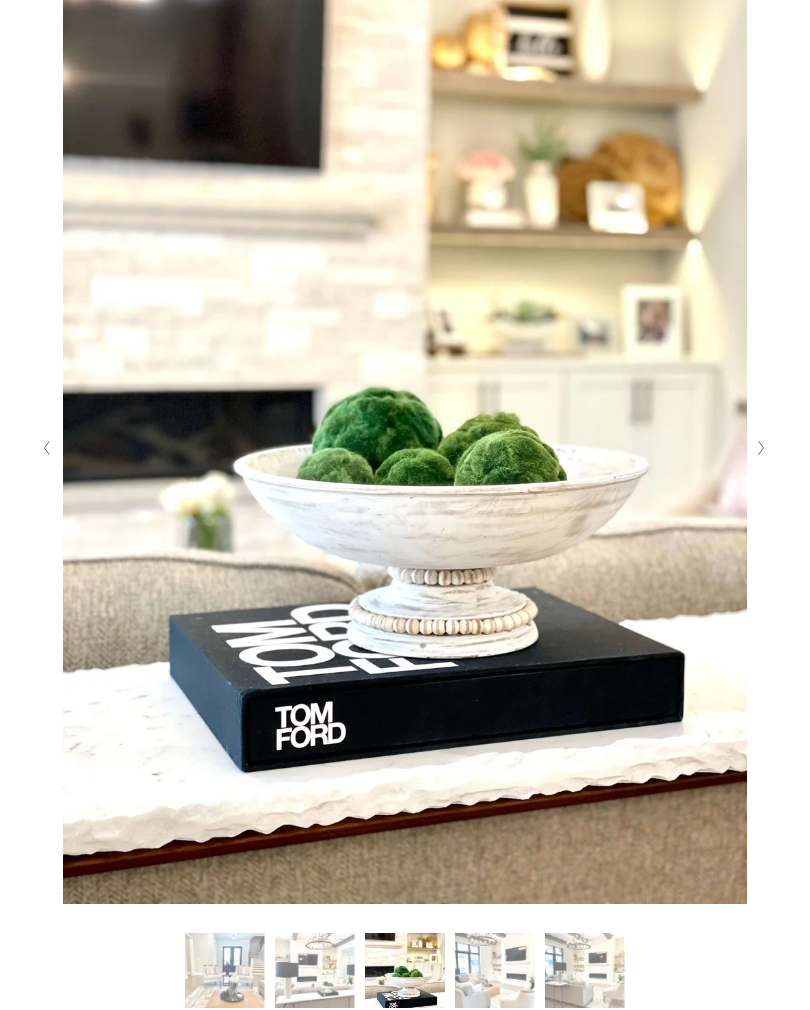 click at bounding box center [762, 448] 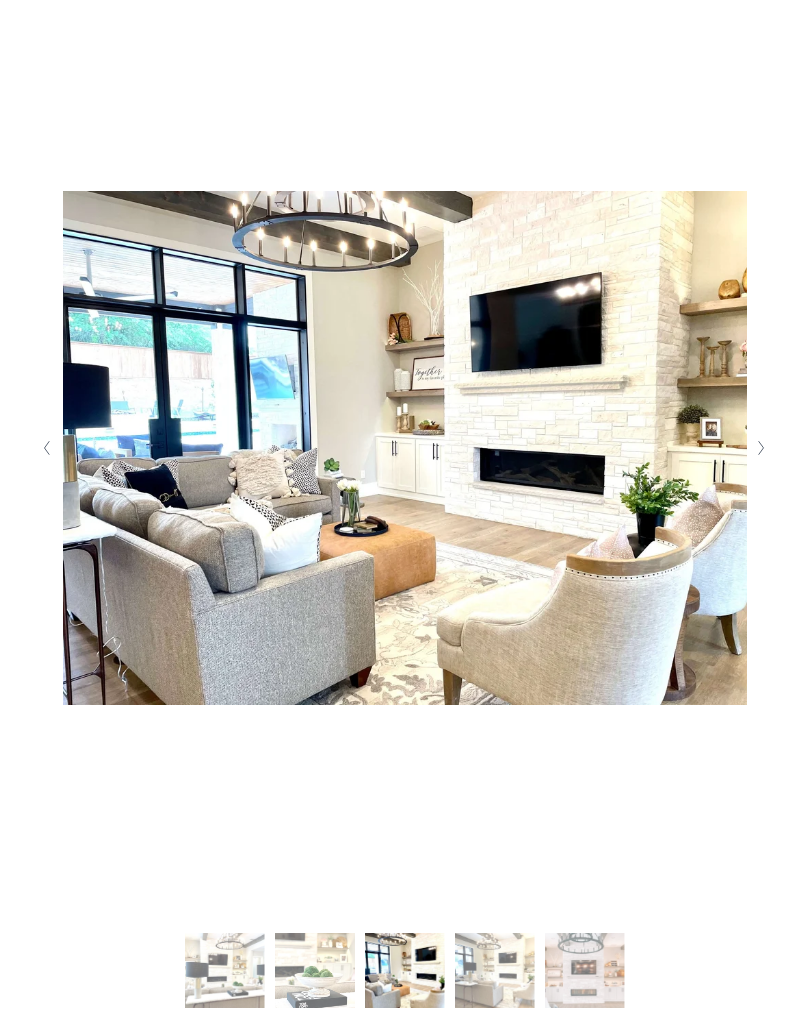 click at bounding box center [762, 448] 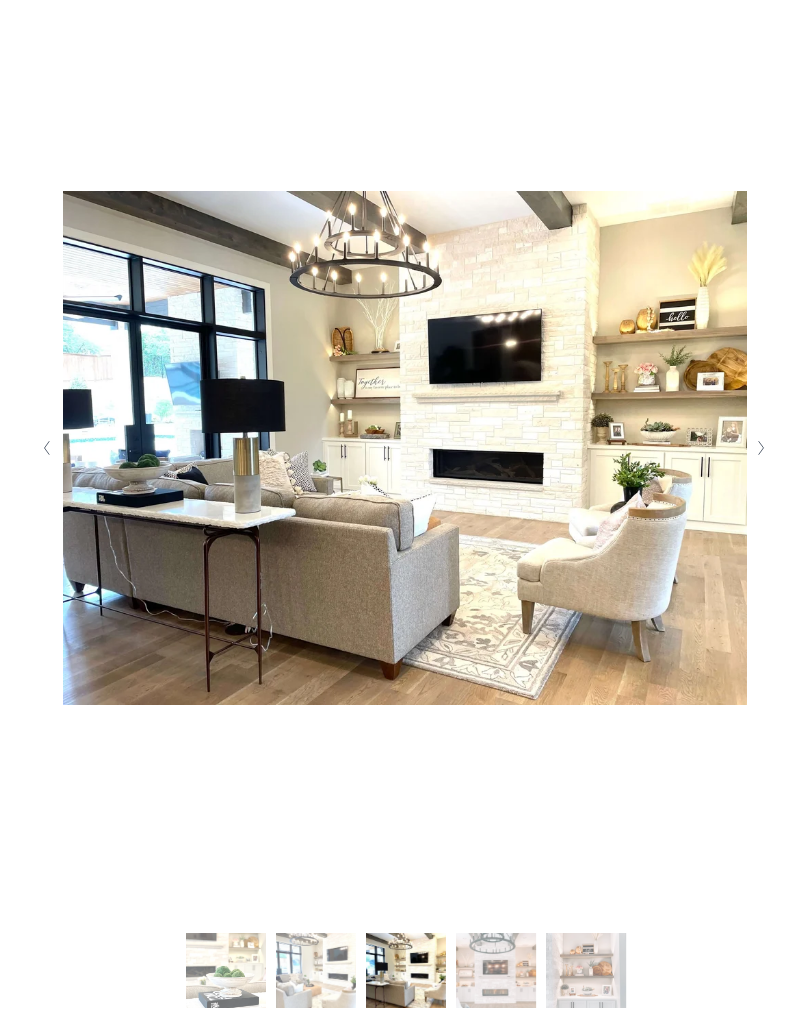 click at bounding box center [762, 448] 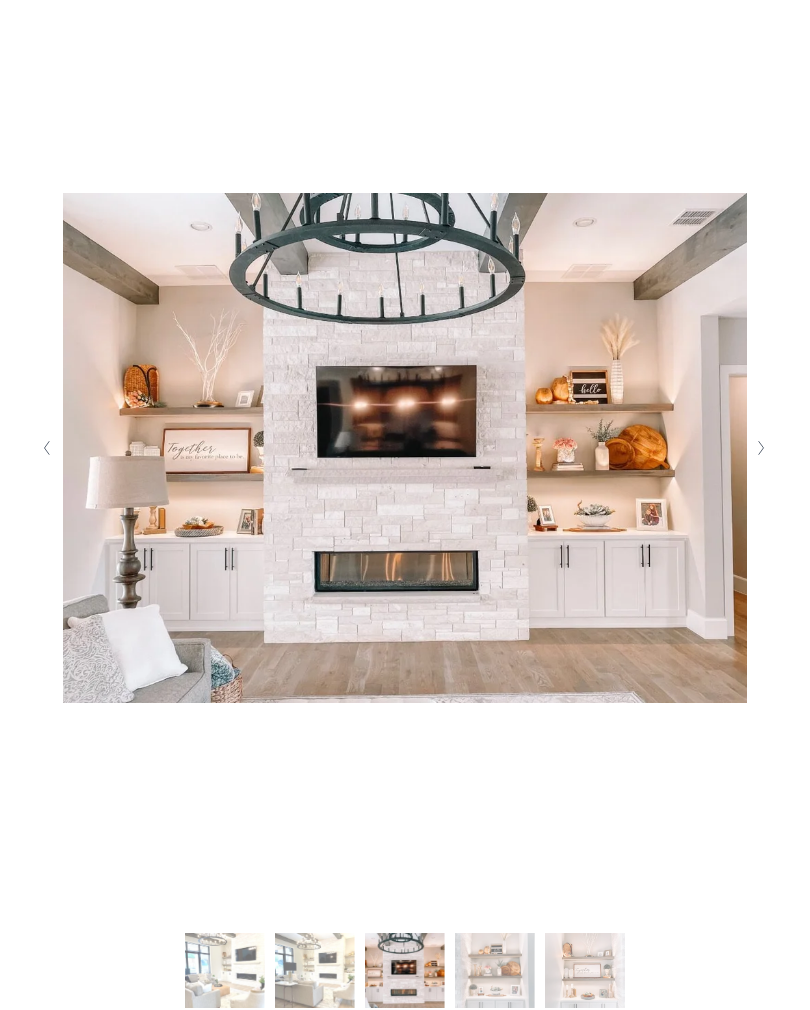 click at bounding box center [762, 448] 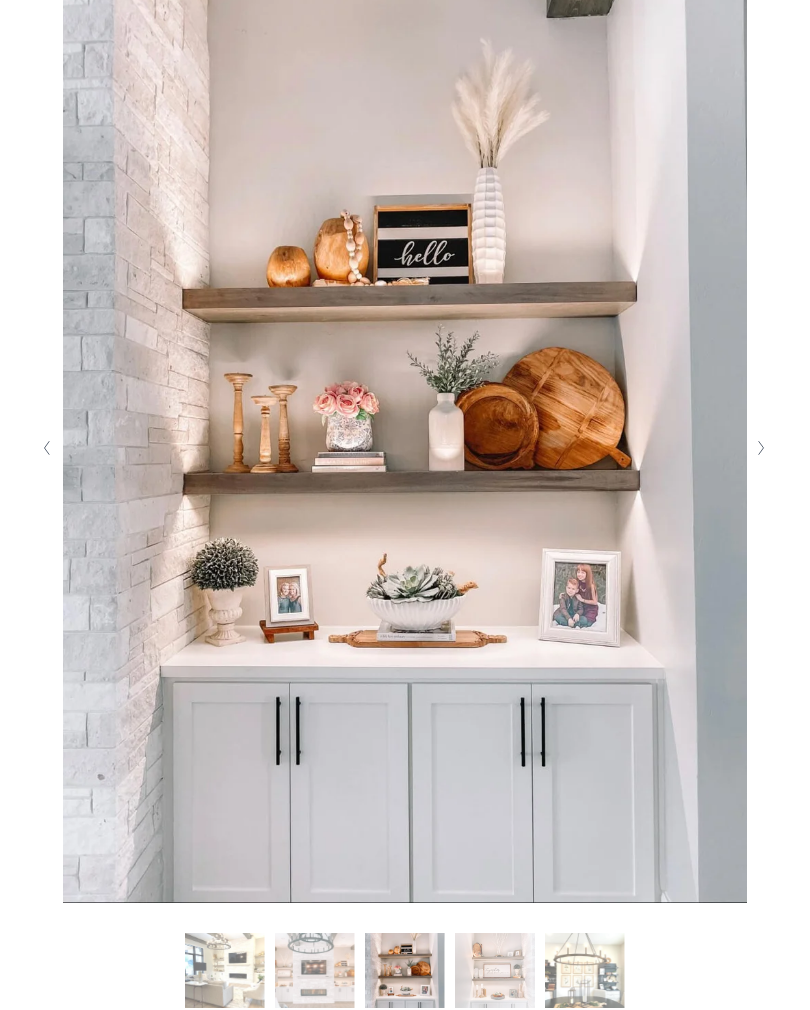 click at bounding box center [404, 448] 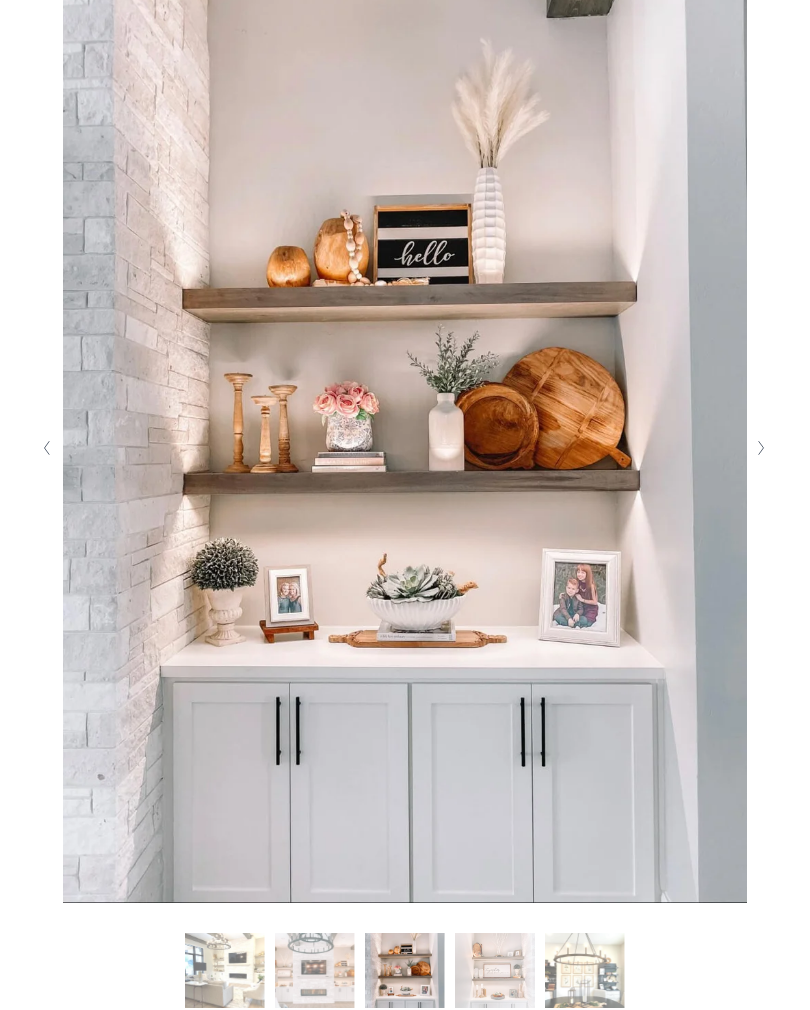 click at bounding box center (761, 448) 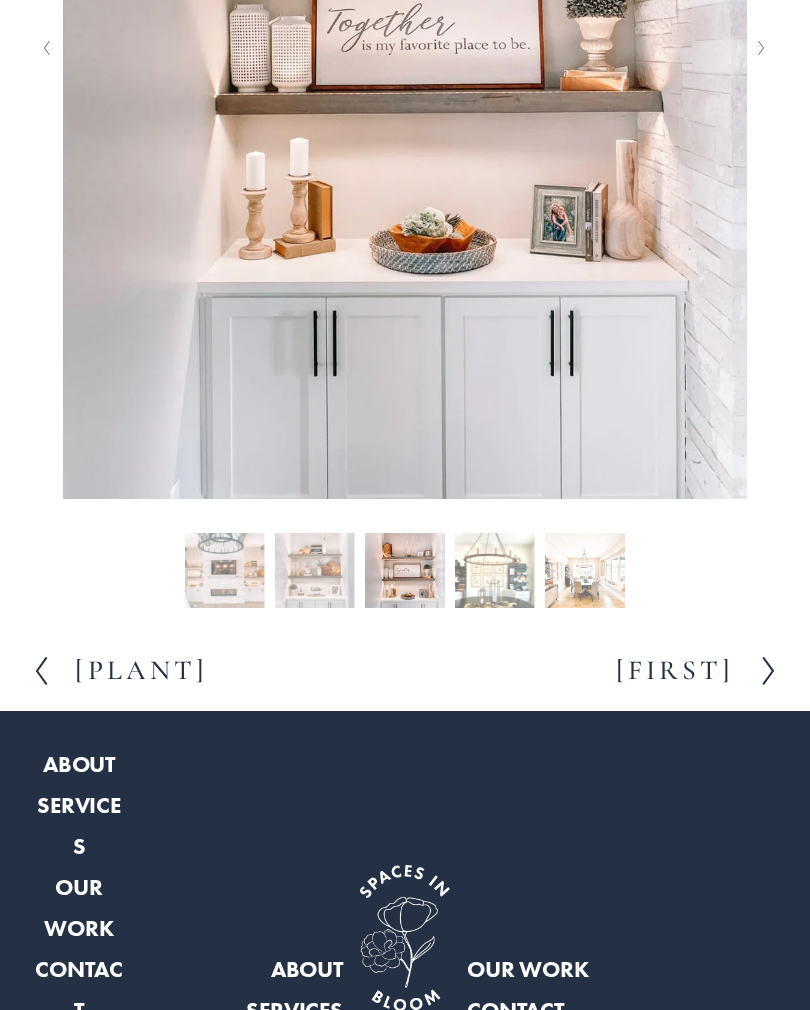 scroll, scrollTop: 821, scrollLeft: 0, axis: vertical 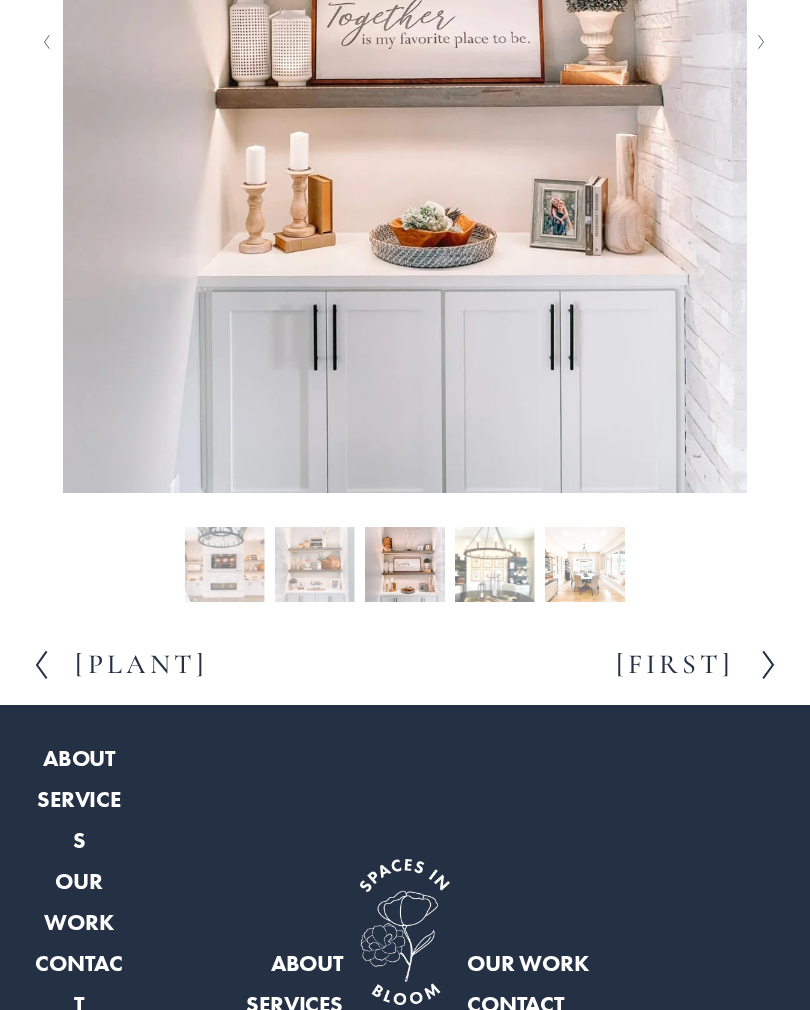 click on "Jasmine" at bounding box center [675, 665] 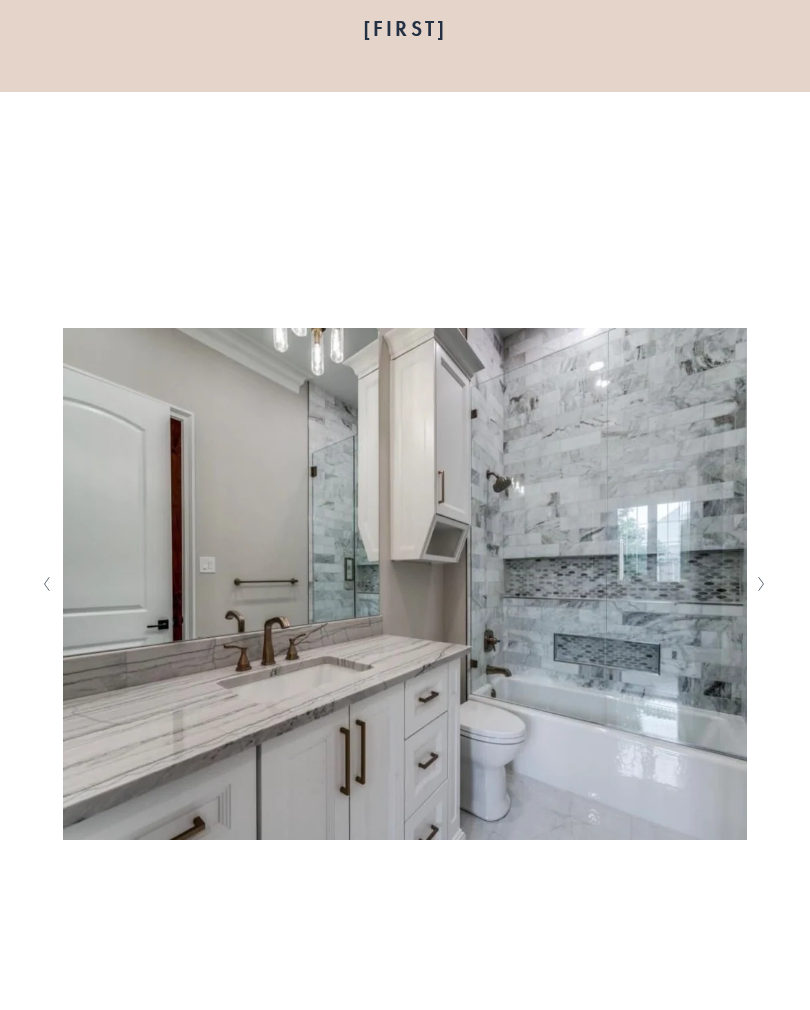 scroll, scrollTop: 291, scrollLeft: 0, axis: vertical 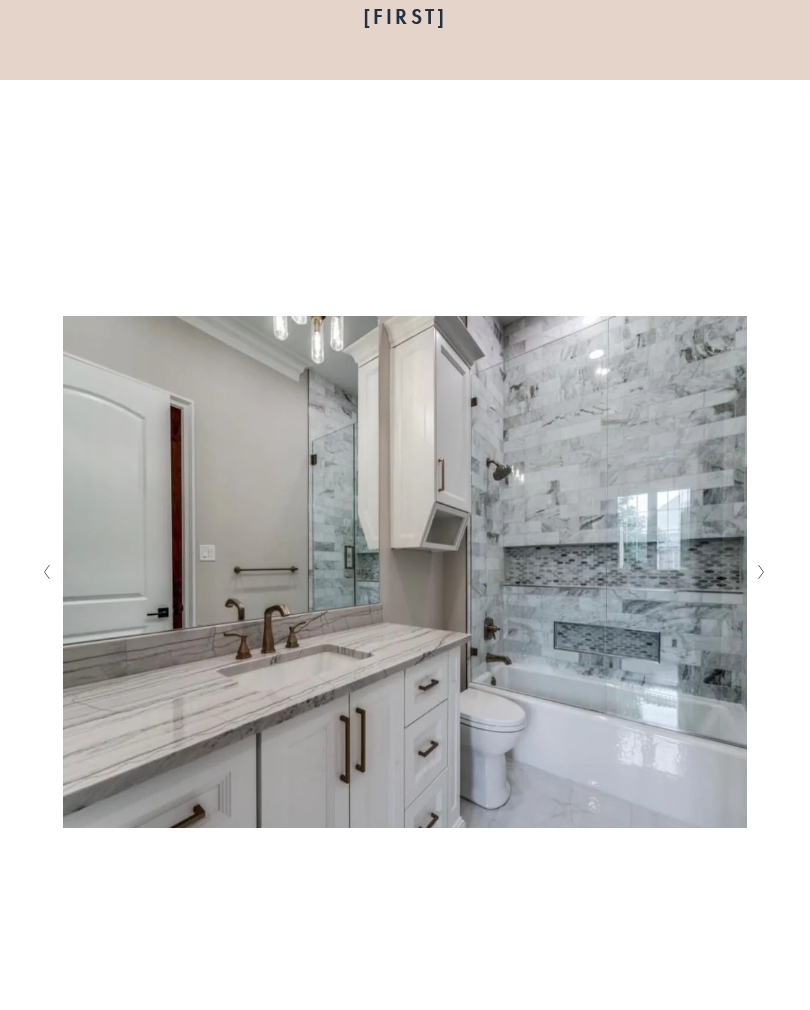 click at bounding box center [762, 572] 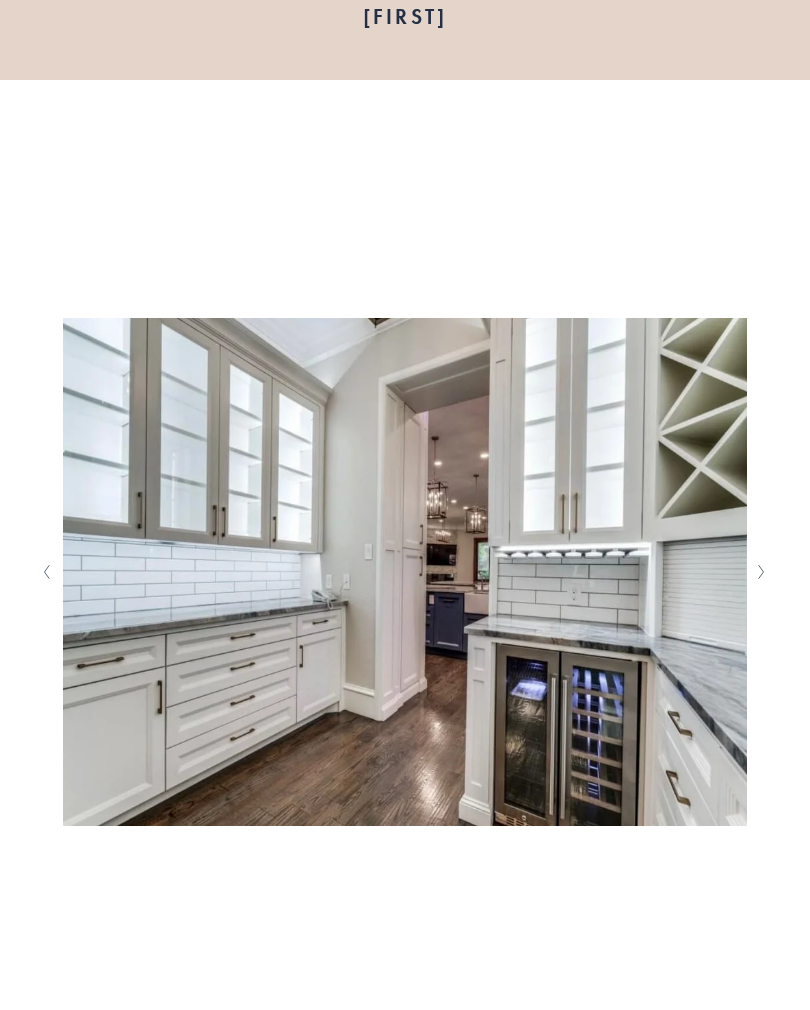 click at bounding box center (762, 572) 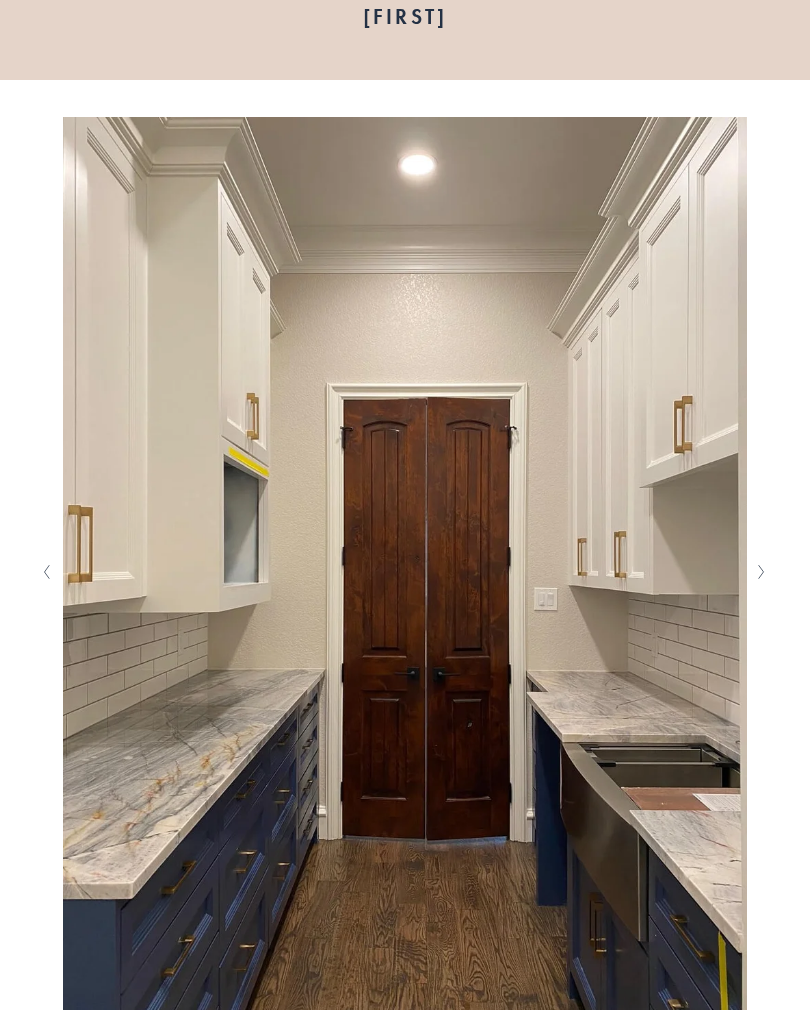 click at bounding box center (762, 572) 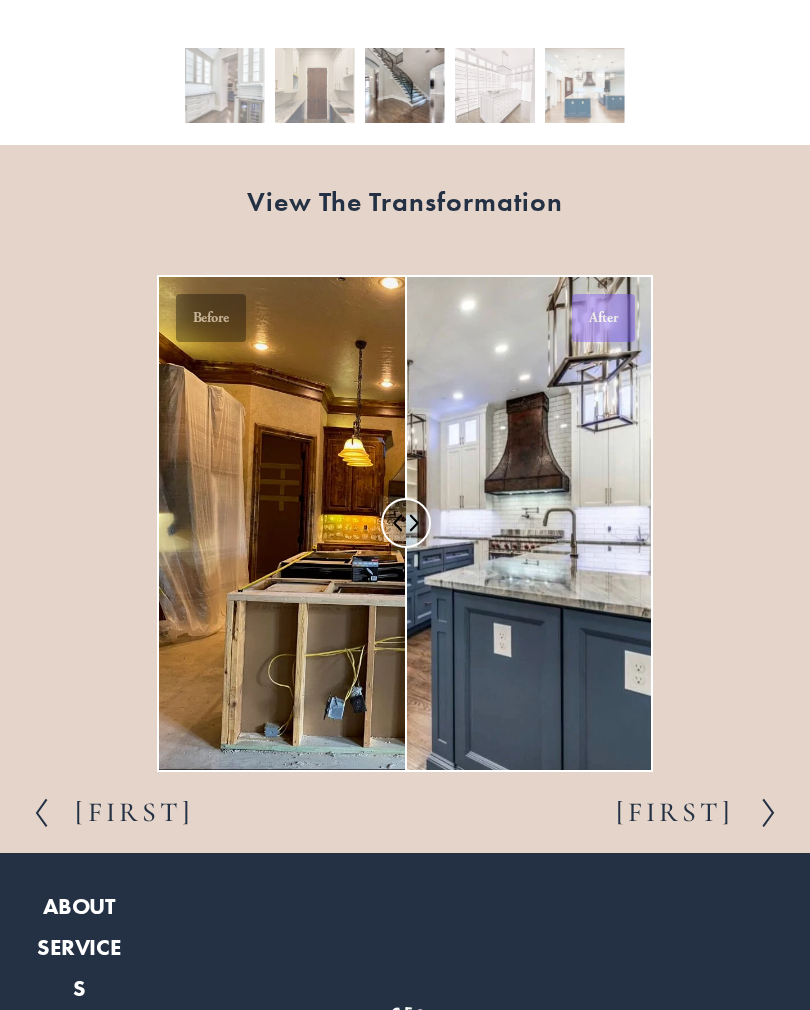 scroll, scrollTop: 1340, scrollLeft: 0, axis: vertical 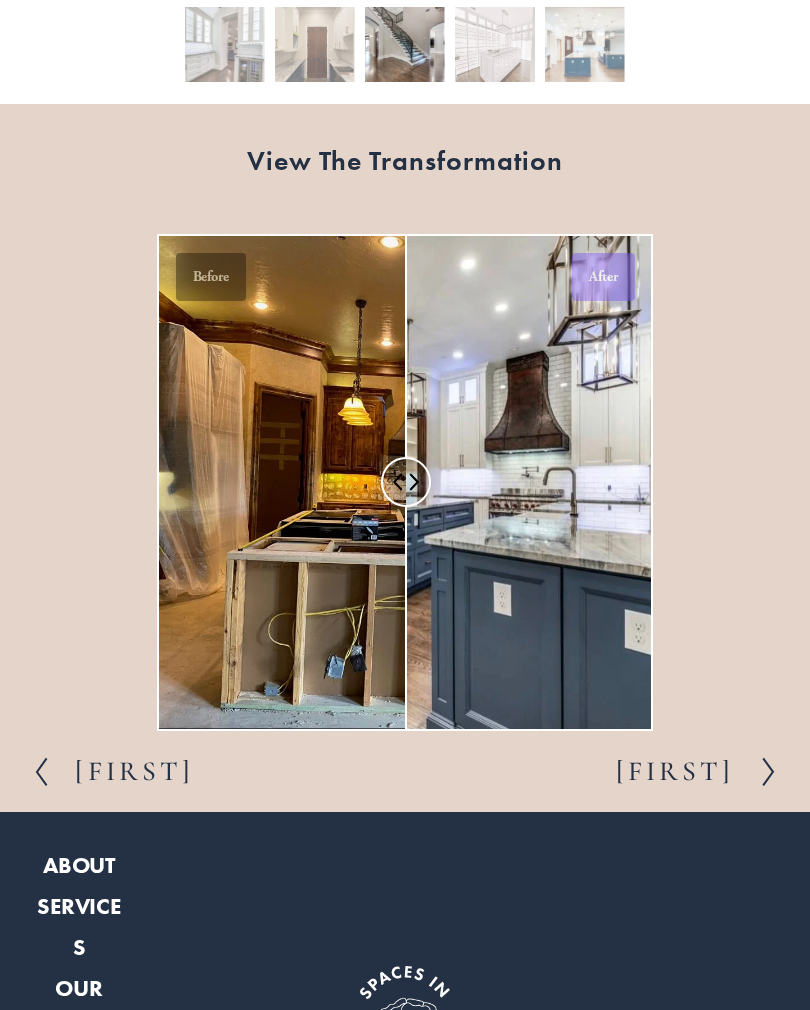 click at bounding box center (769, 773) 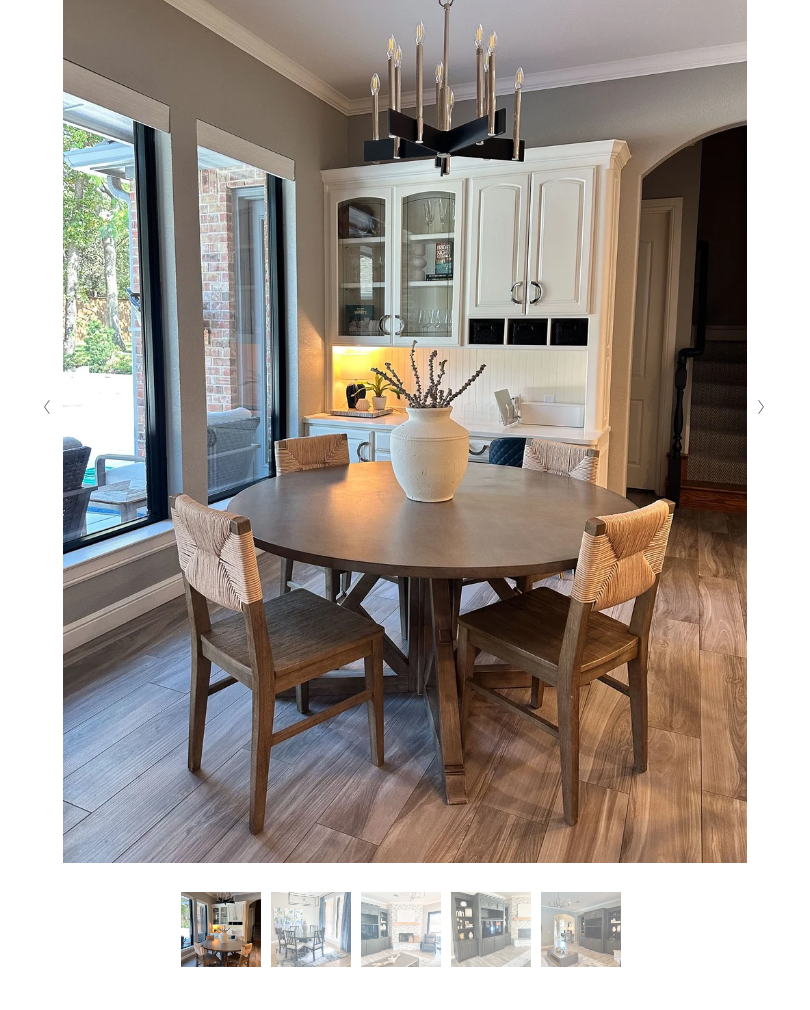 scroll, scrollTop: 451, scrollLeft: 0, axis: vertical 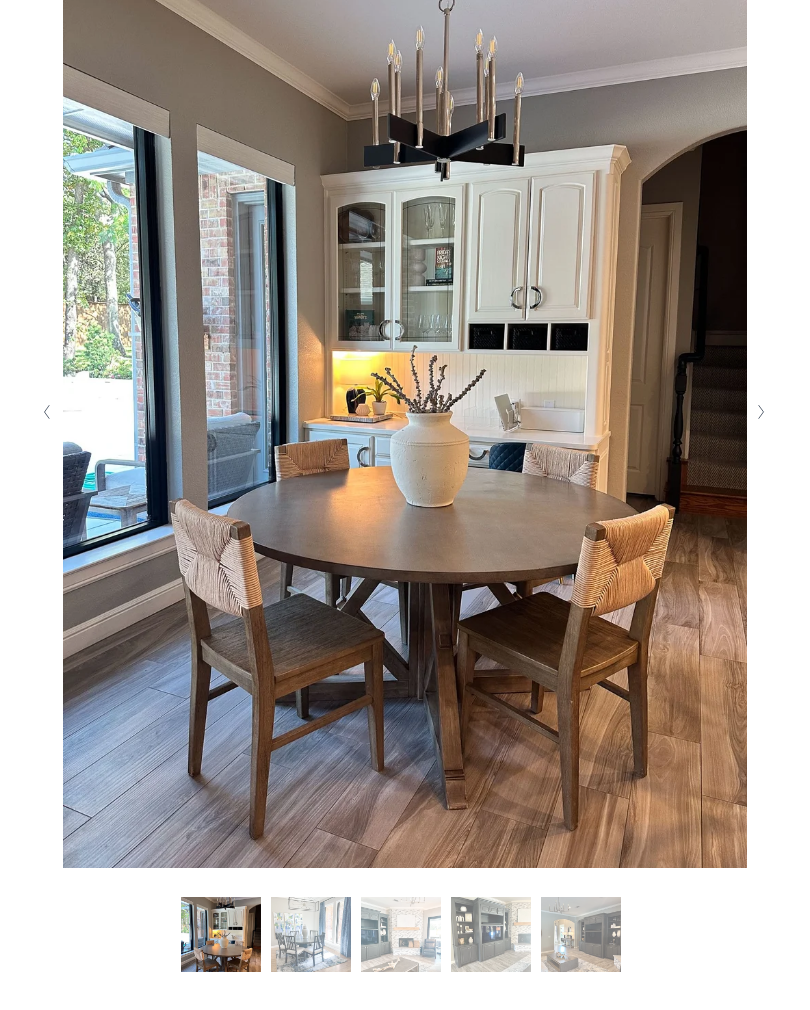 click at bounding box center [762, 412] 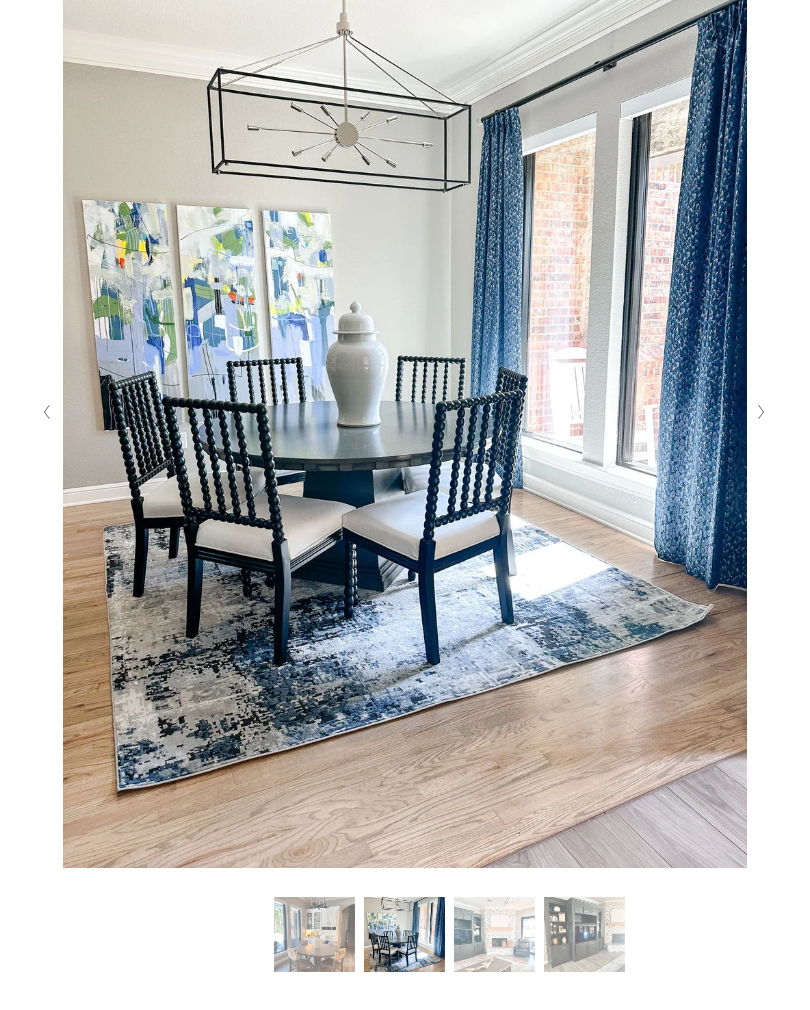 click at bounding box center [762, 412] 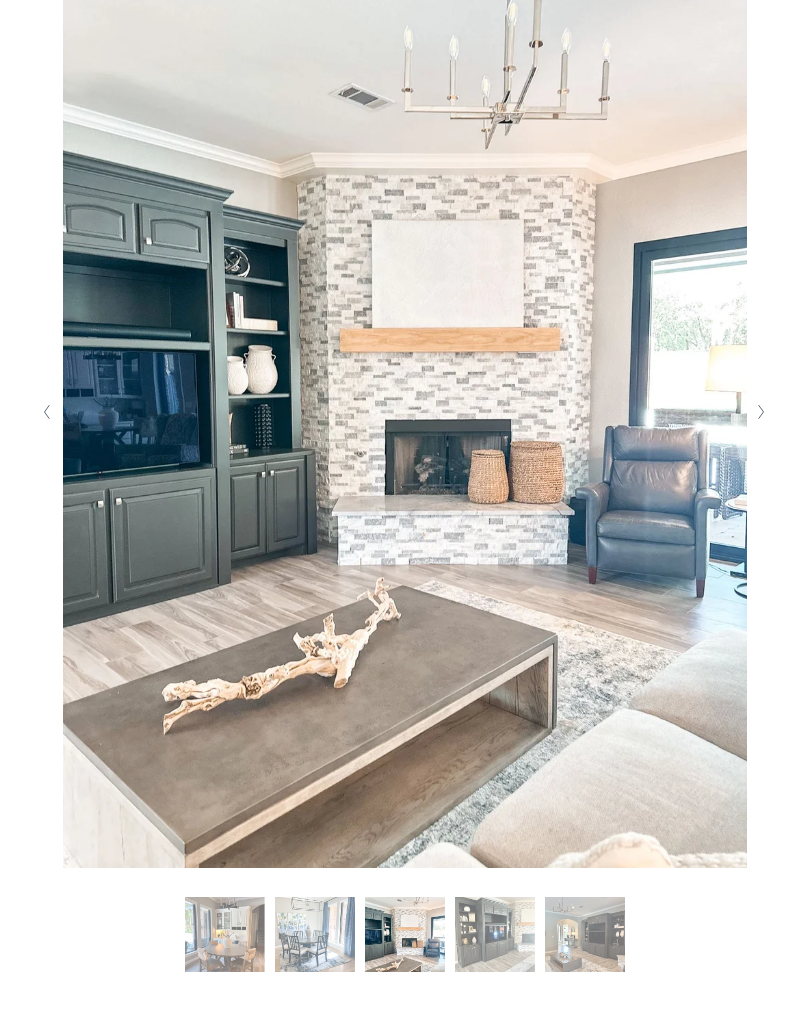 click at bounding box center (762, 412) 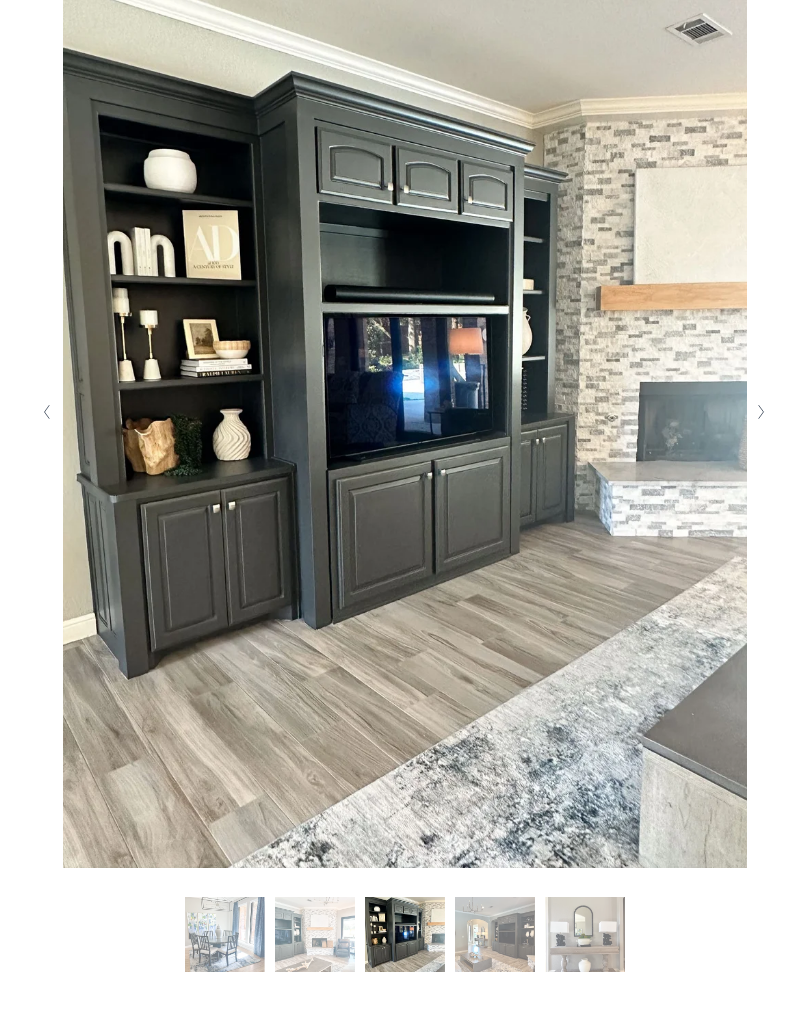 click at bounding box center (762, 412) 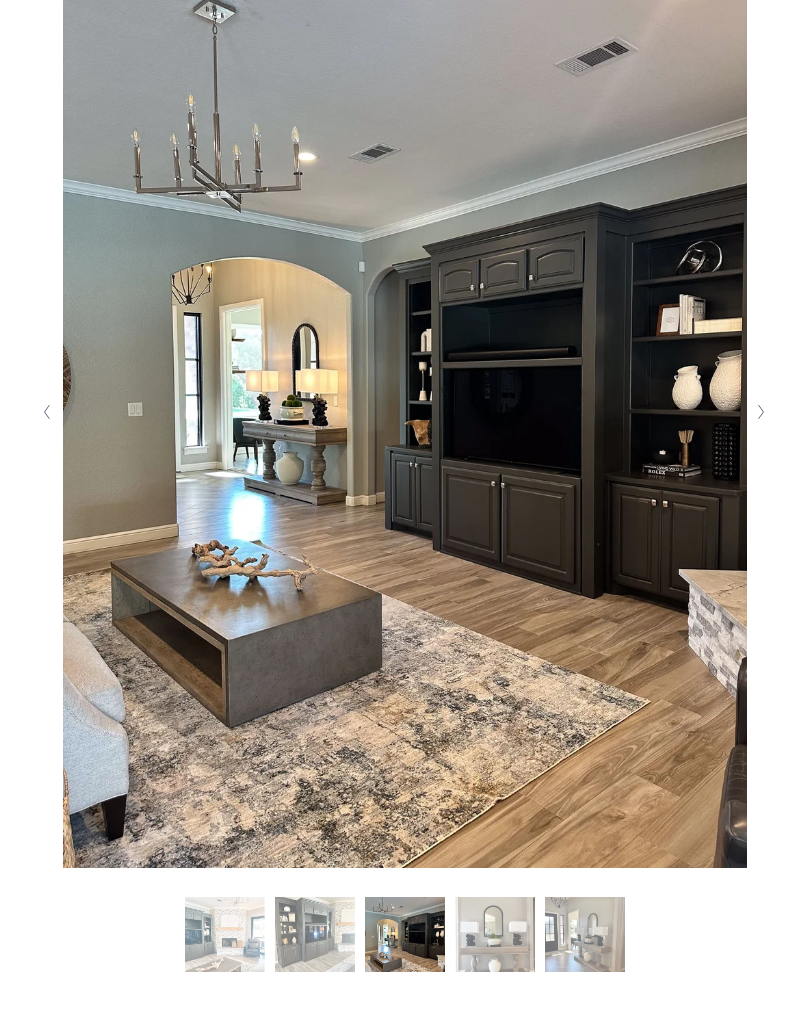 click at bounding box center [762, 412] 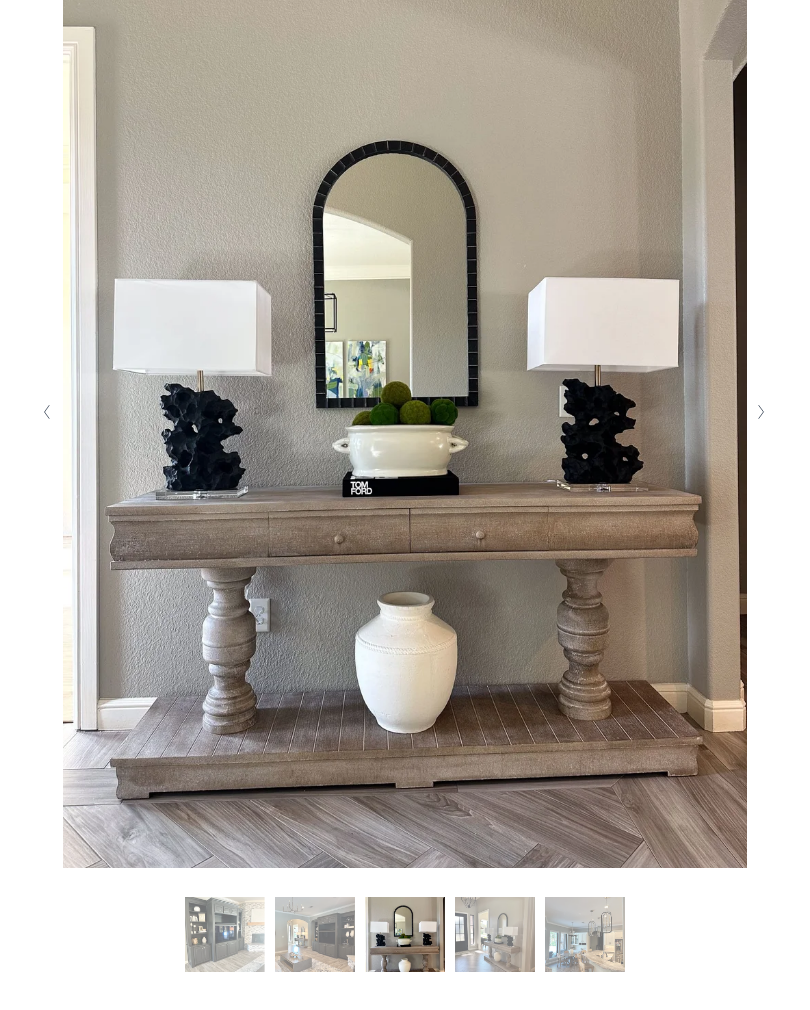 click at bounding box center (762, 412) 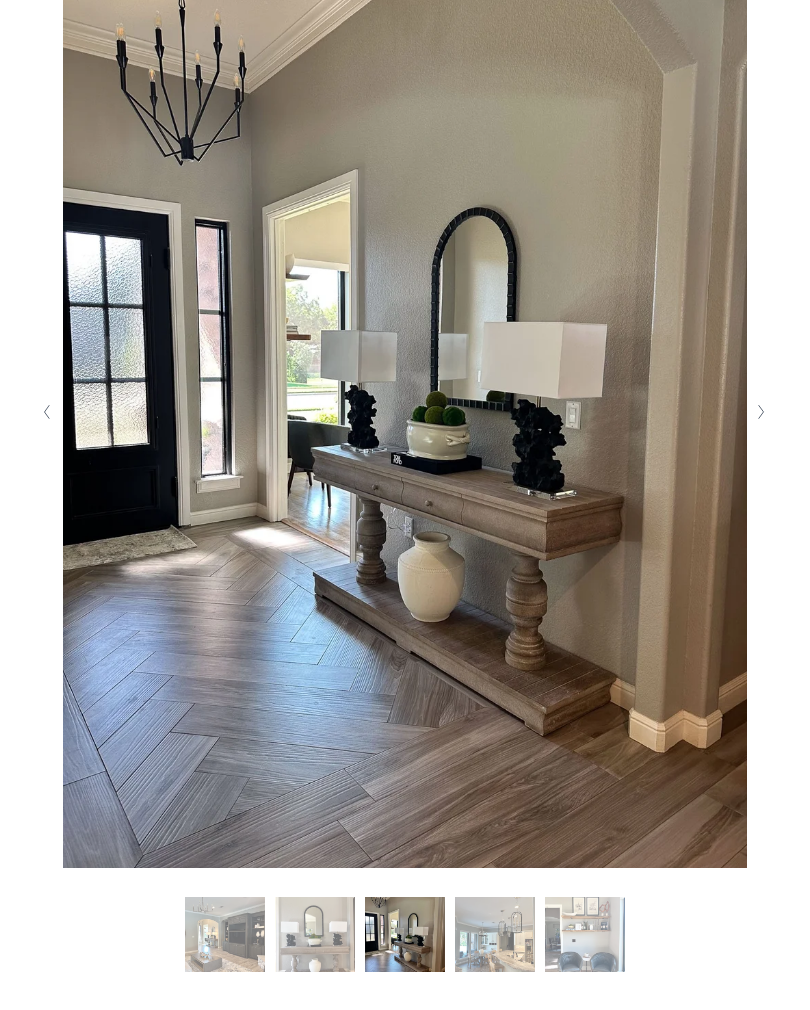 click at bounding box center [762, 412] 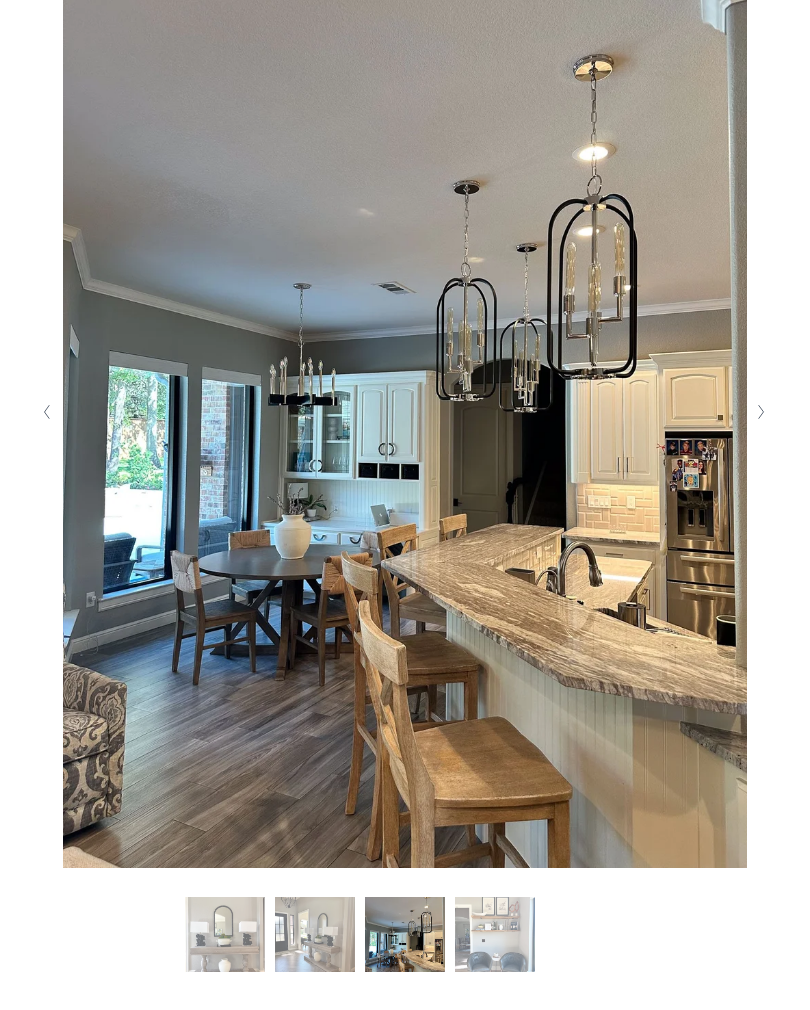 click at bounding box center [762, 412] 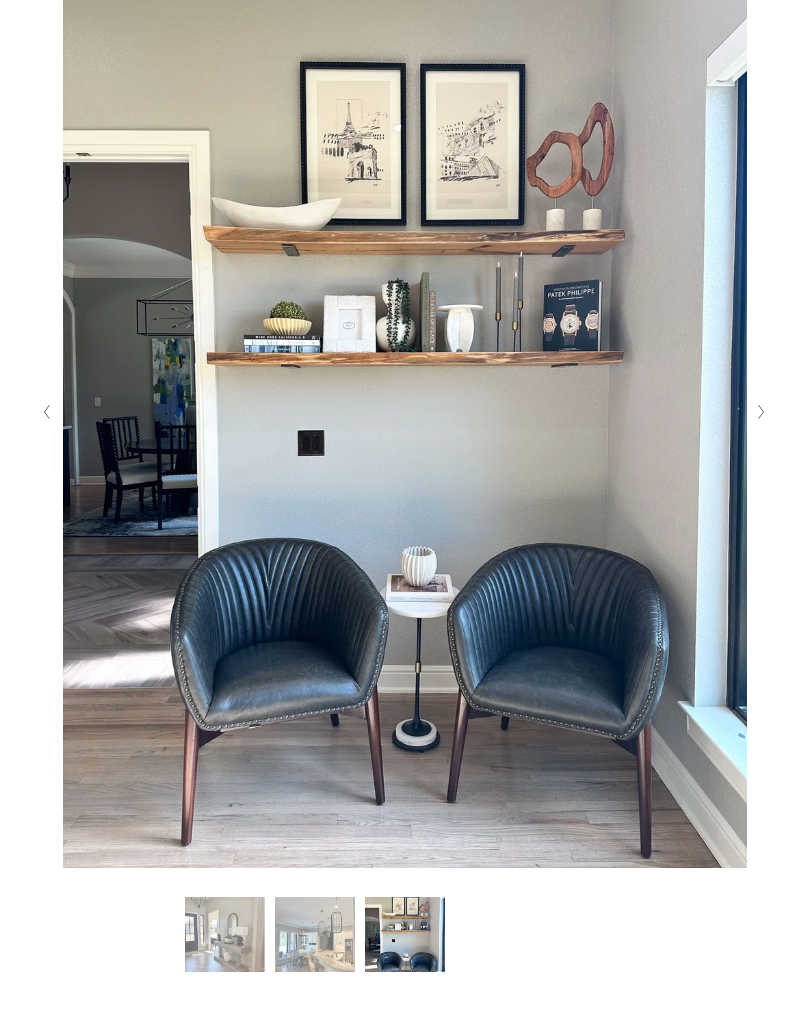 click at bounding box center [762, 412] 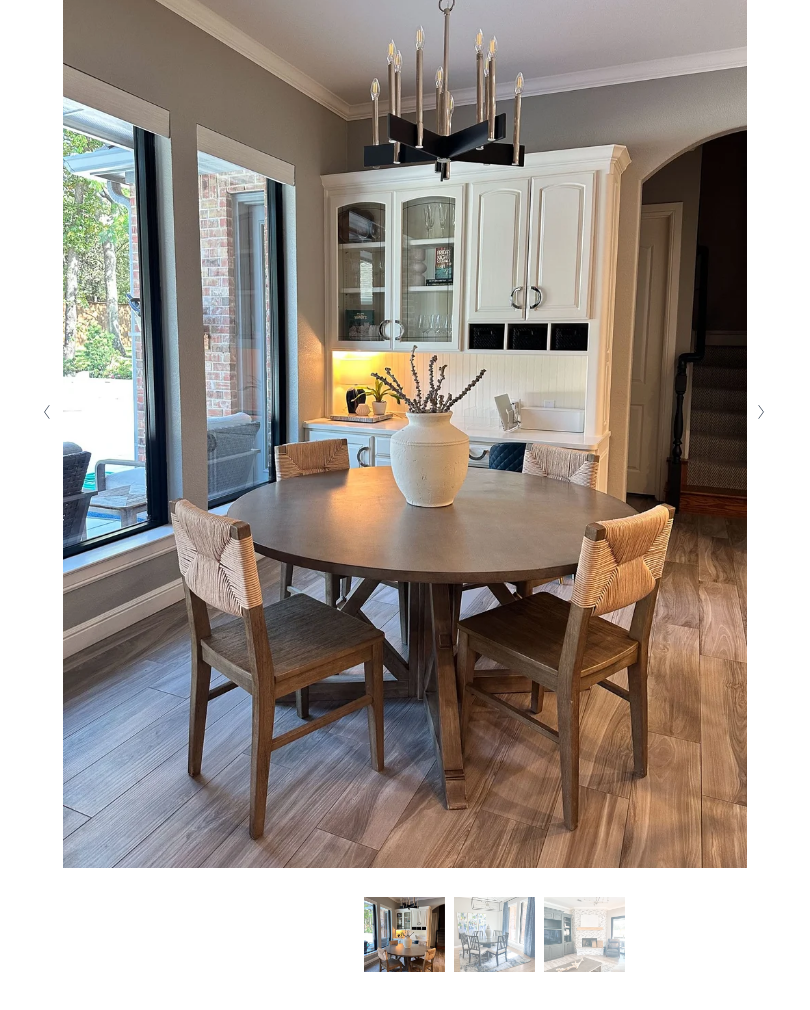 click at bounding box center [762, 412] 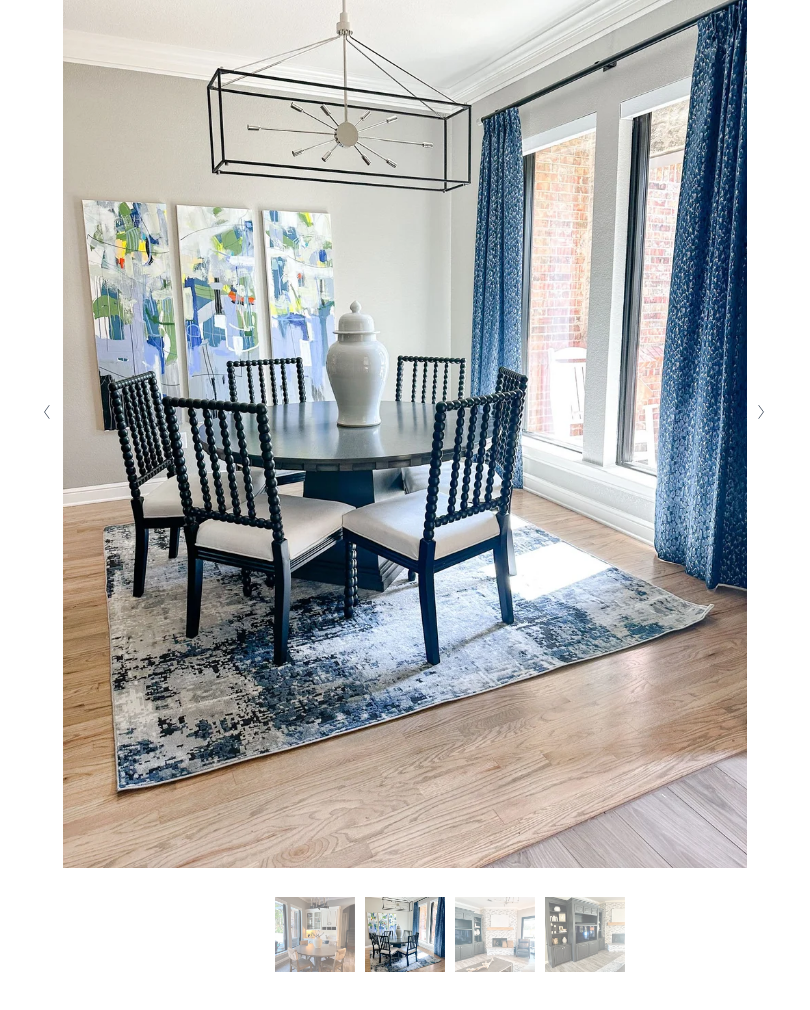 click at bounding box center [762, 412] 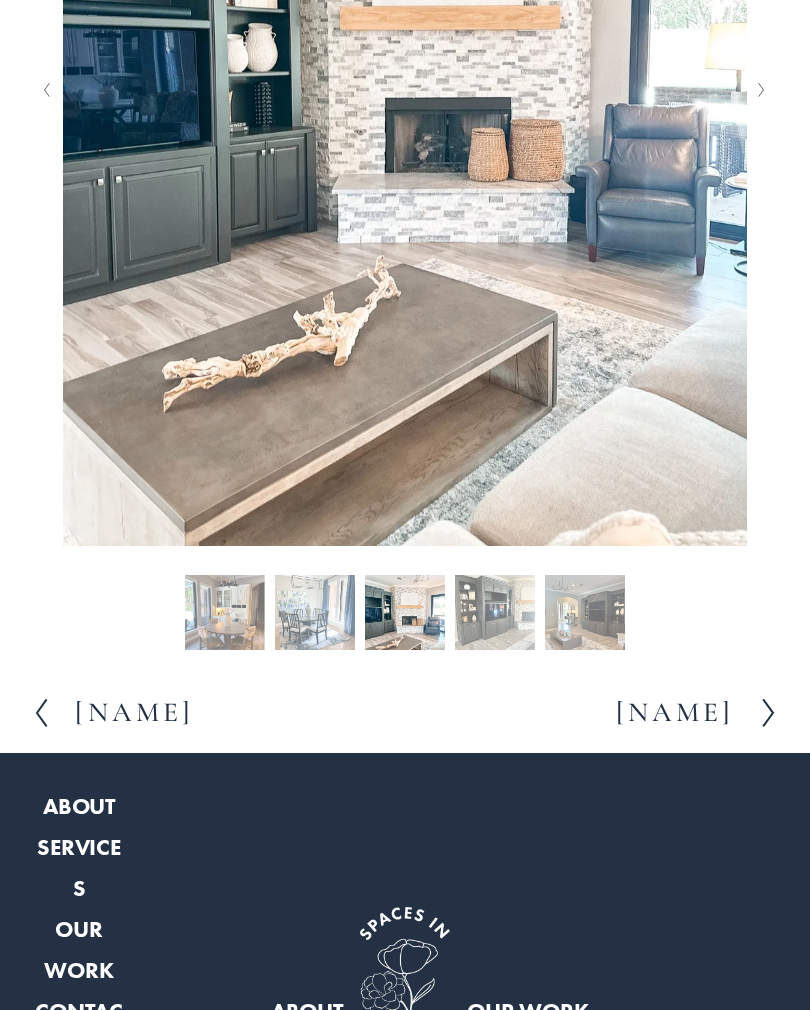 scroll, scrollTop: 823, scrollLeft: 0, axis: vertical 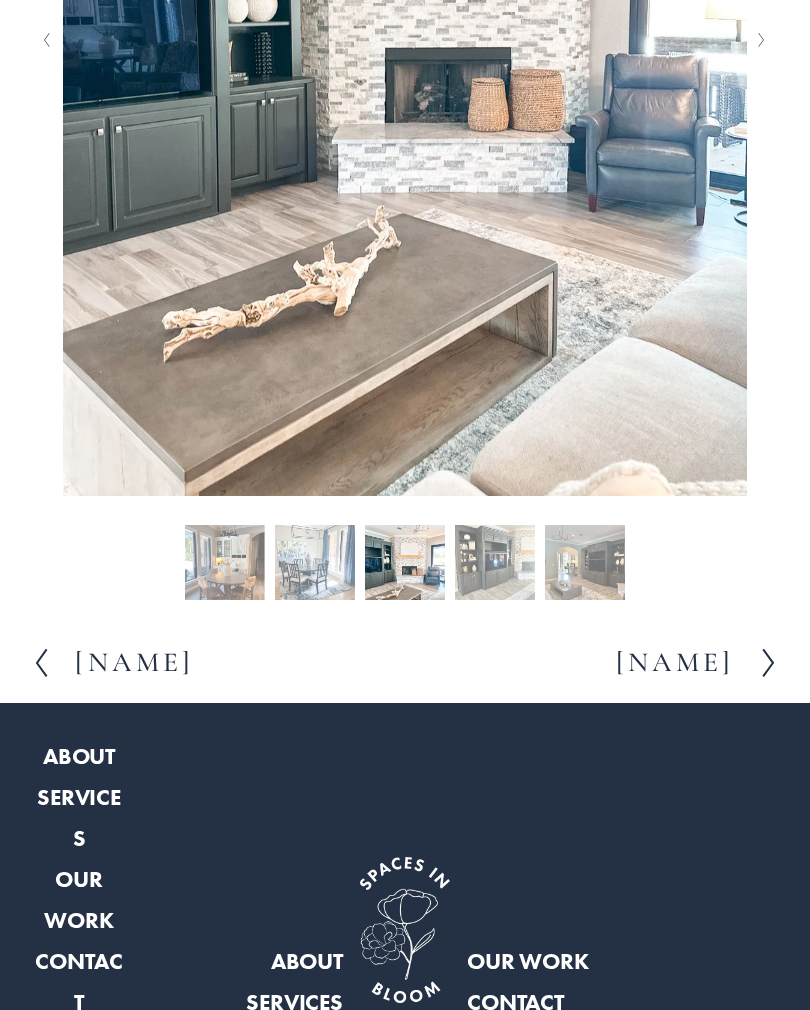 click on "Marigold" at bounding box center [675, 663] 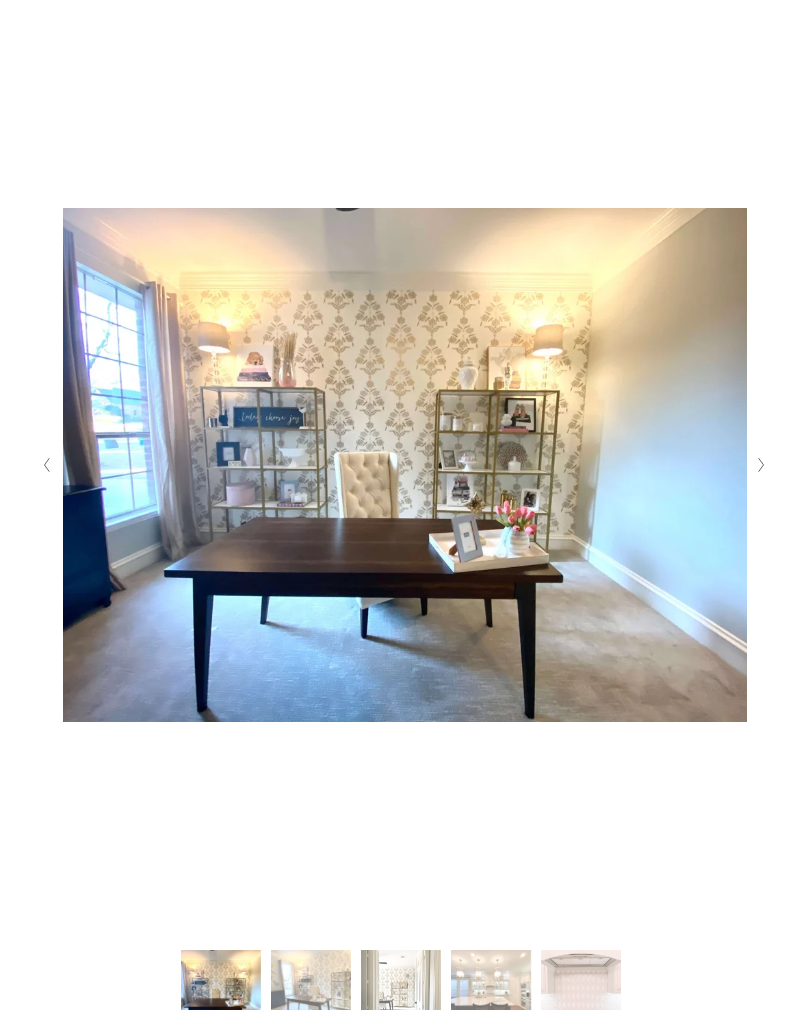 scroll, scrollTop: 401, scrollLeft: 0, axis: vertical 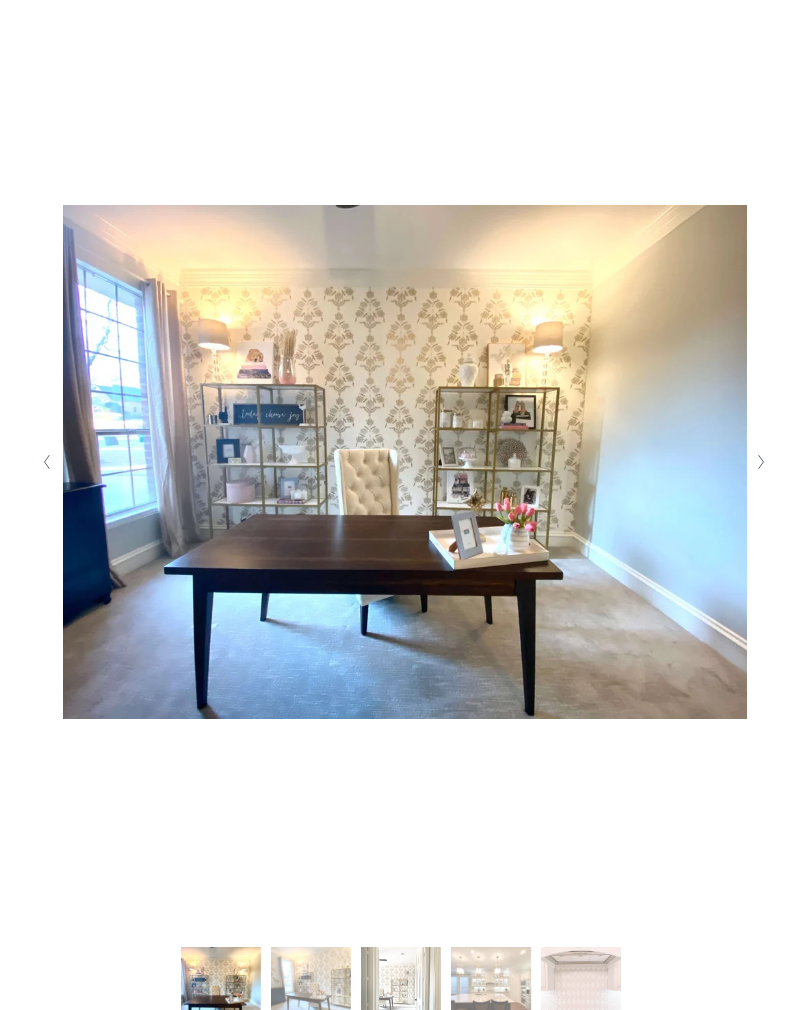 click at bounding box center [762, 462] 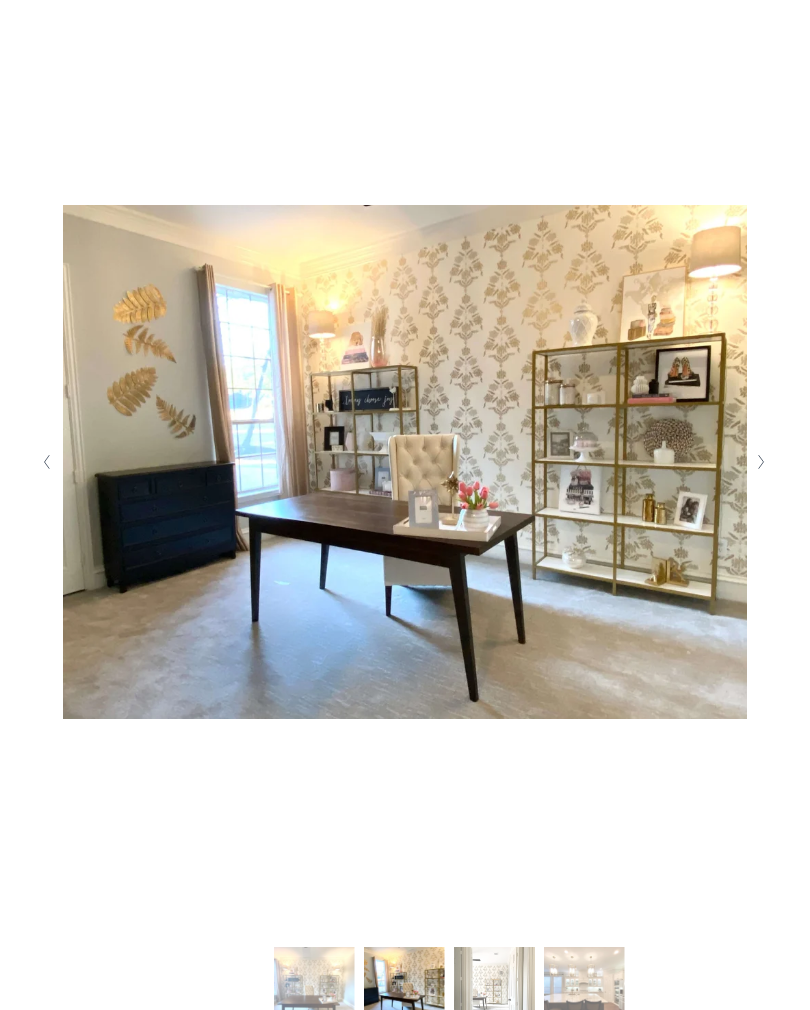 click at bounding box center (762, 462) 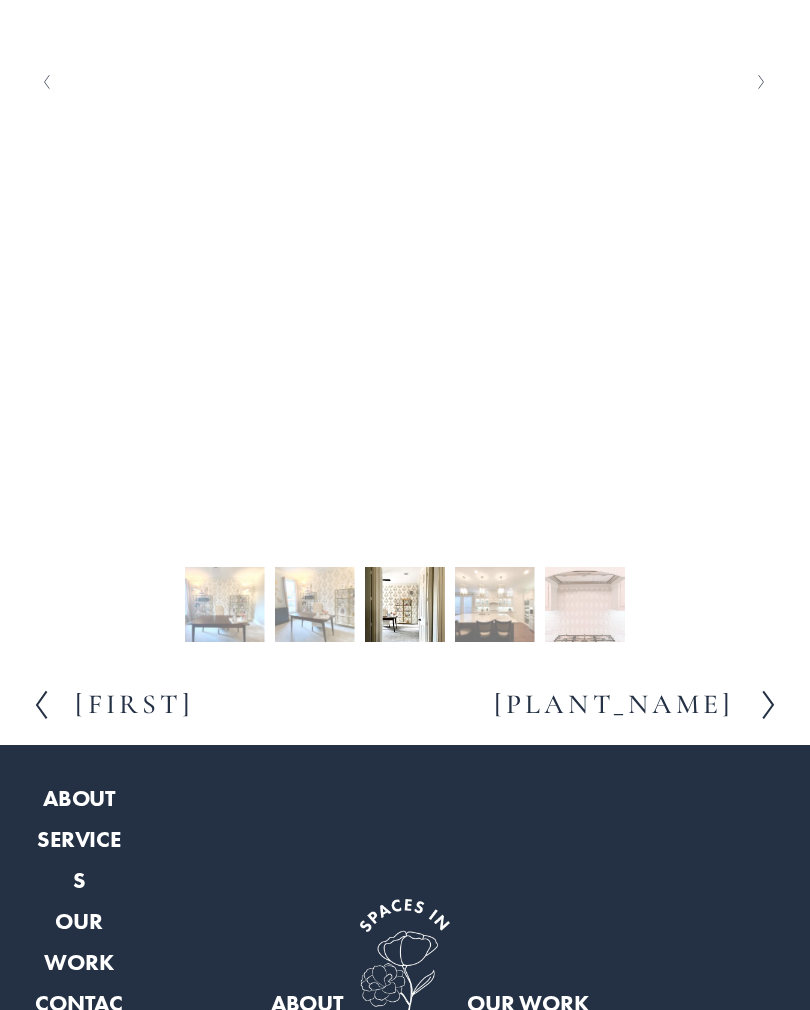 scroll, scrollTop: 823, scrollLeft: 0, axis: vertical 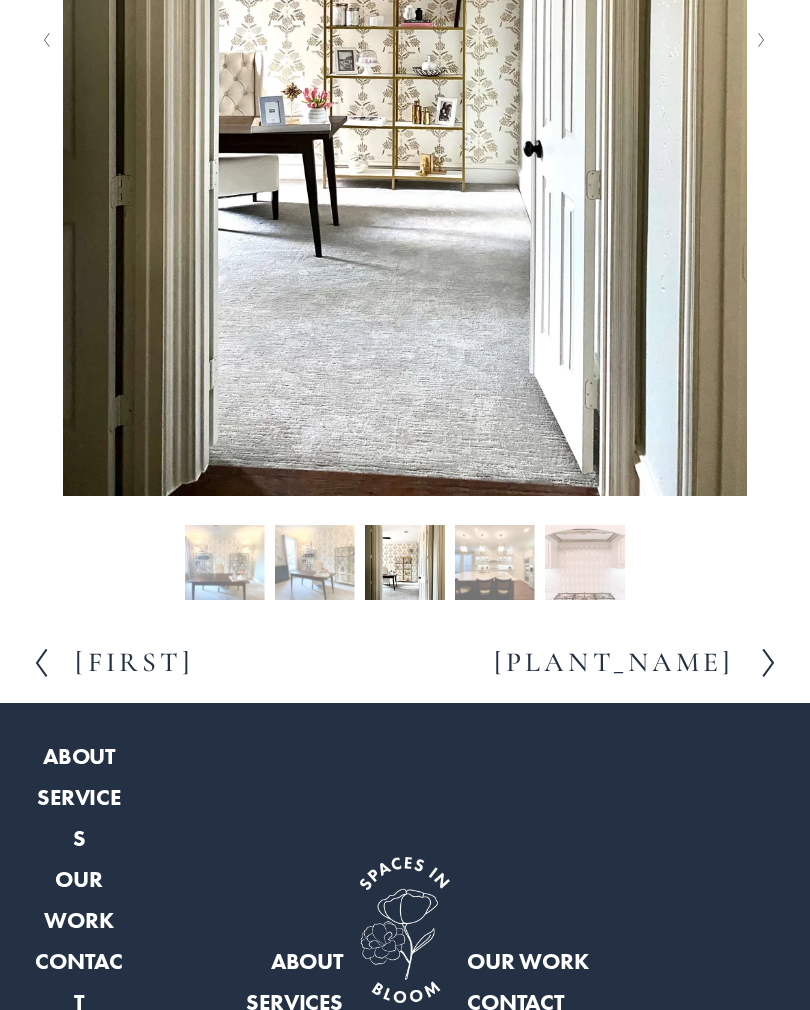 click on "Peonies" at bounding box center [614, 663] 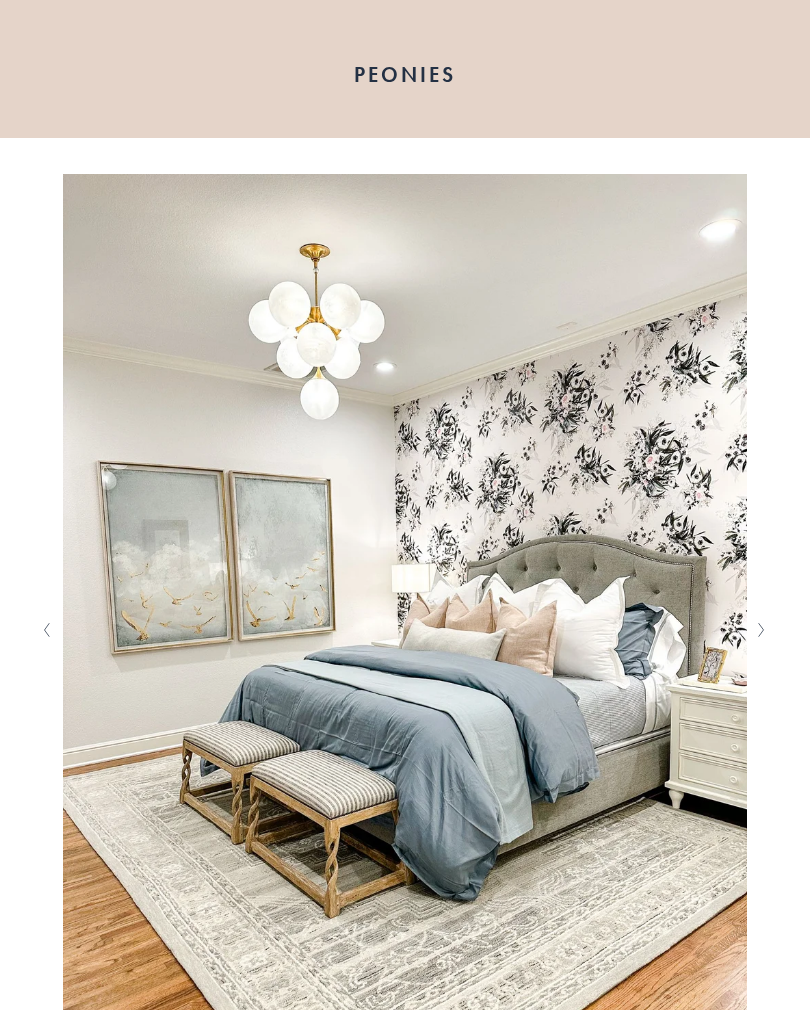 scroll, scrollTop: 255, scrollLeft: 0, axis: vertical 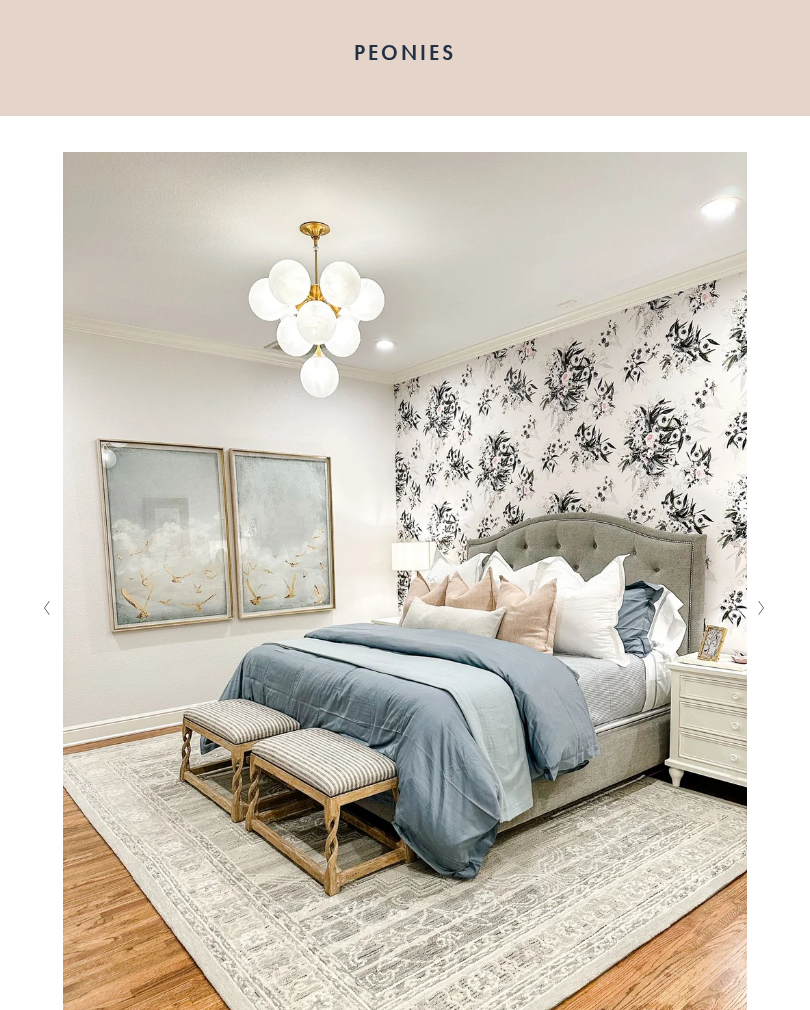 click at bounding box center [762, 608] 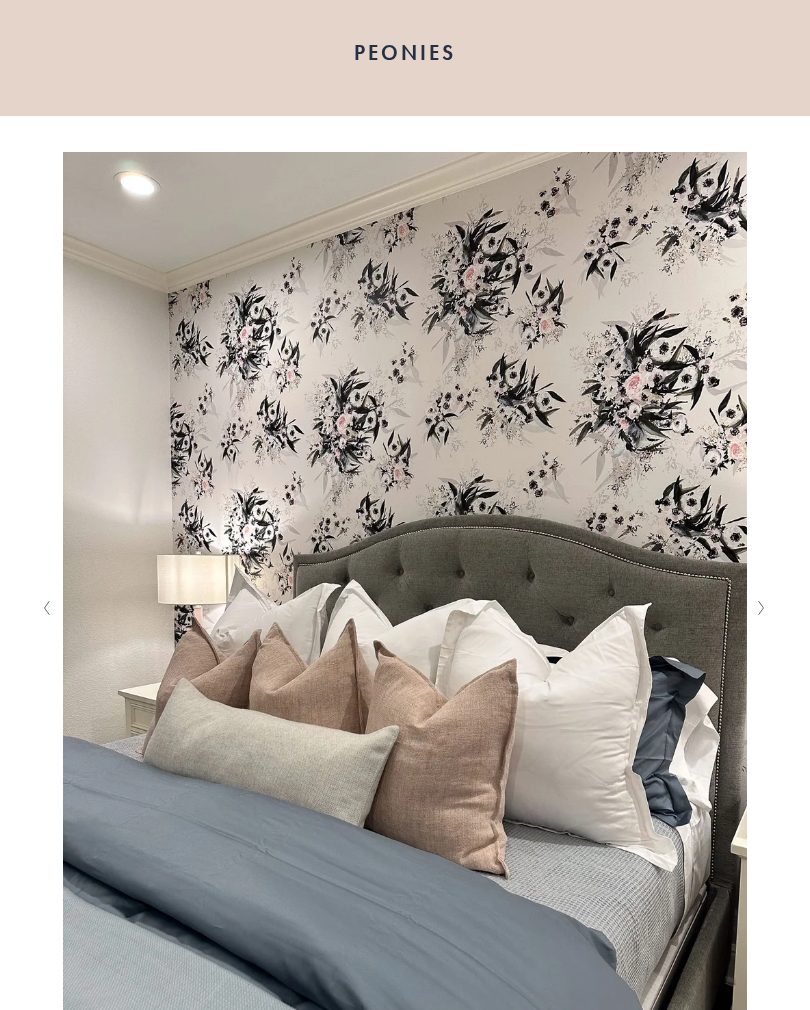 click at bounding box center (762, 608) 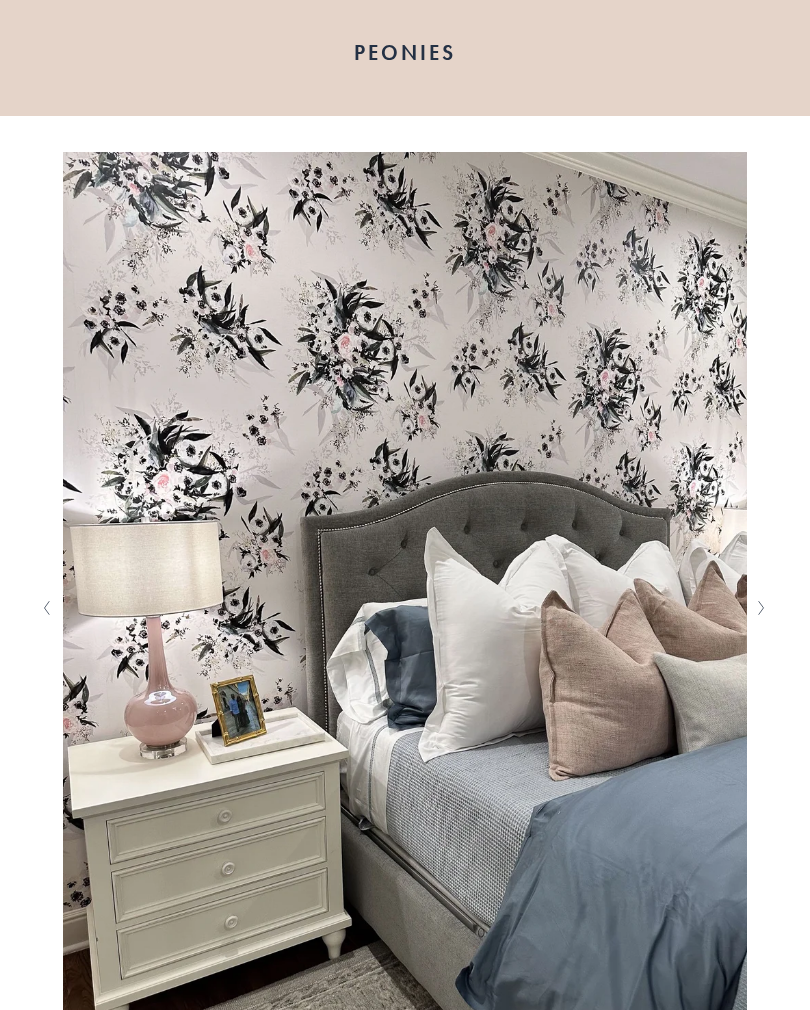 click at bounding box center (762, 608) 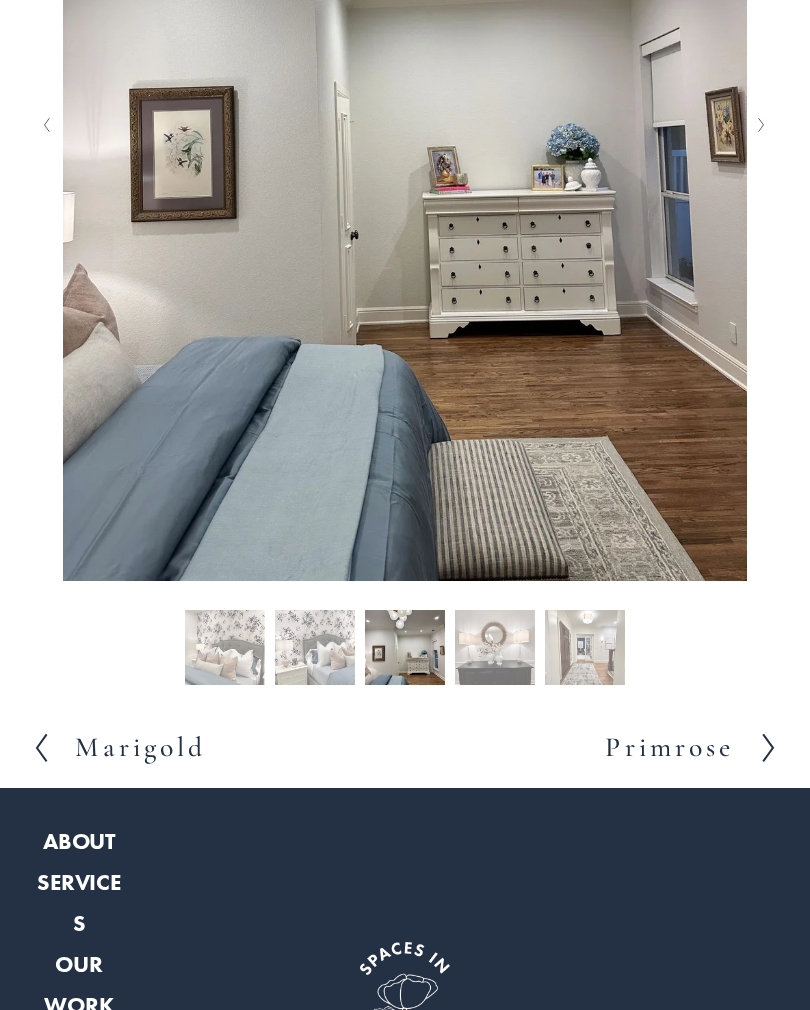 scroll, scrollTop: 738, scrollLeft: 0, axis: vertical 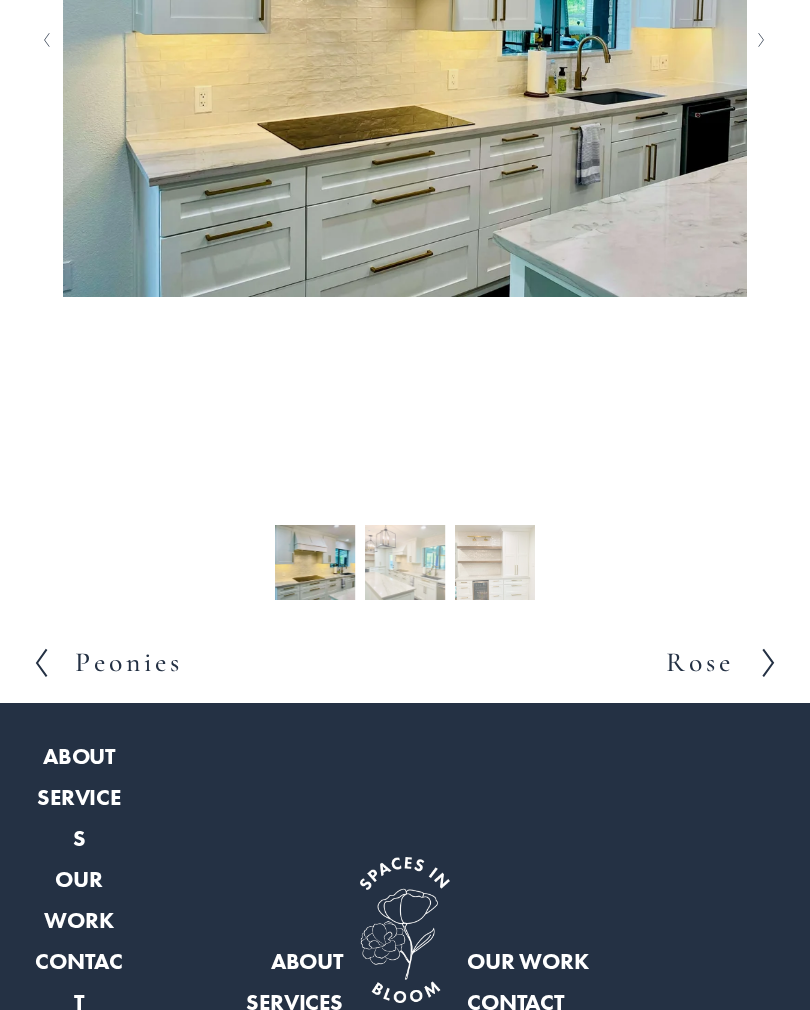 click on "[FIRST]" at bounding box center [700, 663] 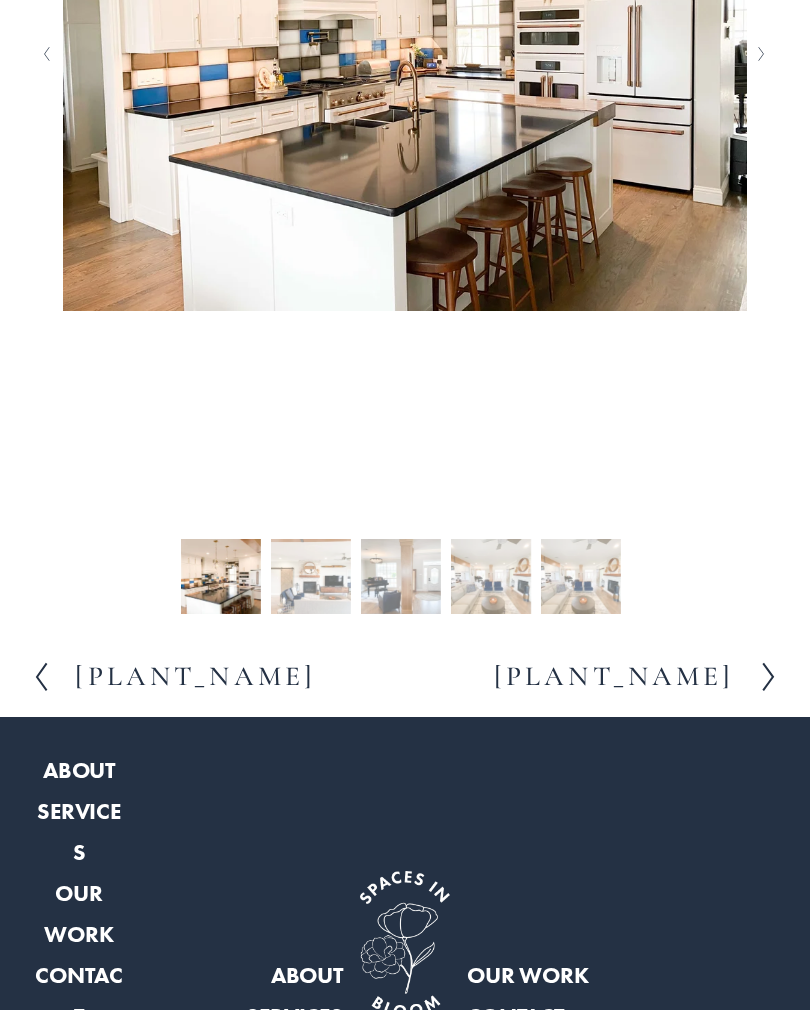 scroll, scrollTop: 823, scrollLeft: 0, axis: vertical 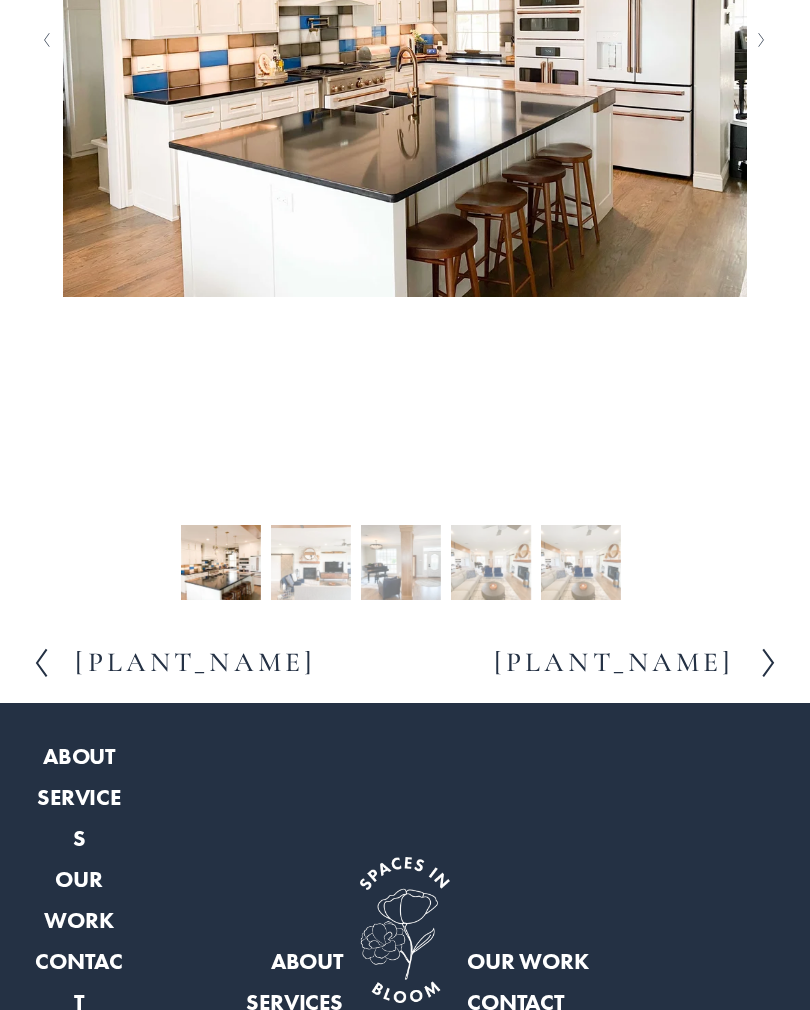 click on "[PLANT_NAME]" at bounding box center [614, 663] 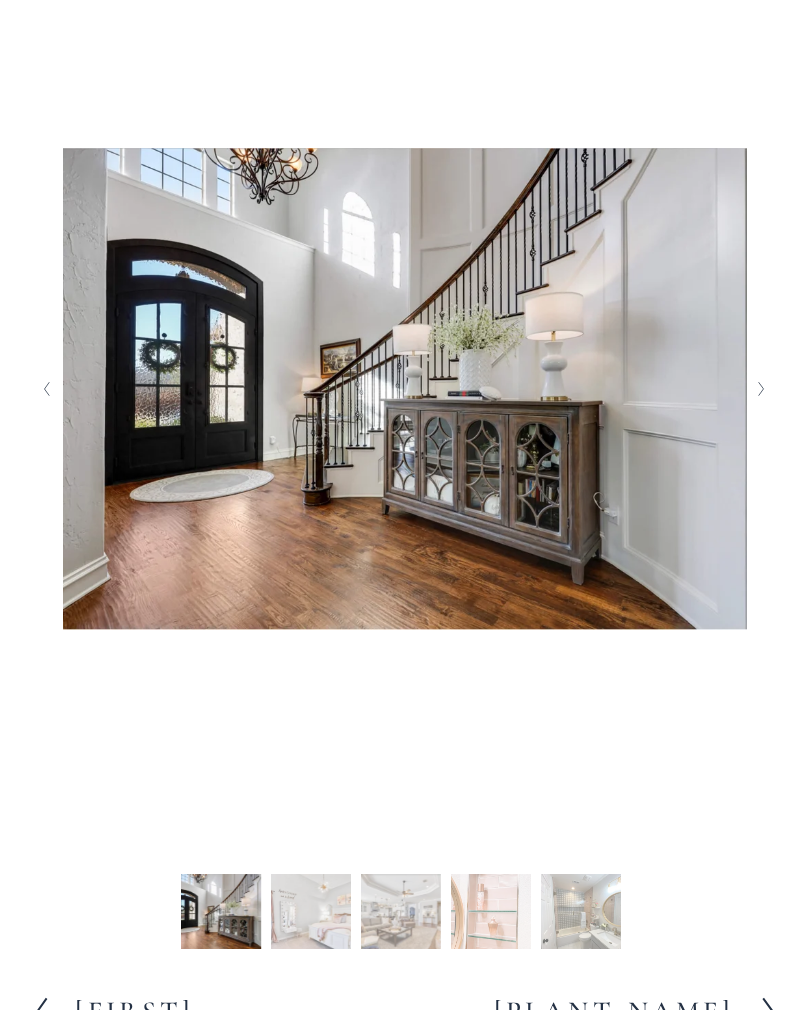 scroll, scrollTop: 484, scrollLeft: 0, axis: vertical 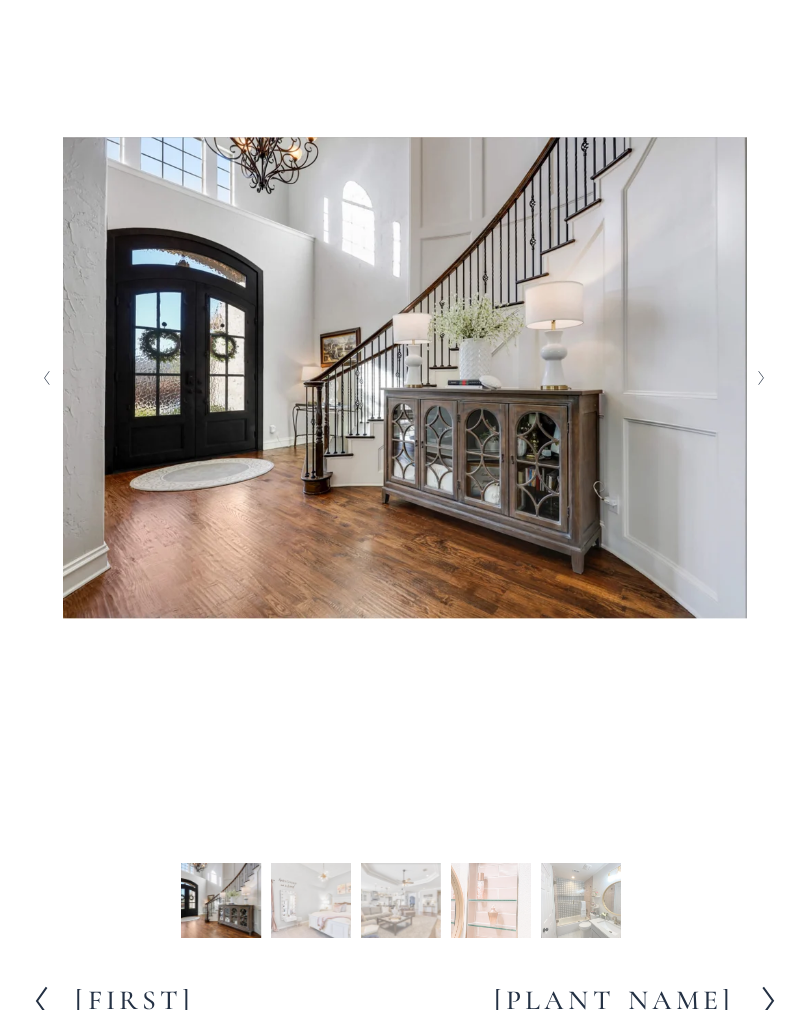click at bounding box center [762, 379] 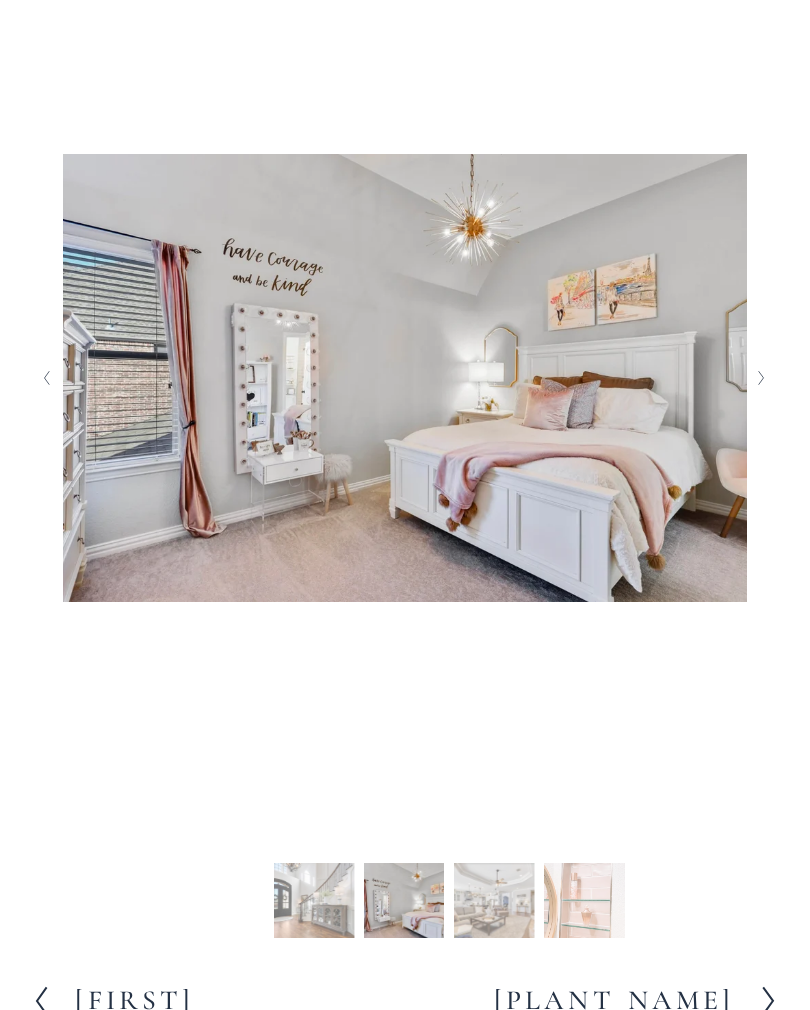 click at bounding box center [405, 378] 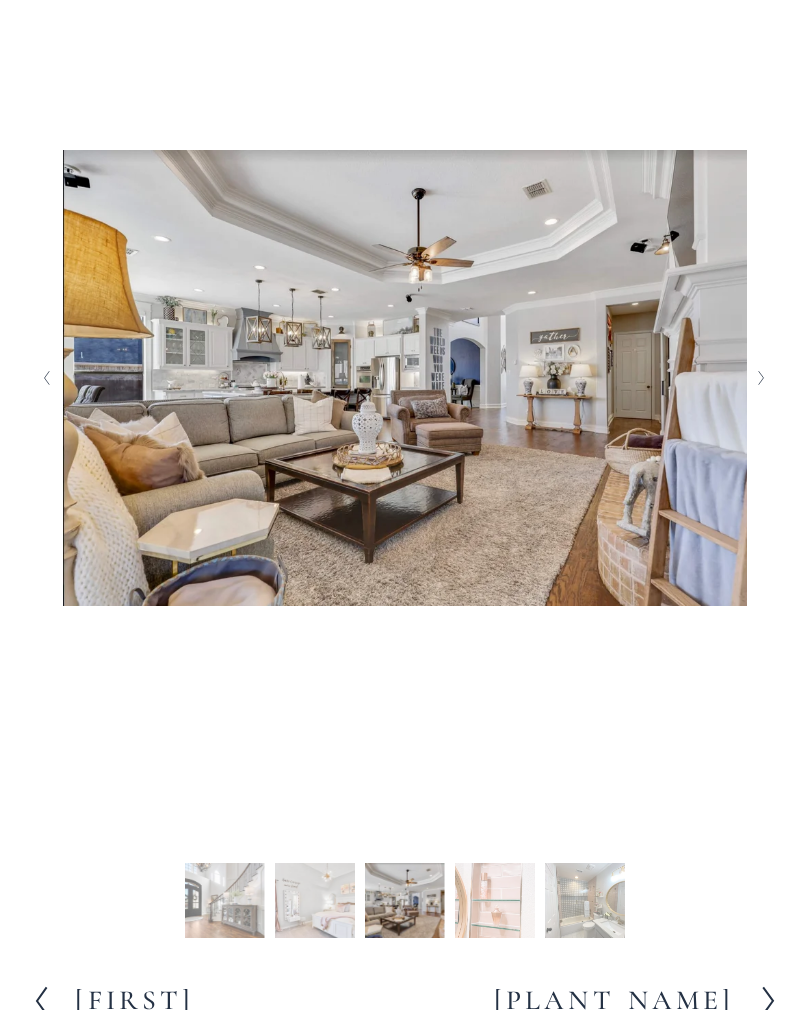 click at bounding box center (762, 378) 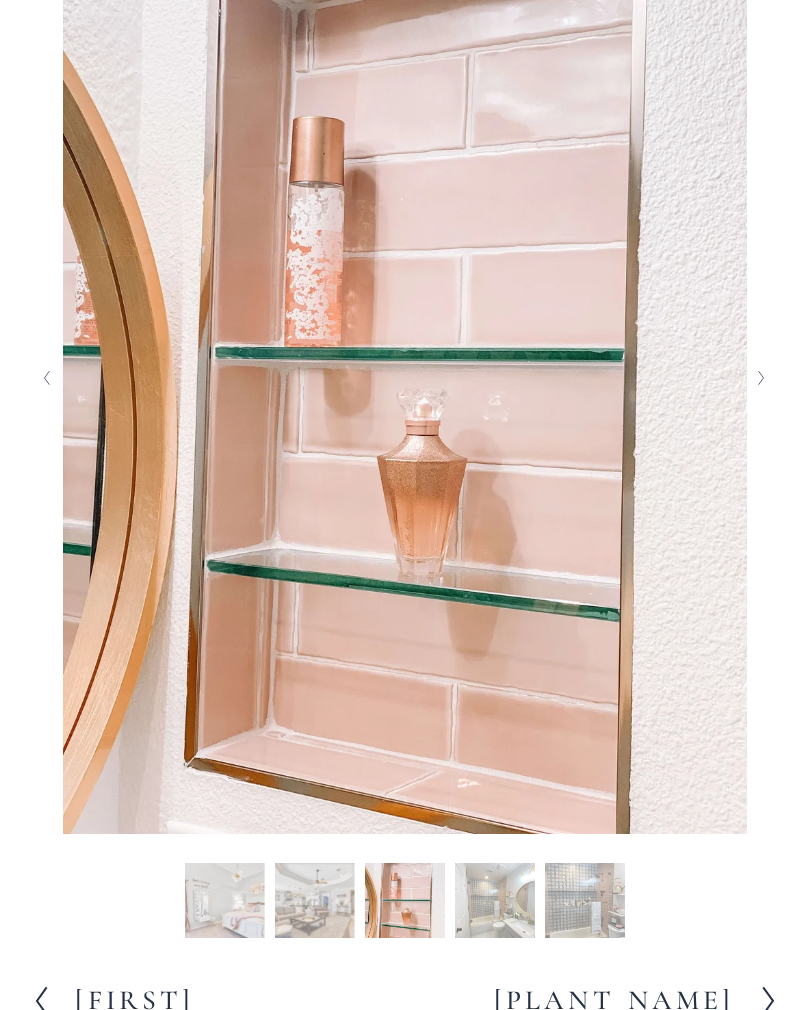 click at bounding box center (762, 378) 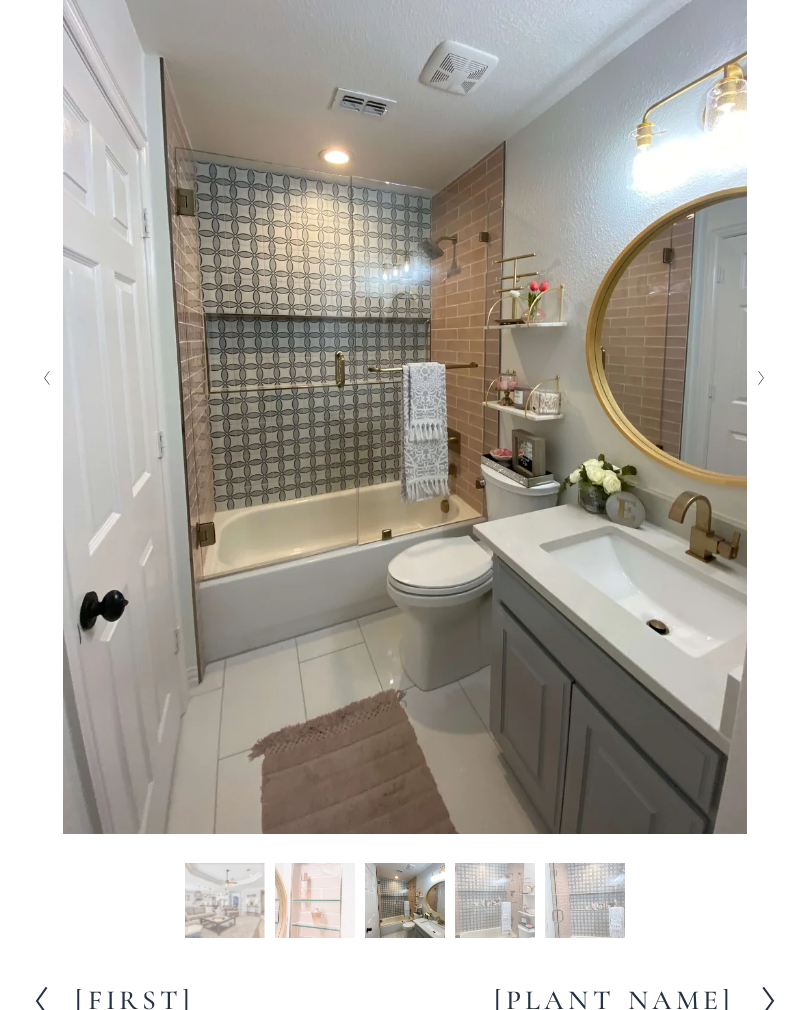 click at bounding box center (762, 378) 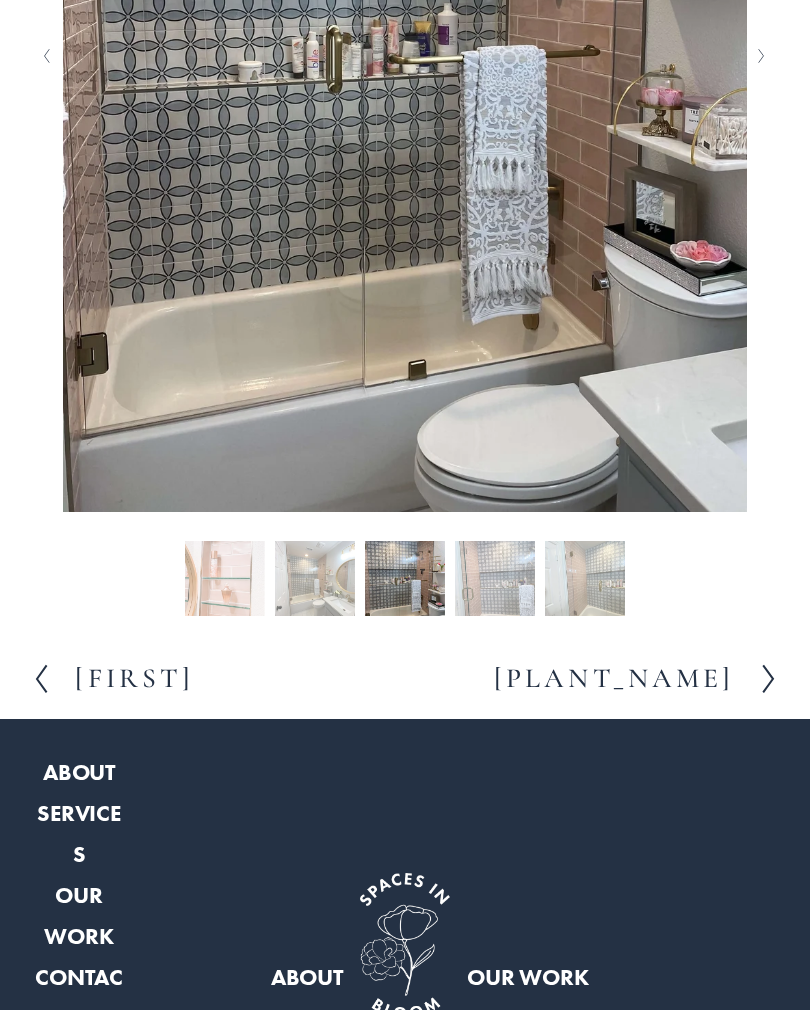 scroll, scrollTop: 823, scrollLeft: 0, axis: vertical 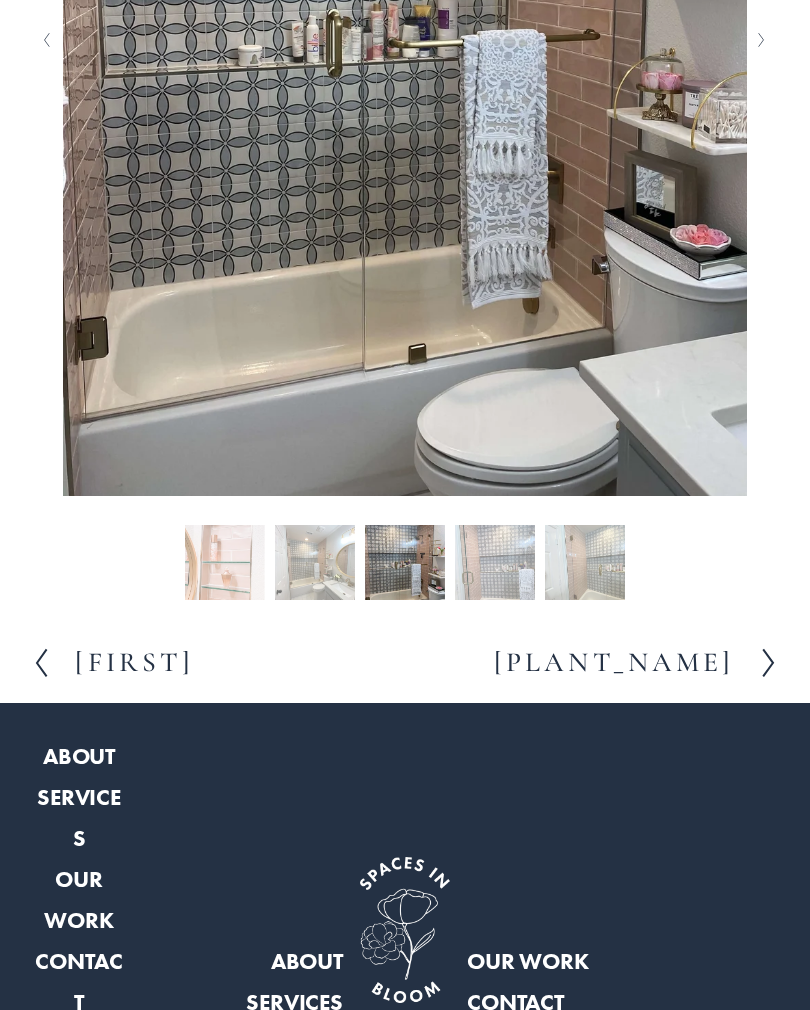 click on "Tulip" at bounding box center [614, 663] 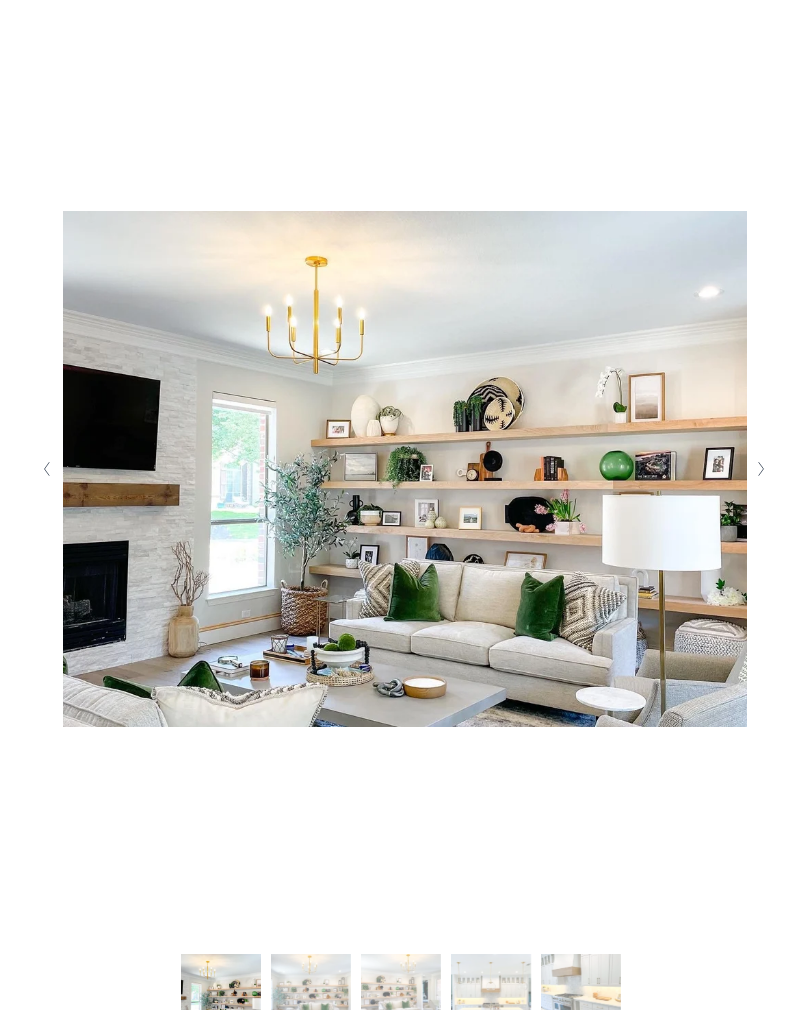 scroll, scrollTop: 396, scrollLeft: 0, axis: vertical 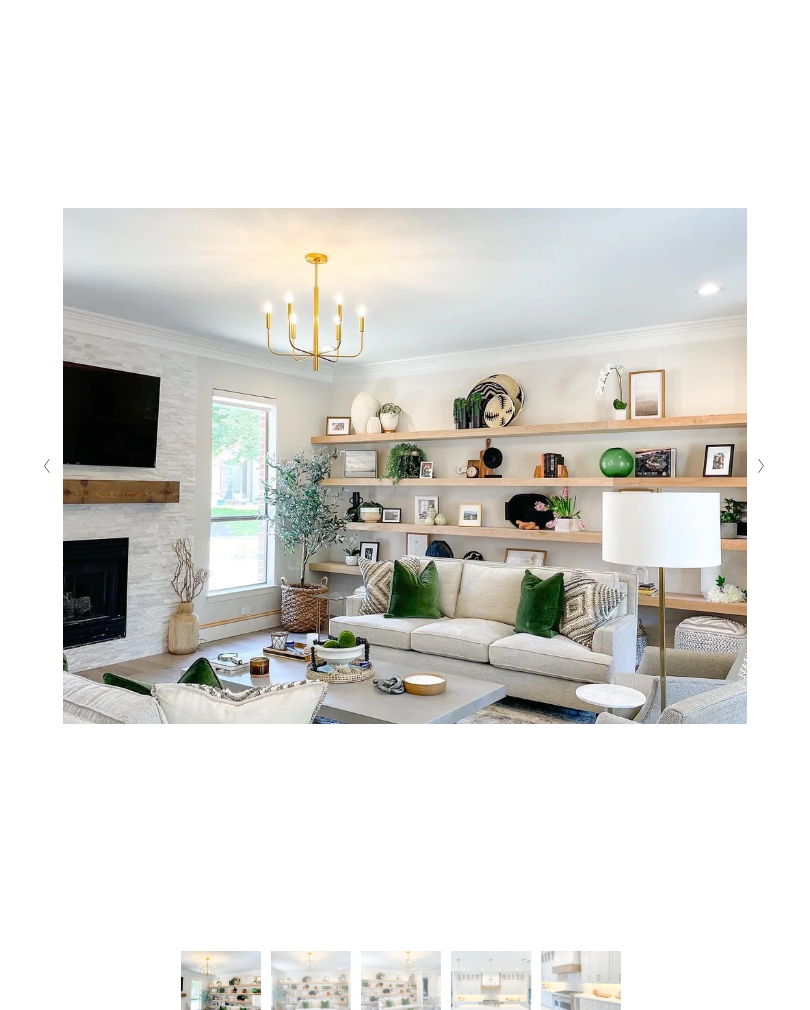 click at bounding box center [762, 467] 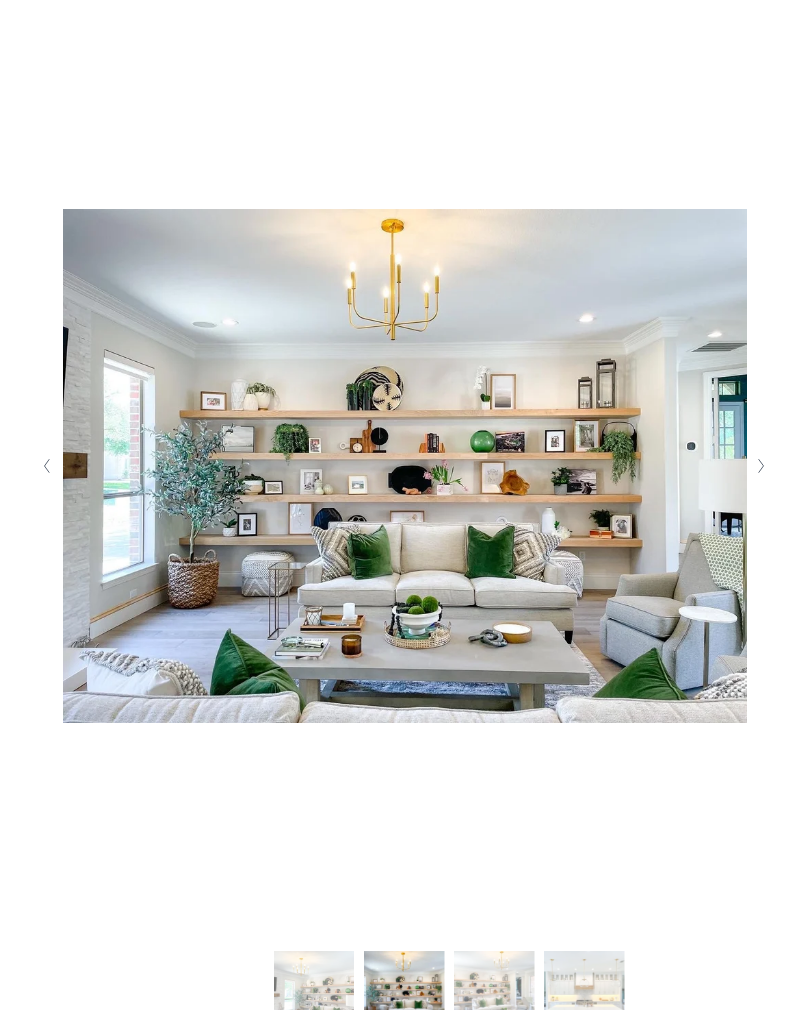 click at bounding box center [761, 466] 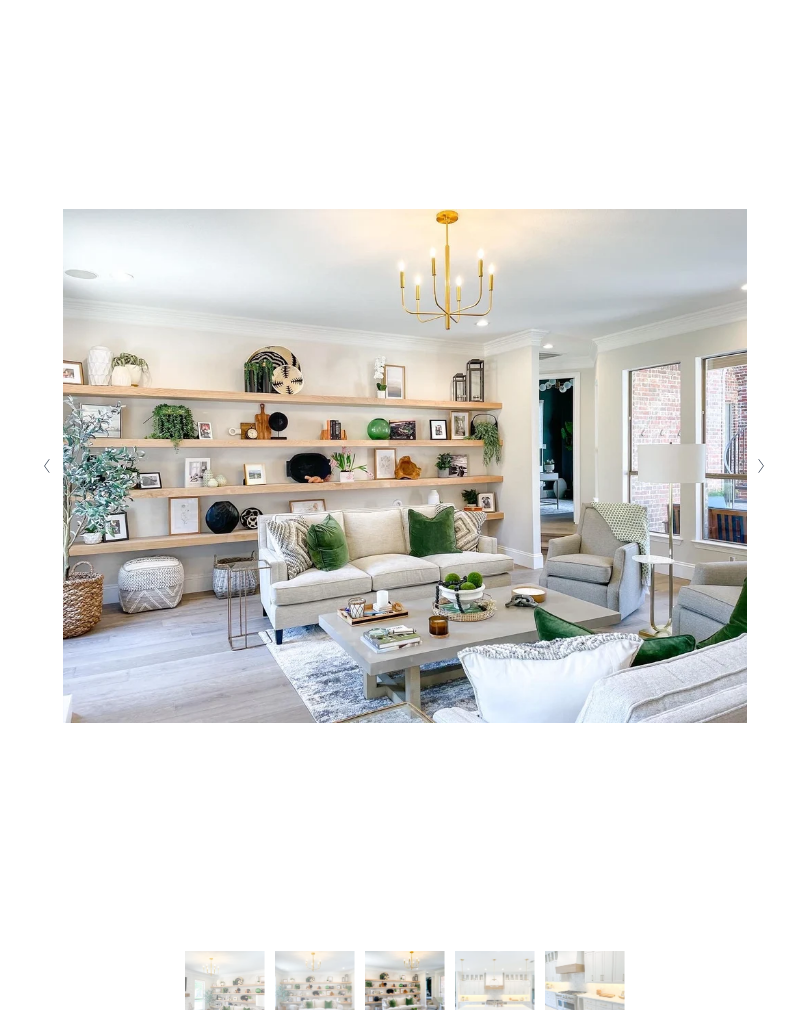 click at bounding box center [762, 466] 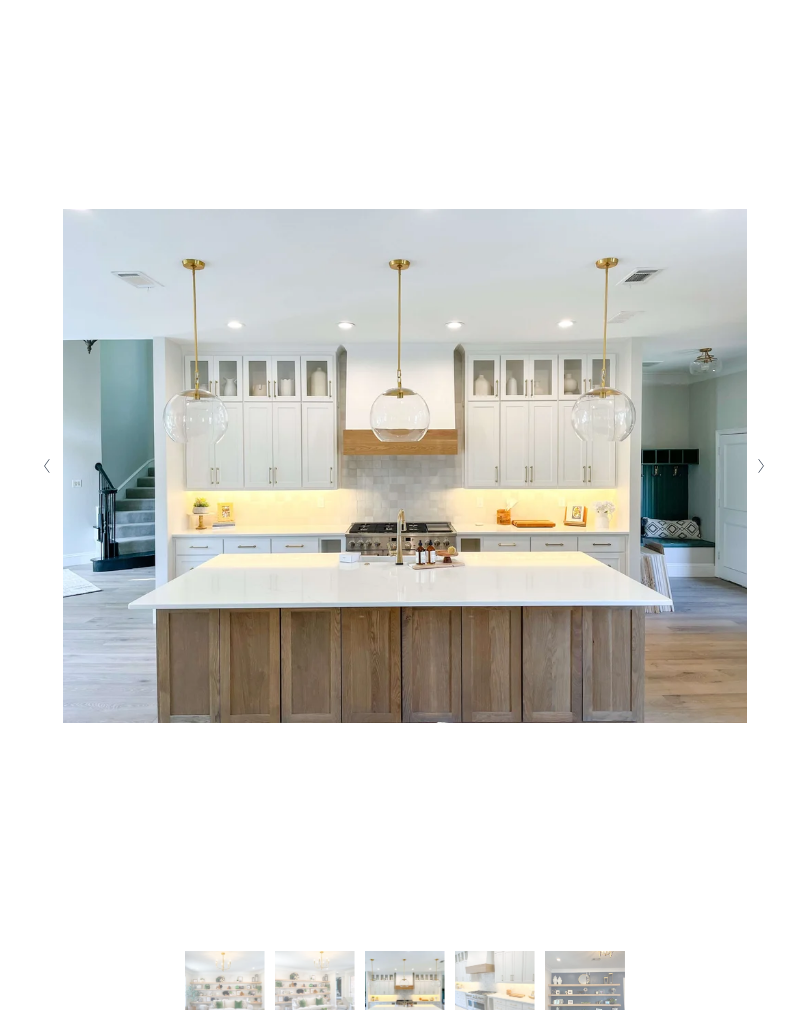 click at bounding box center [762, 466] 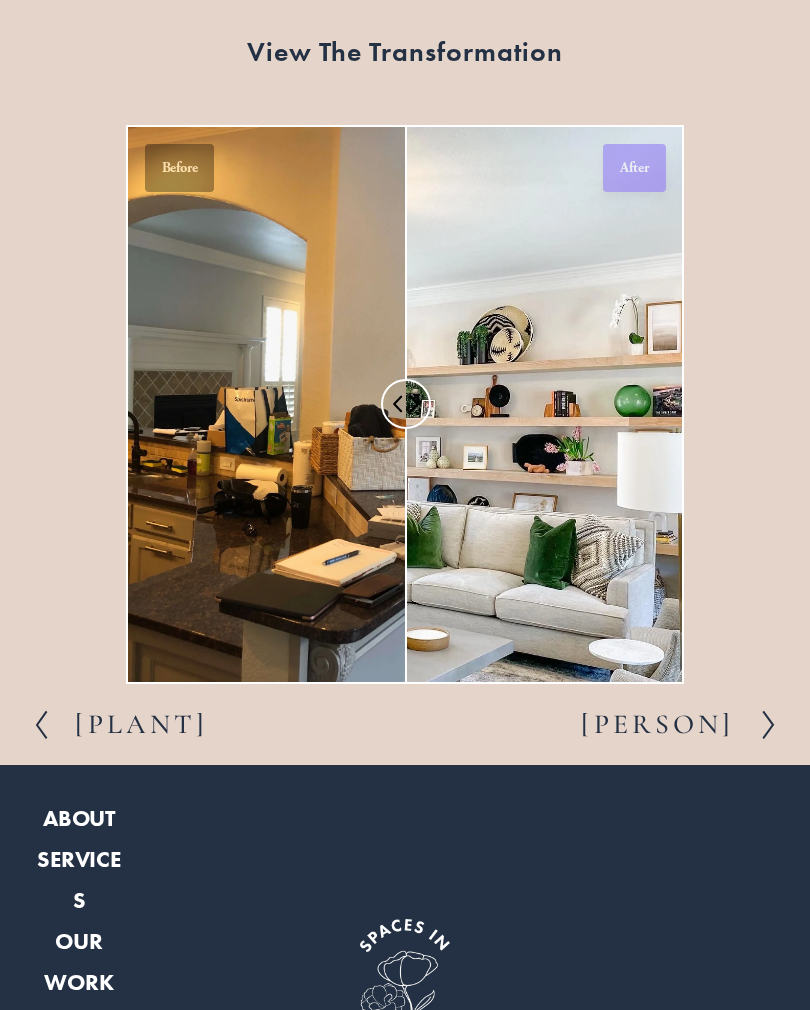 scroll, scrollTop: 1452, scrollLeft: 0, axis: vertical 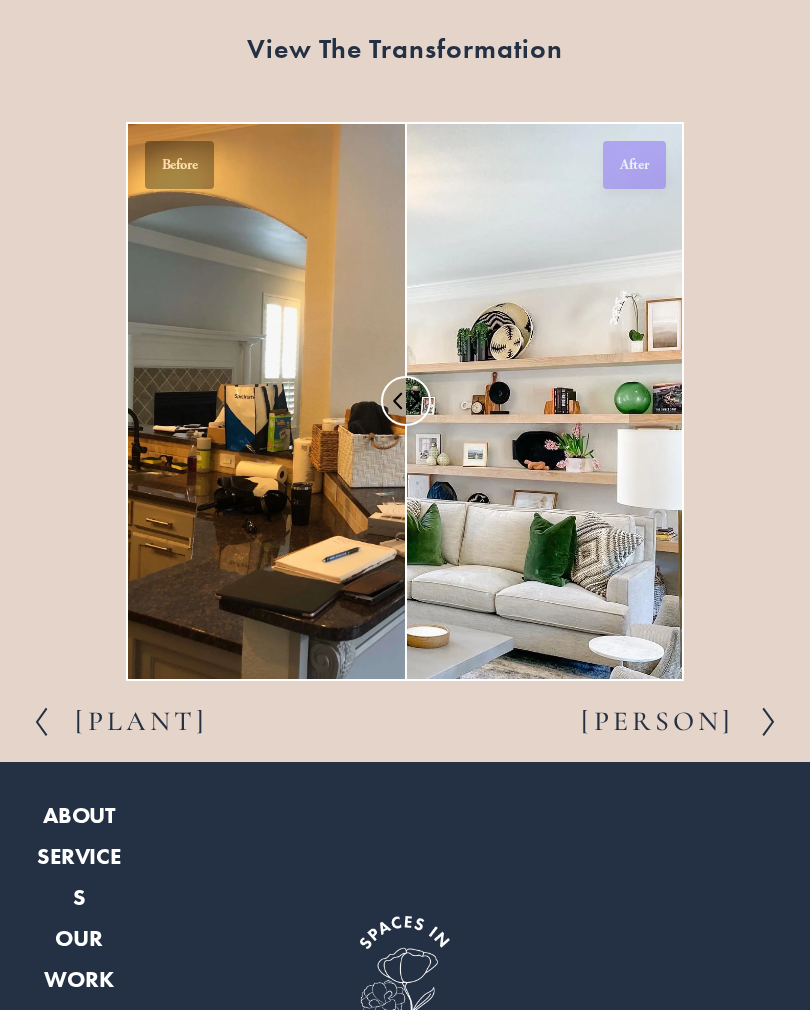 click on "Violet" at bounding box center [657, 723] 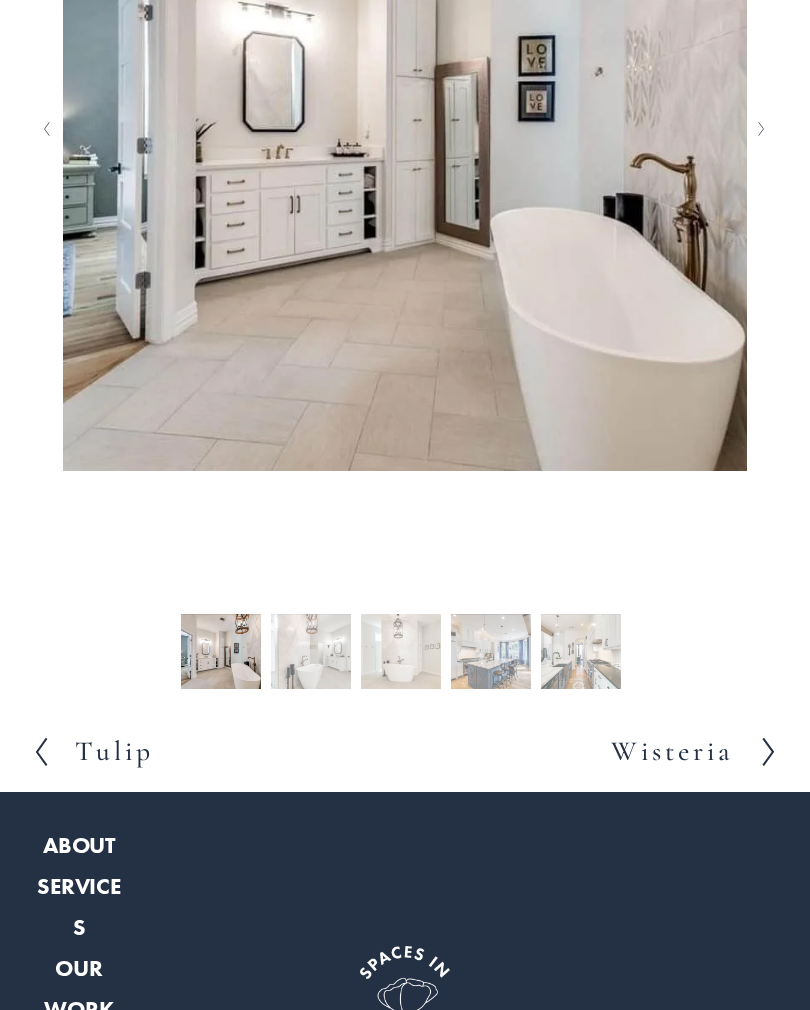 scroll, scrollTop: 734, scrollLeft: 0, axis: vertical 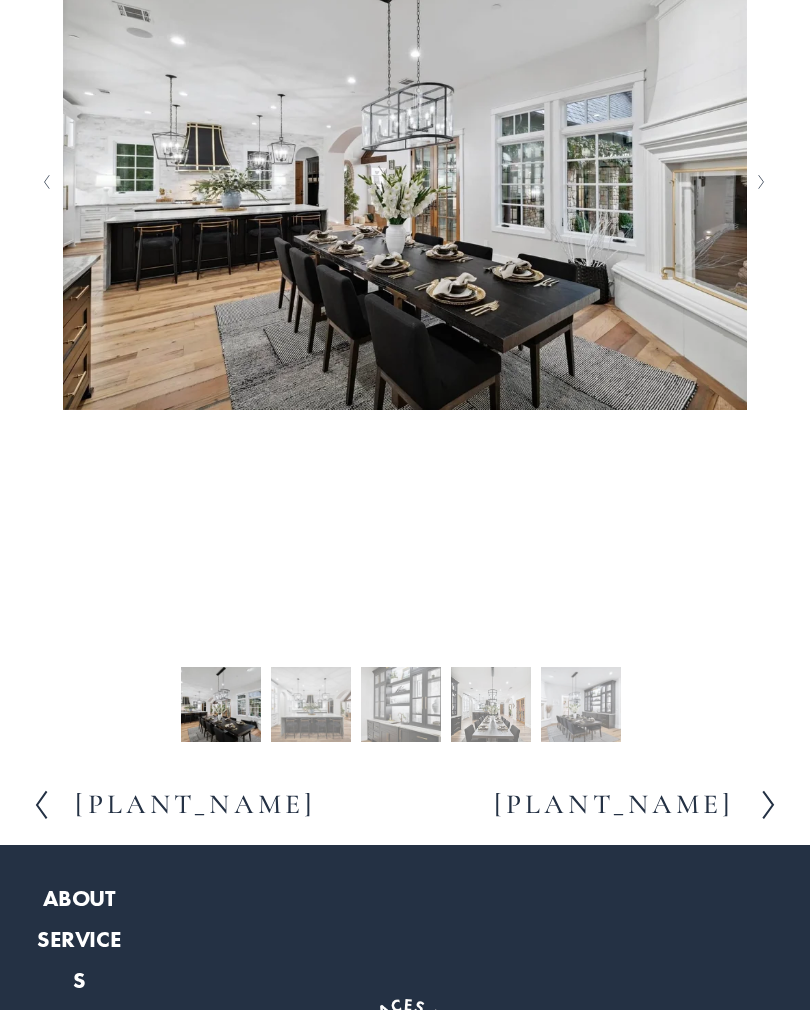 click on "Zinnia" at bounding box center (614, 805) 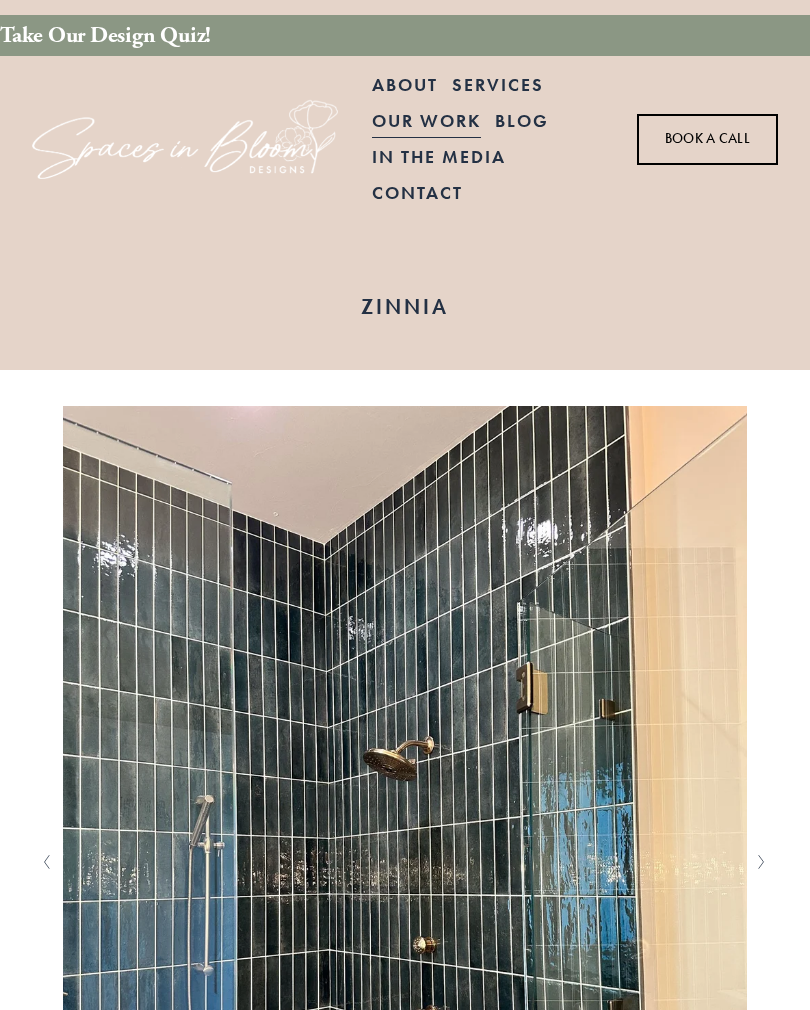 scroll, scrollTop: 0, scrollLeft: 0, axis: both 